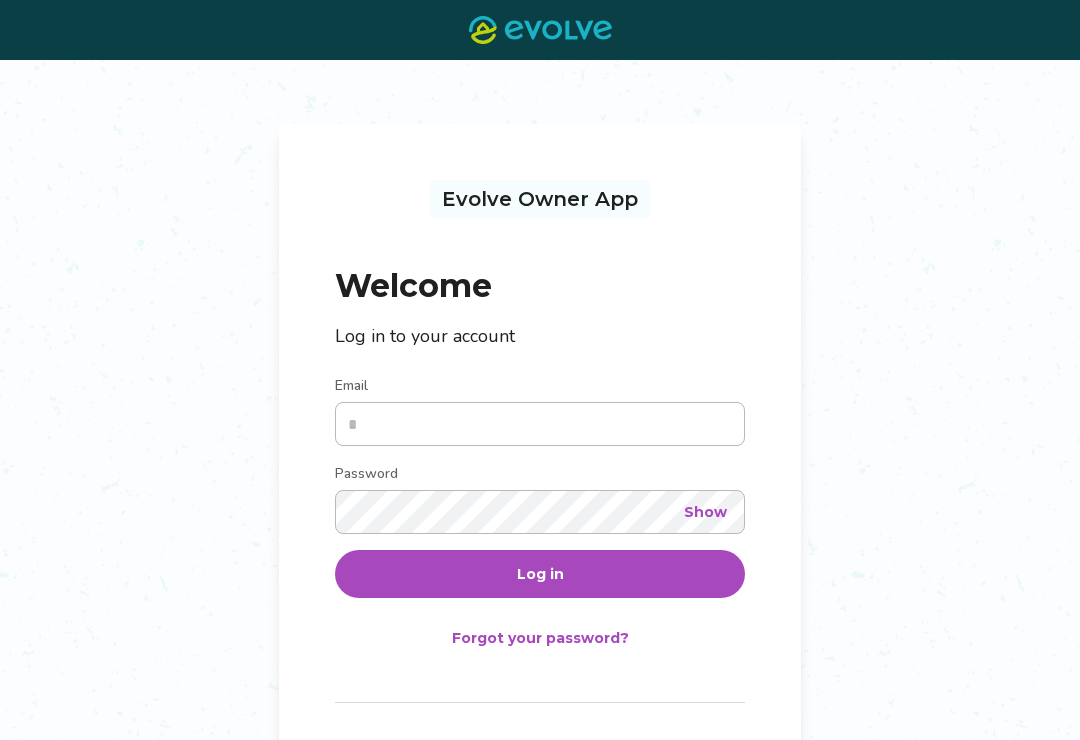 scroll, scrollTop: 0, scrollLeft: 0, axis: both 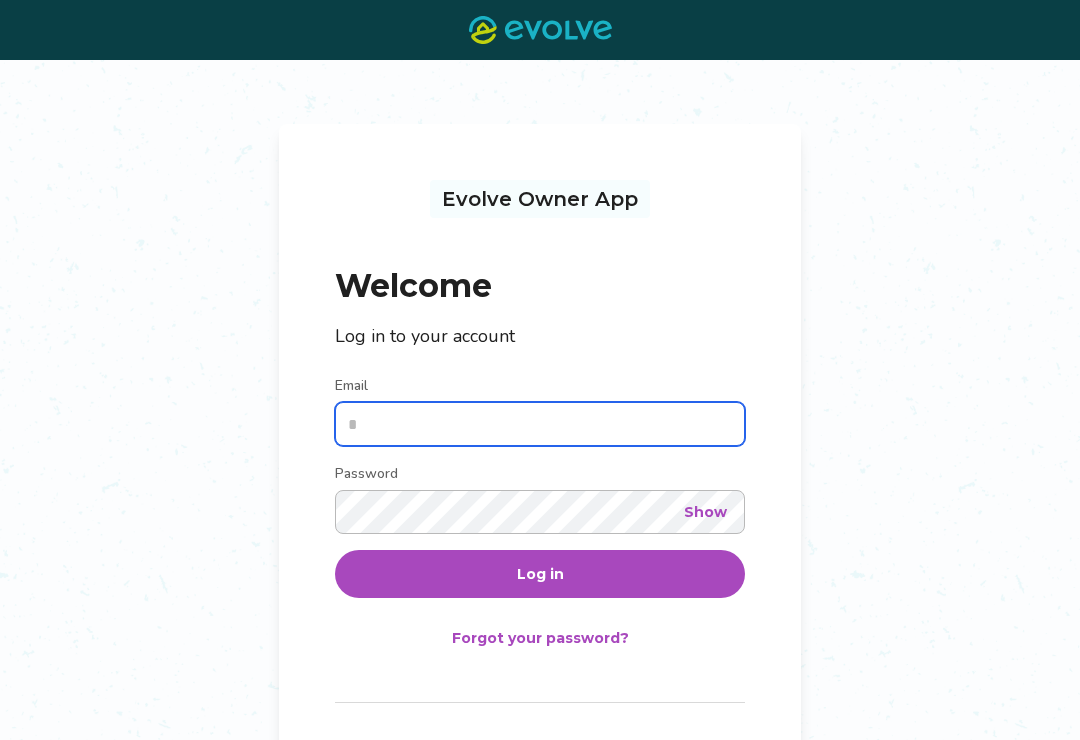 type on "**********" 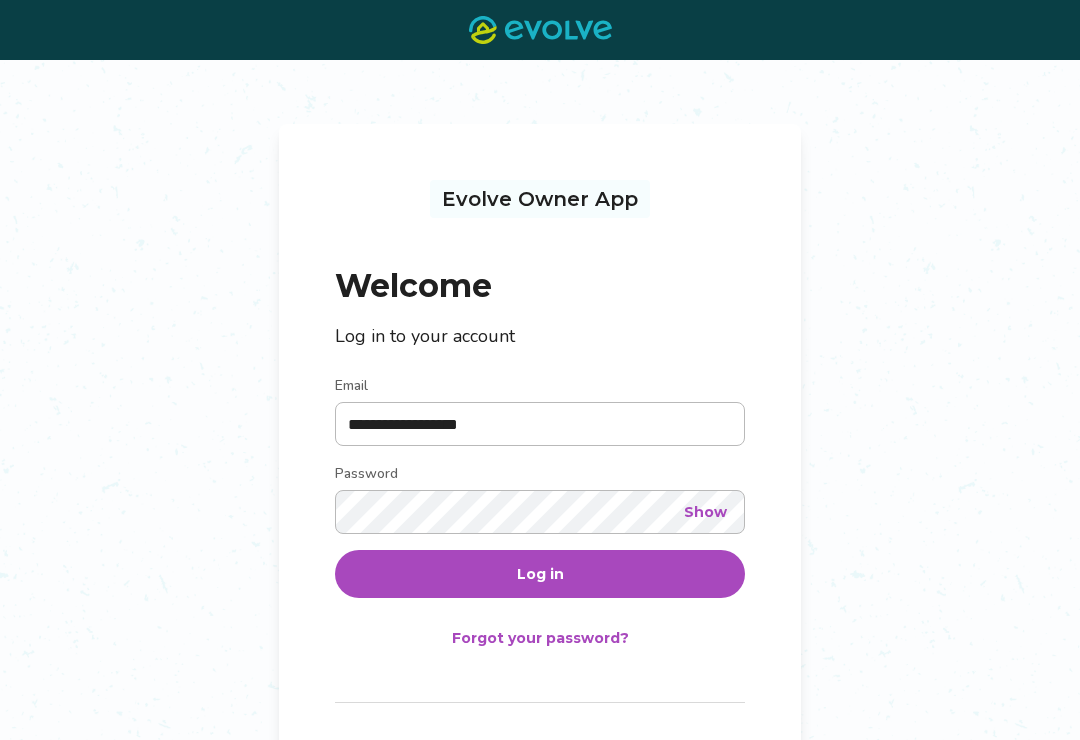 click on "Log in" at bounding box center (540, 574) 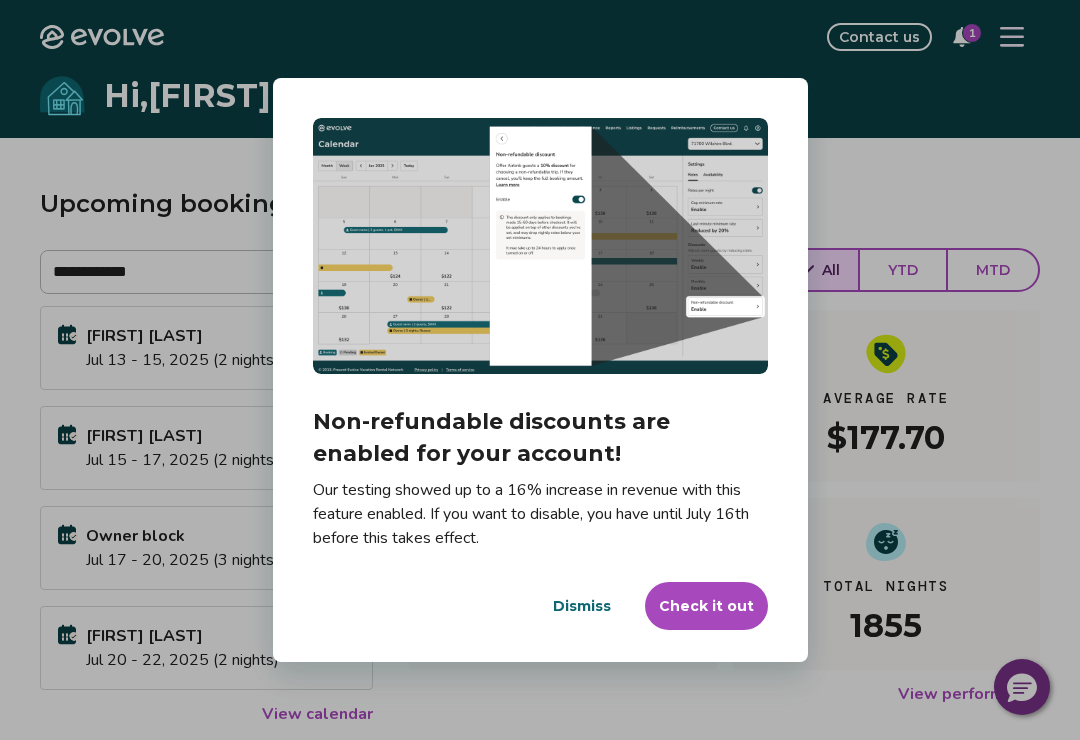 click on "Check it out" at bounding box center [706, 606] 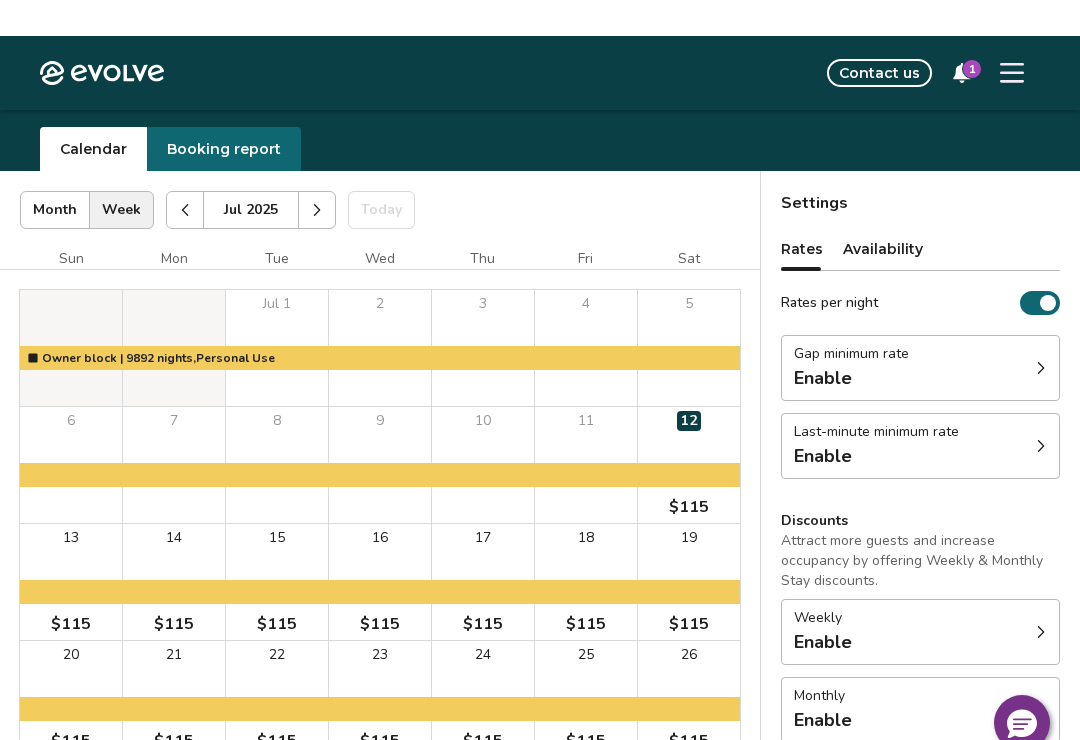 scroll, scrollTop: 0, scrollLeft: 0, axis: both 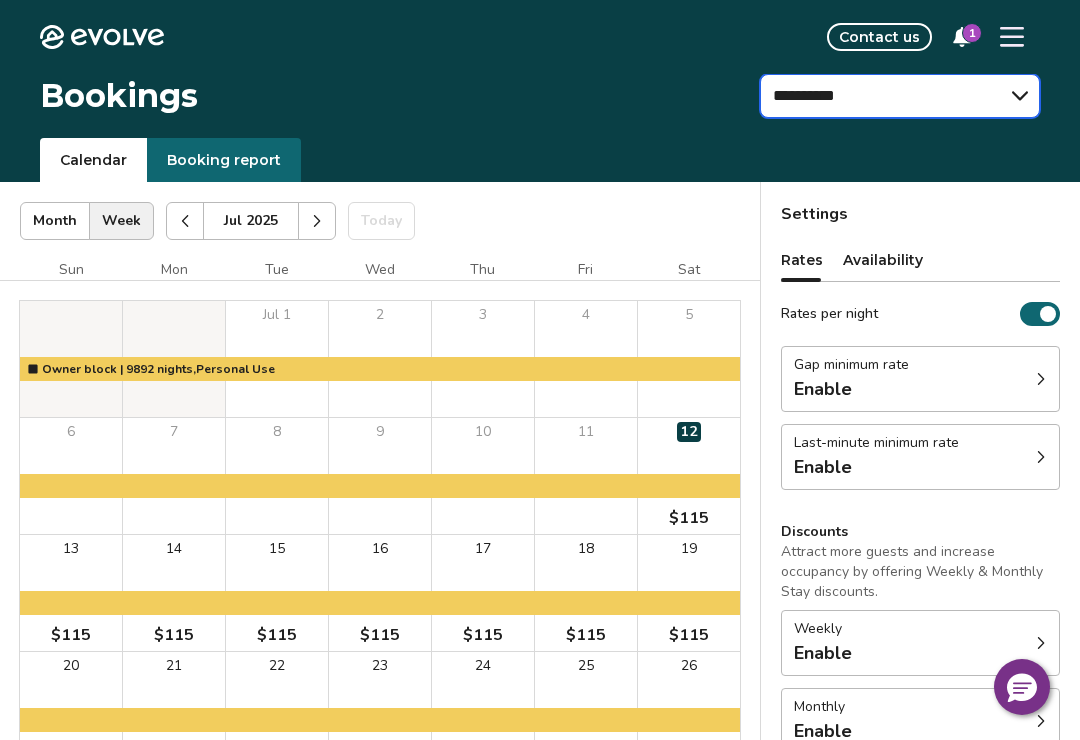 click on "**********" at bounding box center (900, 96) 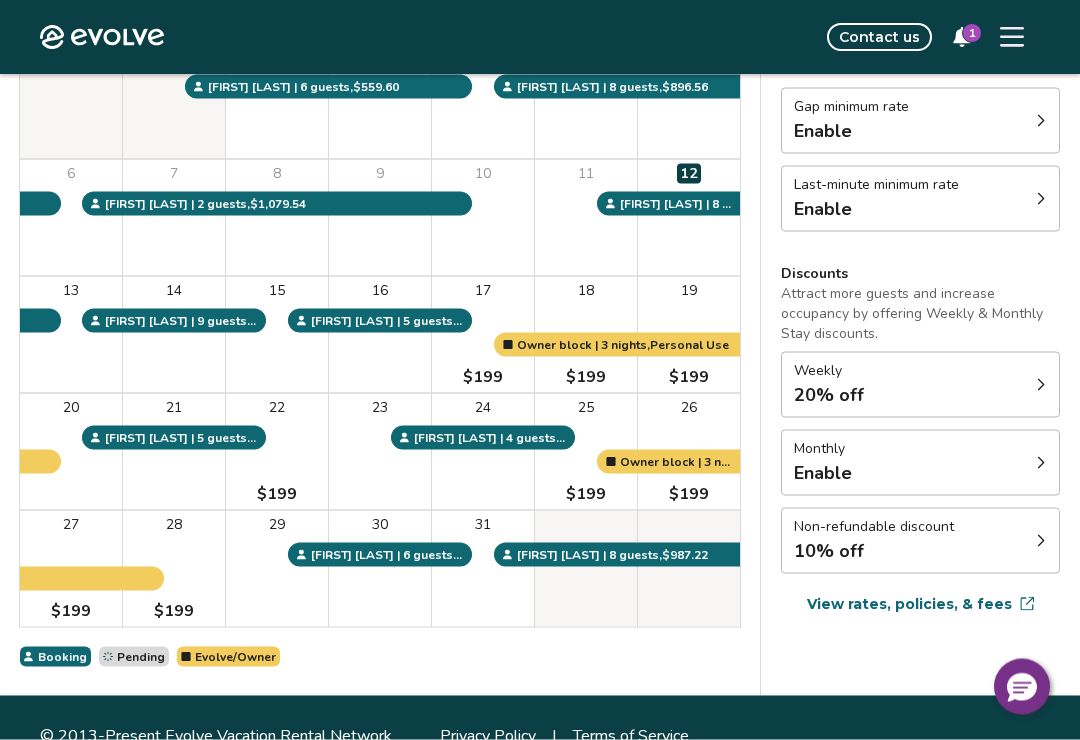 scroll, scrollTop: 259, scrollLeft: 0, axis: vertical 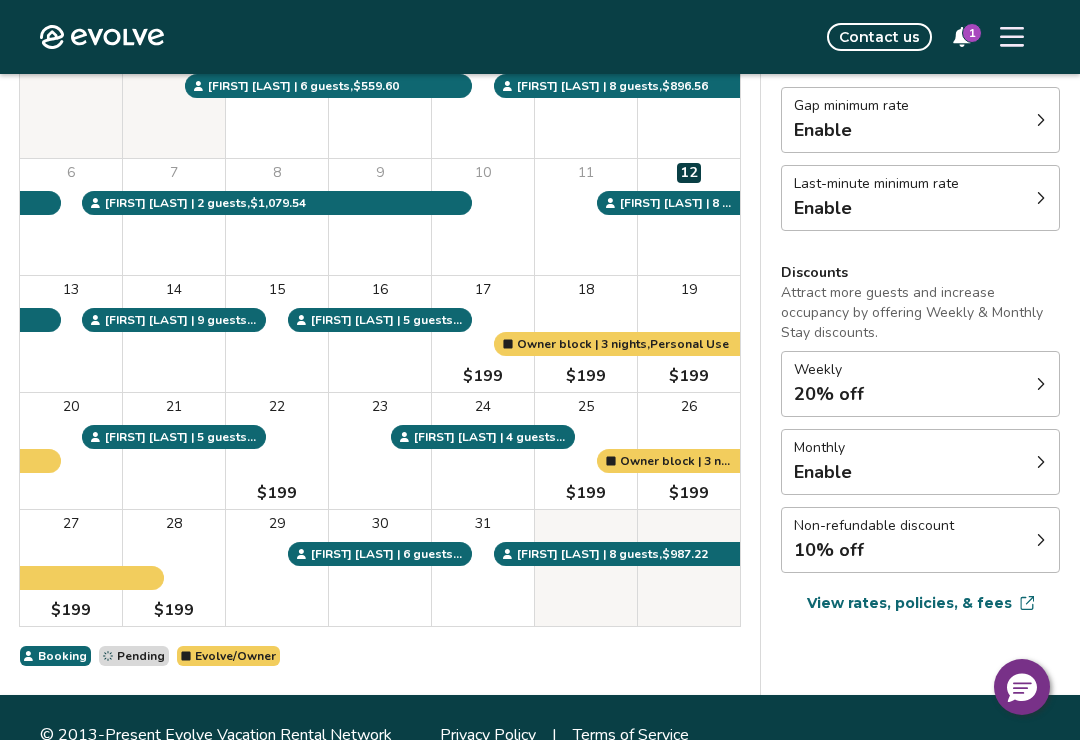 click at bounding box center (1041, 384) 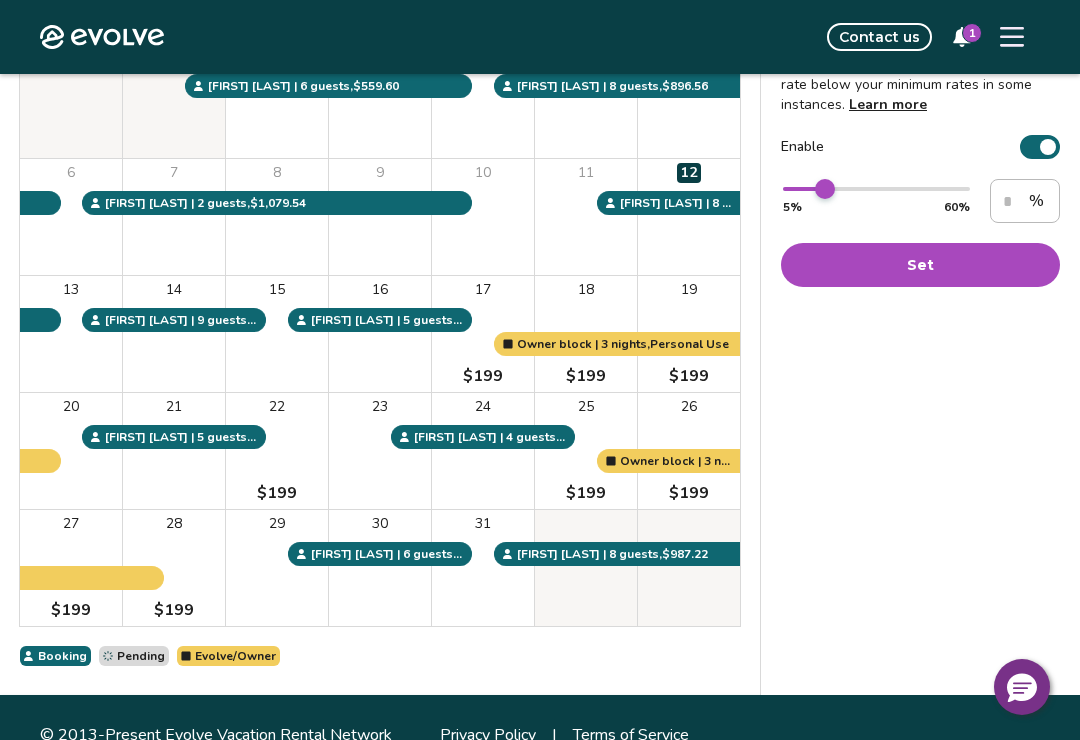 click on "** 5% 60%" at bounding box center (876, 201) 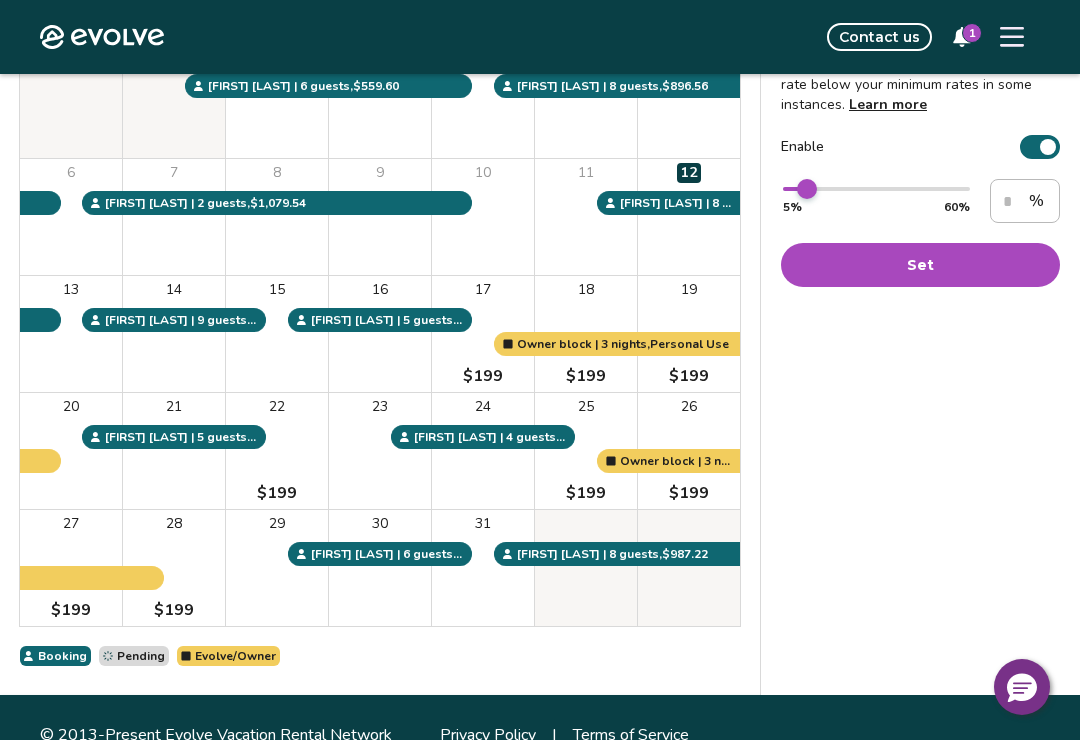 click at bounding box center (807, 189) 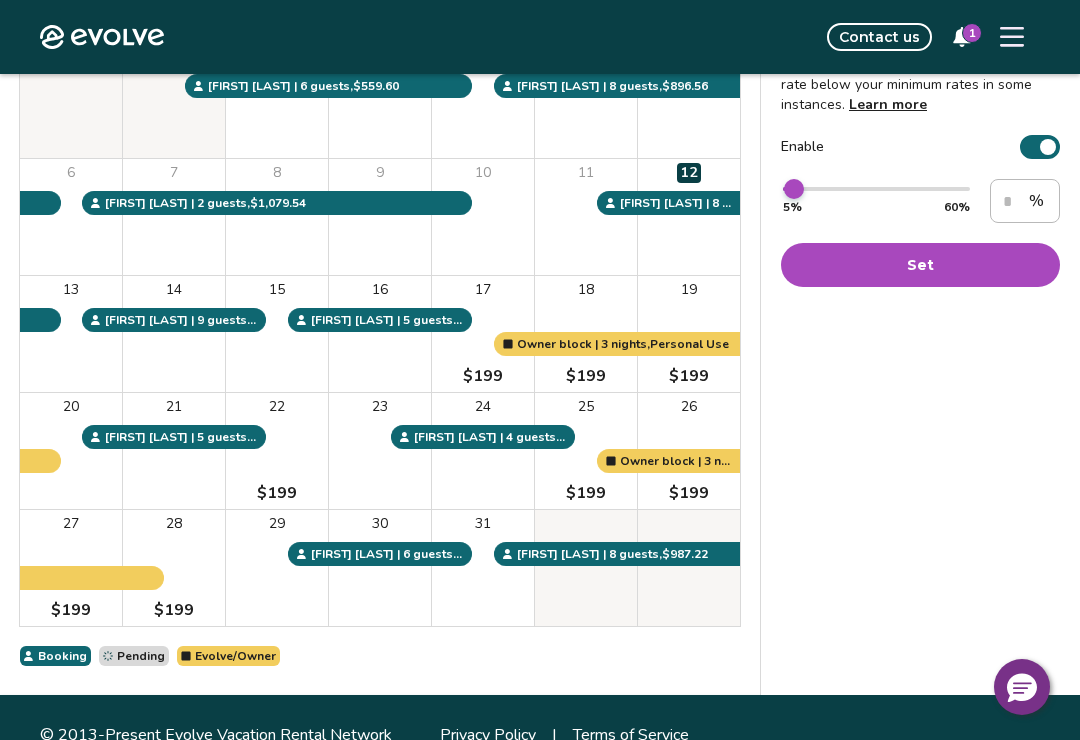 click at bounding box center (794, 189) 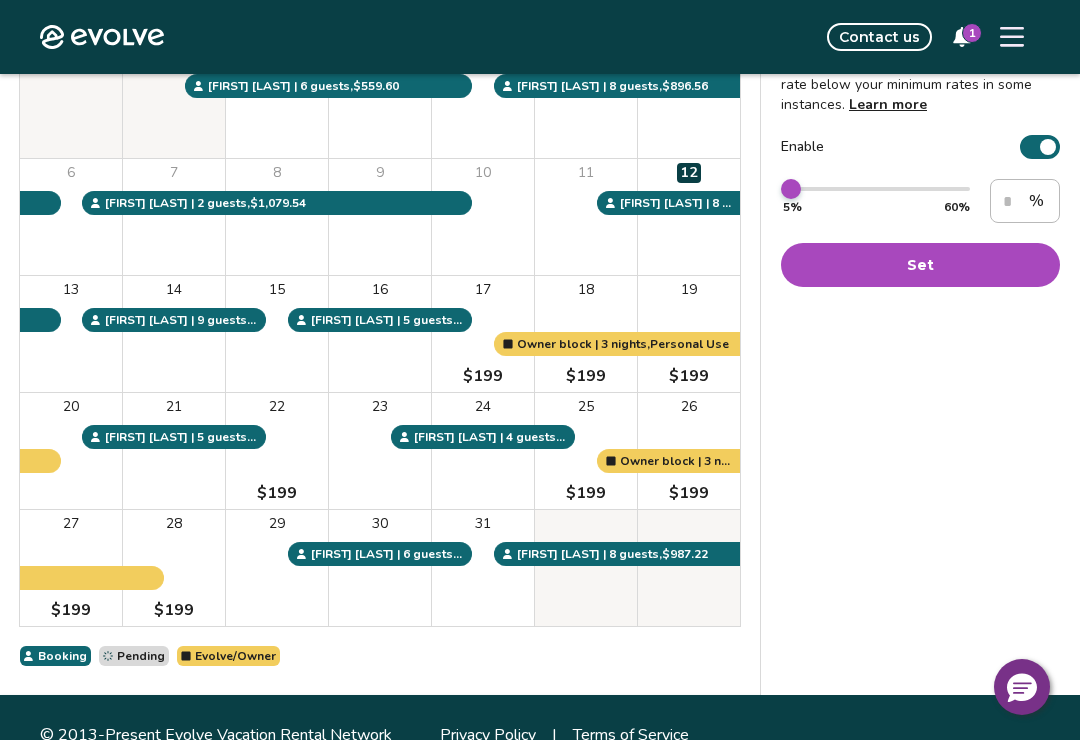 type on "*" 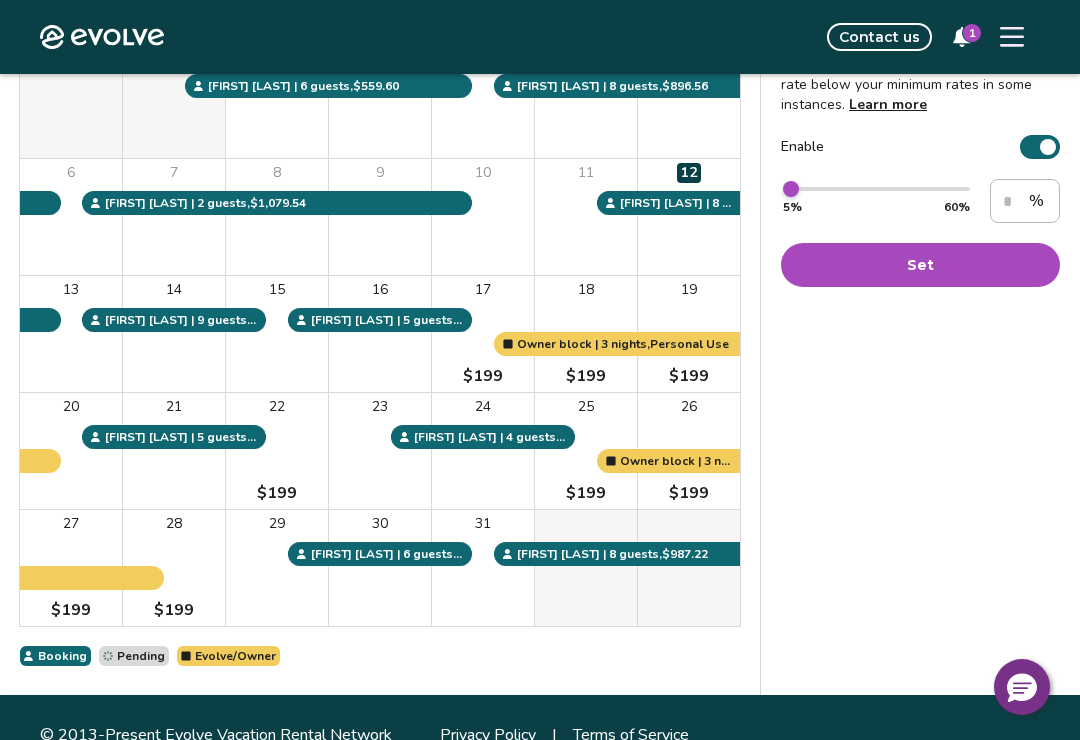 click on "Set" at bounding box center (920, 265) 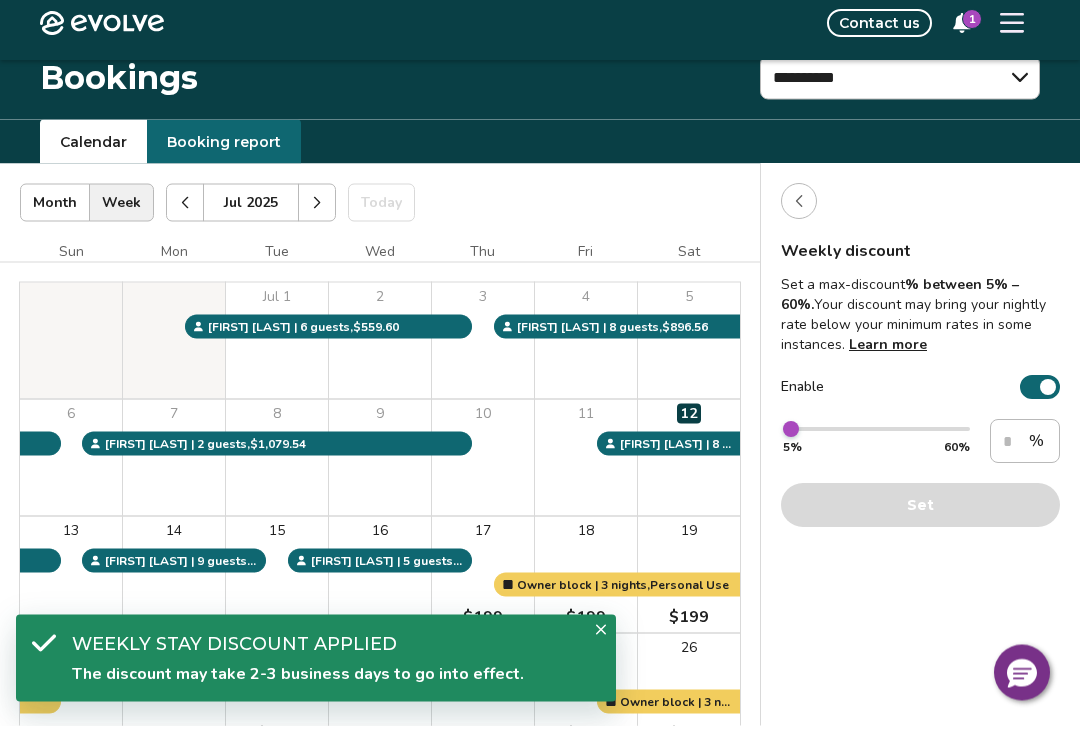 scroll, scrollTop: 20, scrollLeft: 0, axis: vertical 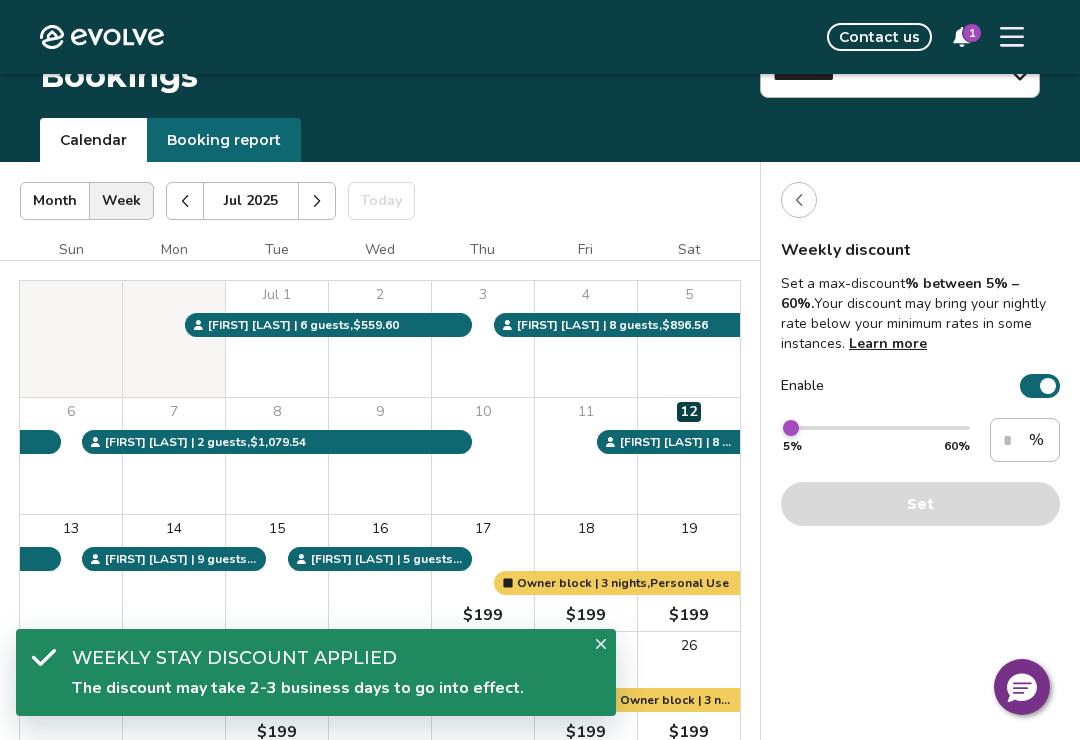 click 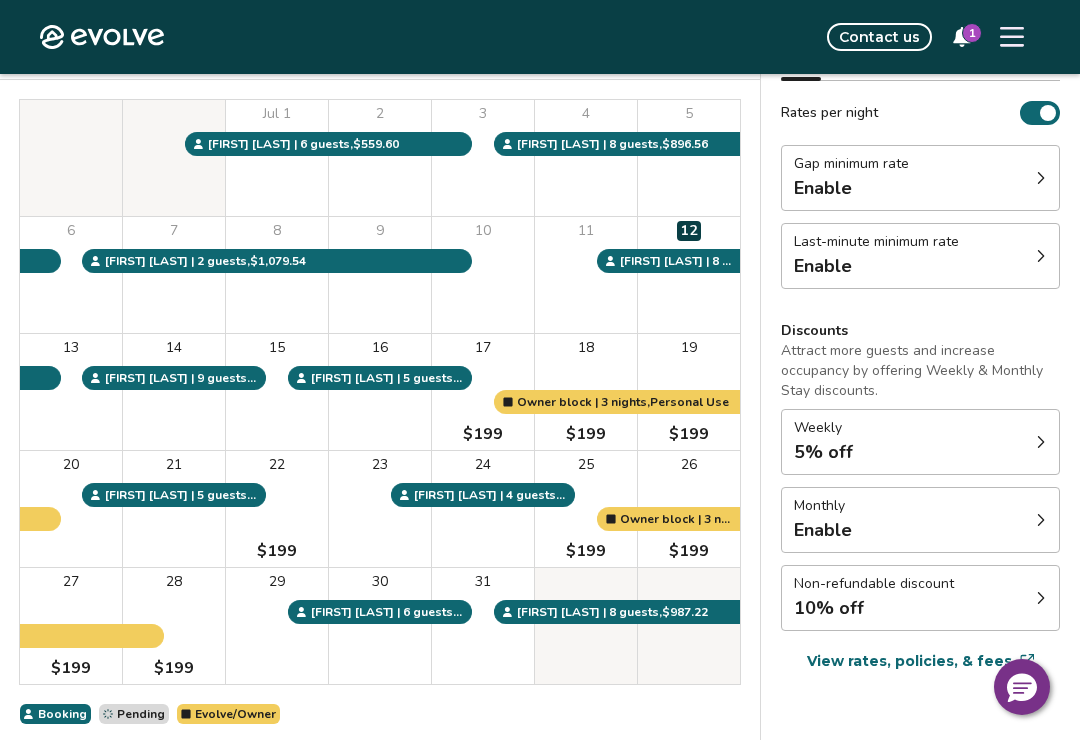 scroll, scrollTop: 263, scrollLeft: 0, axis: vertical 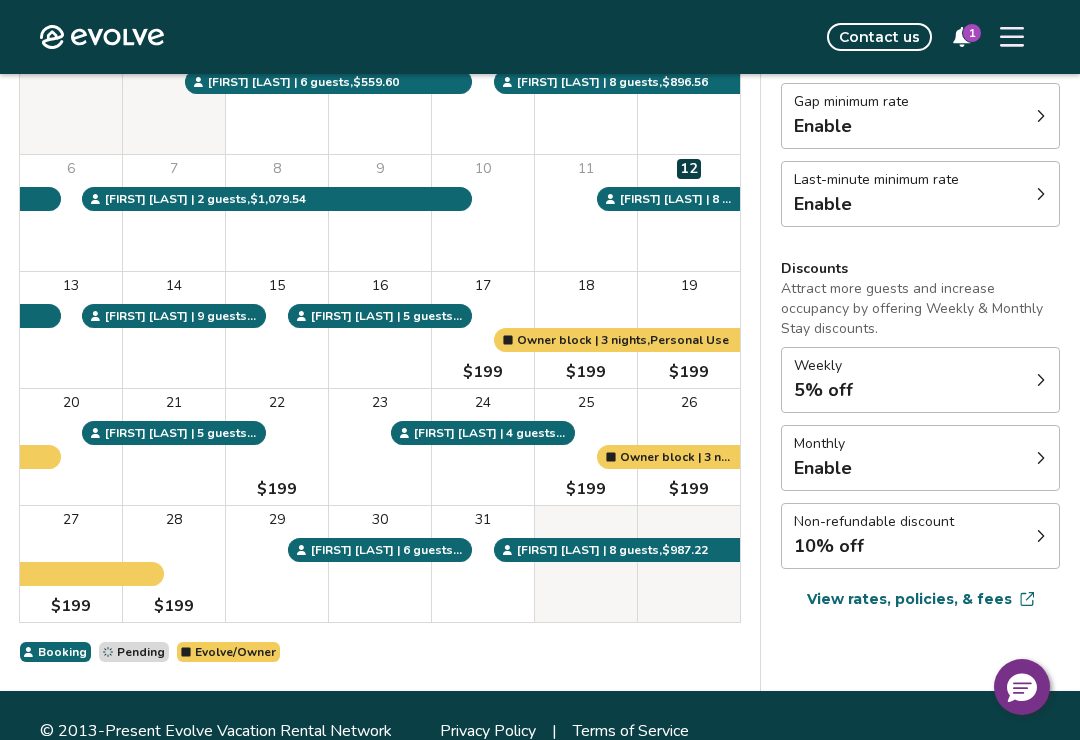 click on "Monthly Enable" at bounding box center [920, 458] 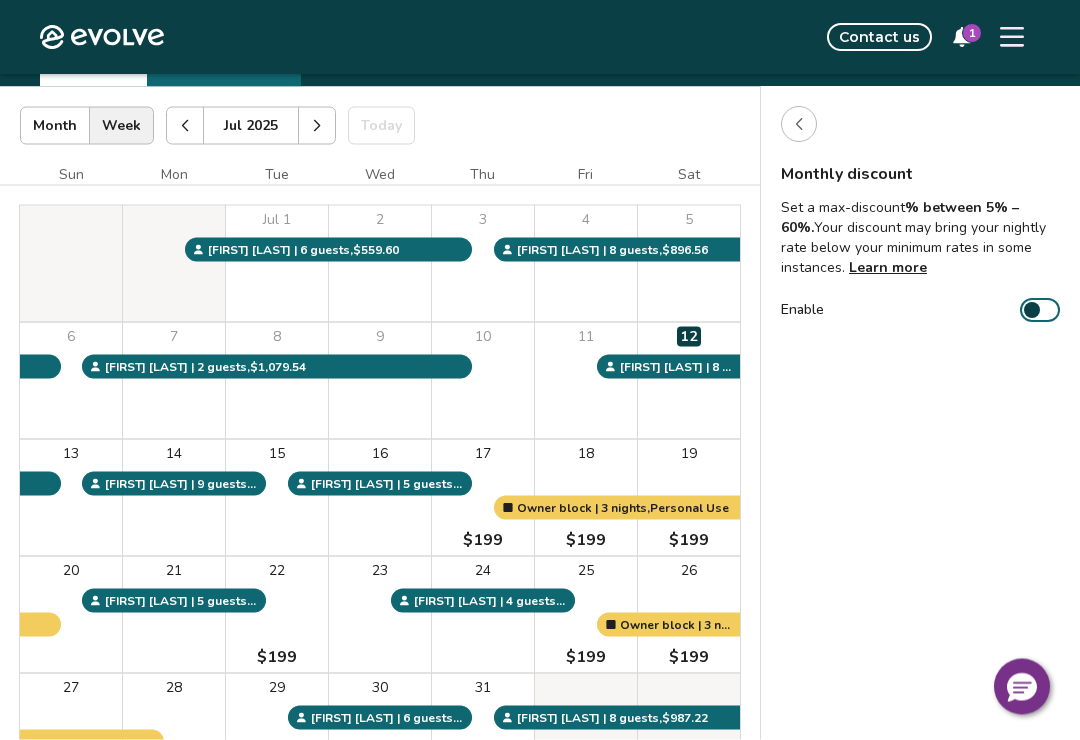 click at bounding box center (799, 125) 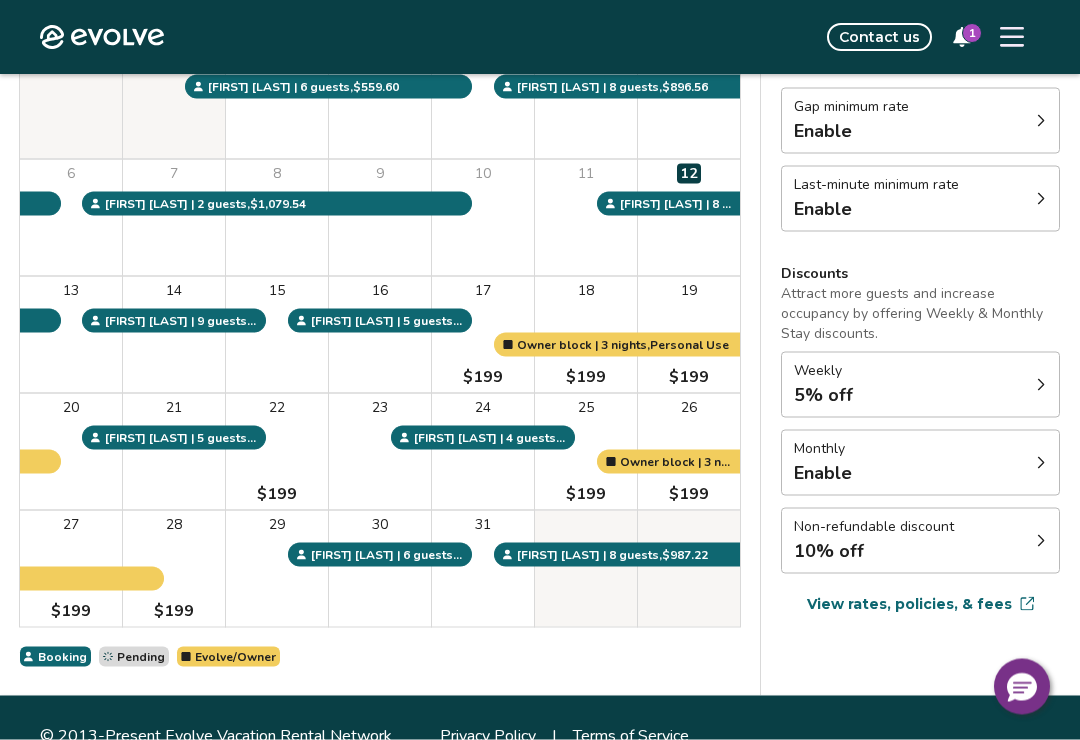 scroll, scrollTop: 263, scrollLeft: 0, axis: vertical 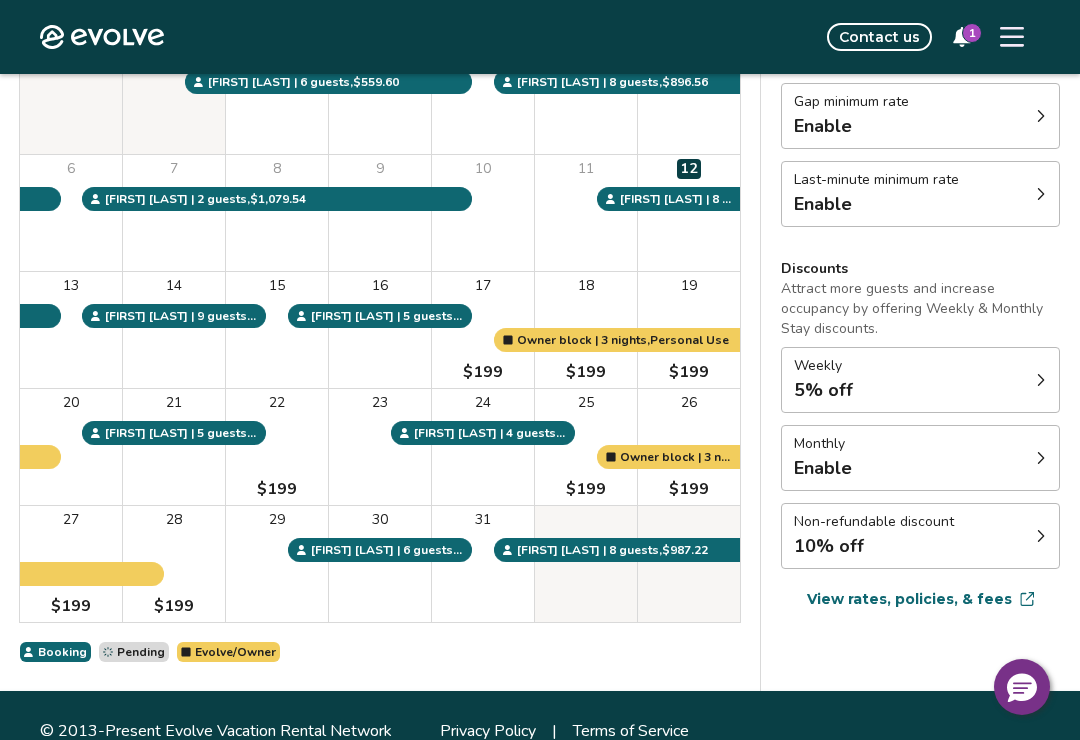 click 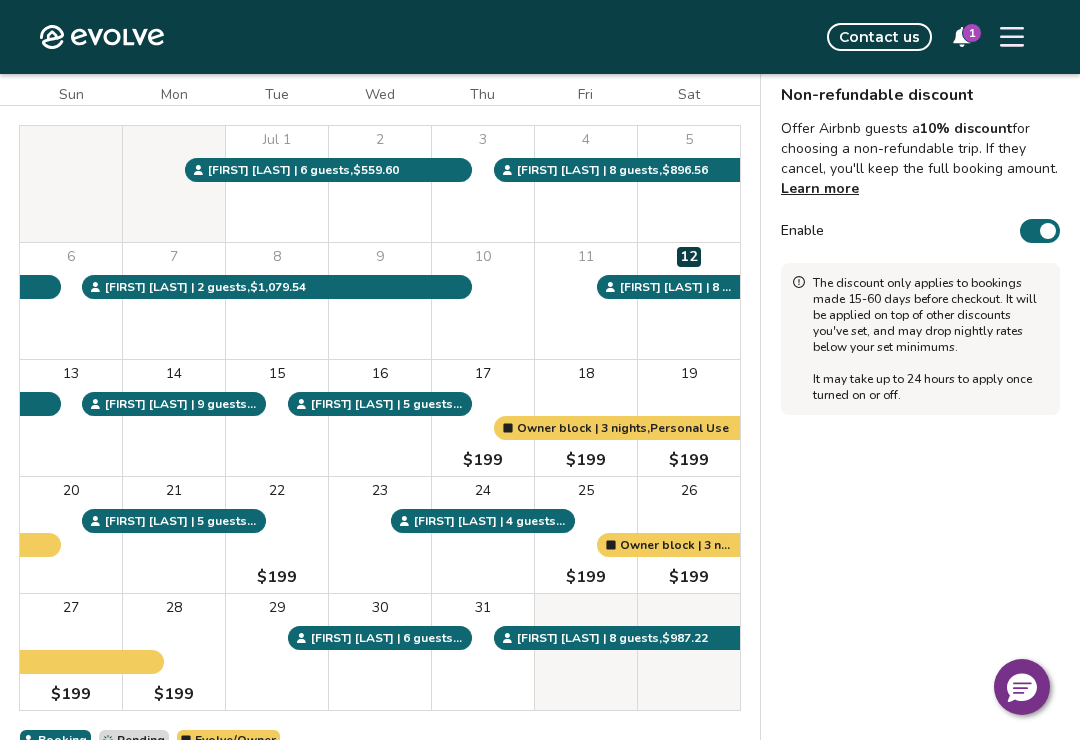 scroll, scrollTop: 157, scrollLeft: 0, axis: vertical 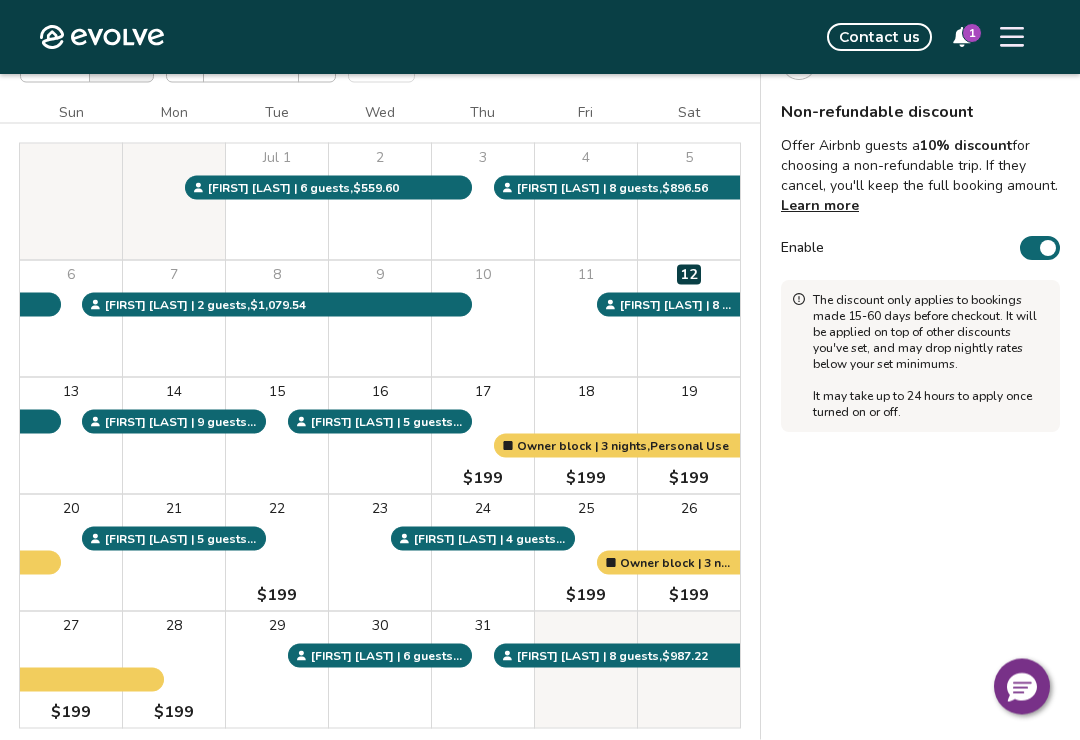 click at bounding box center (1048, 249) 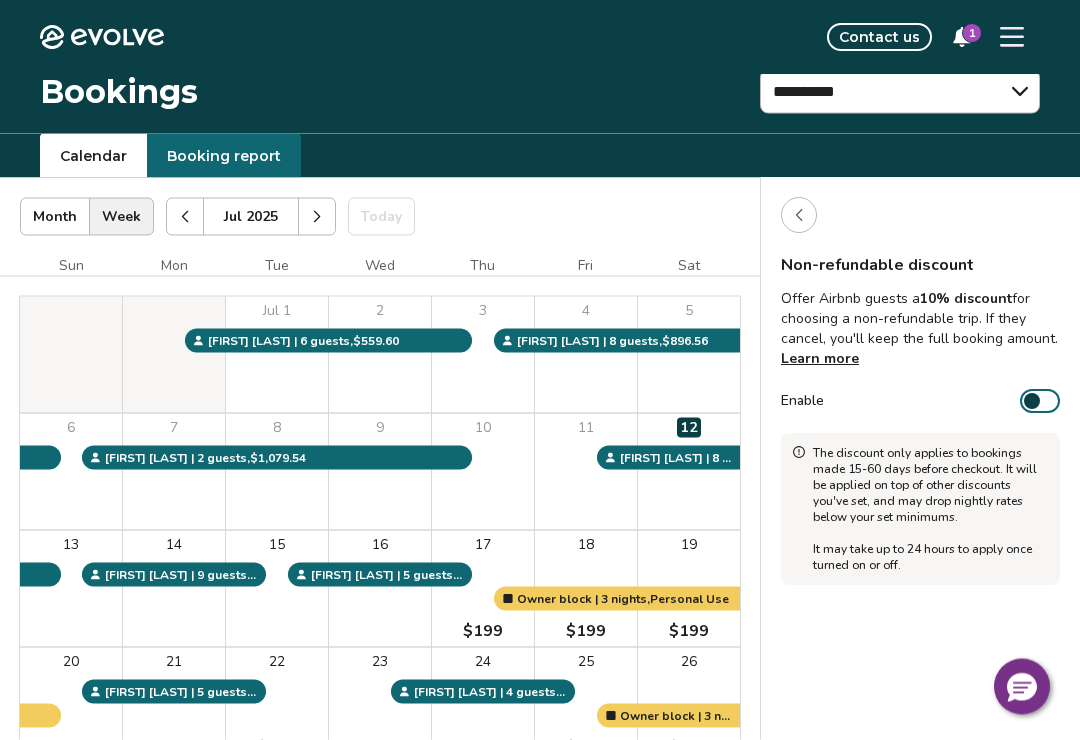 scroll, scrollTop: 0, scrollLeft: 0, axis: both 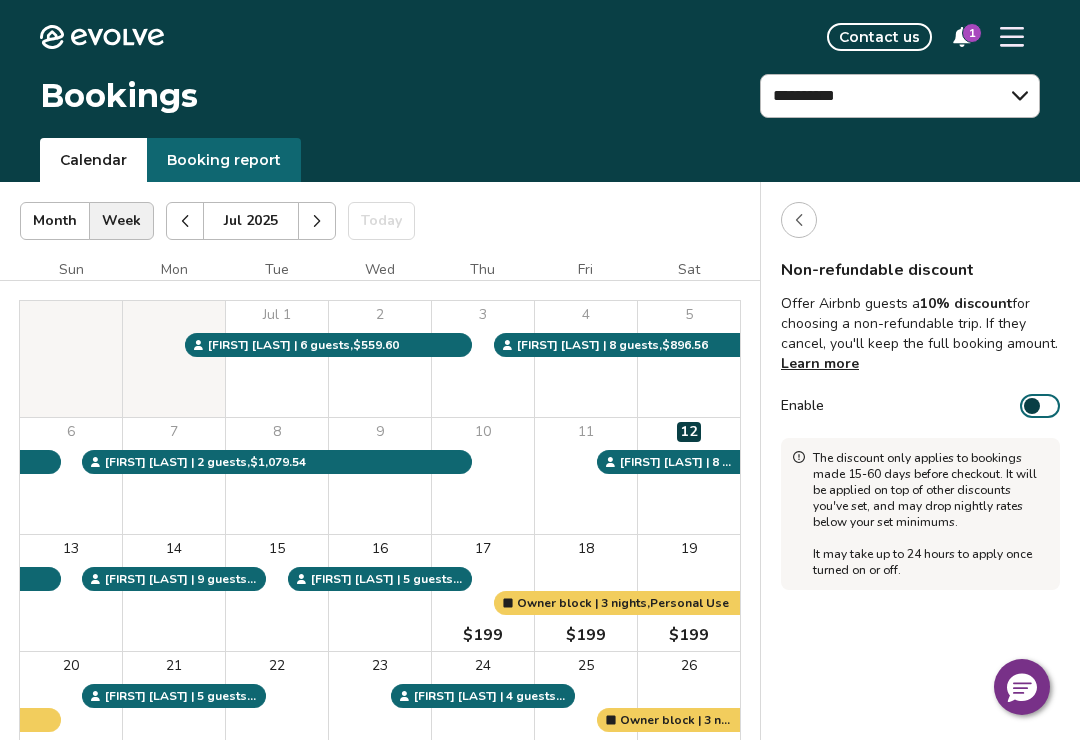 click 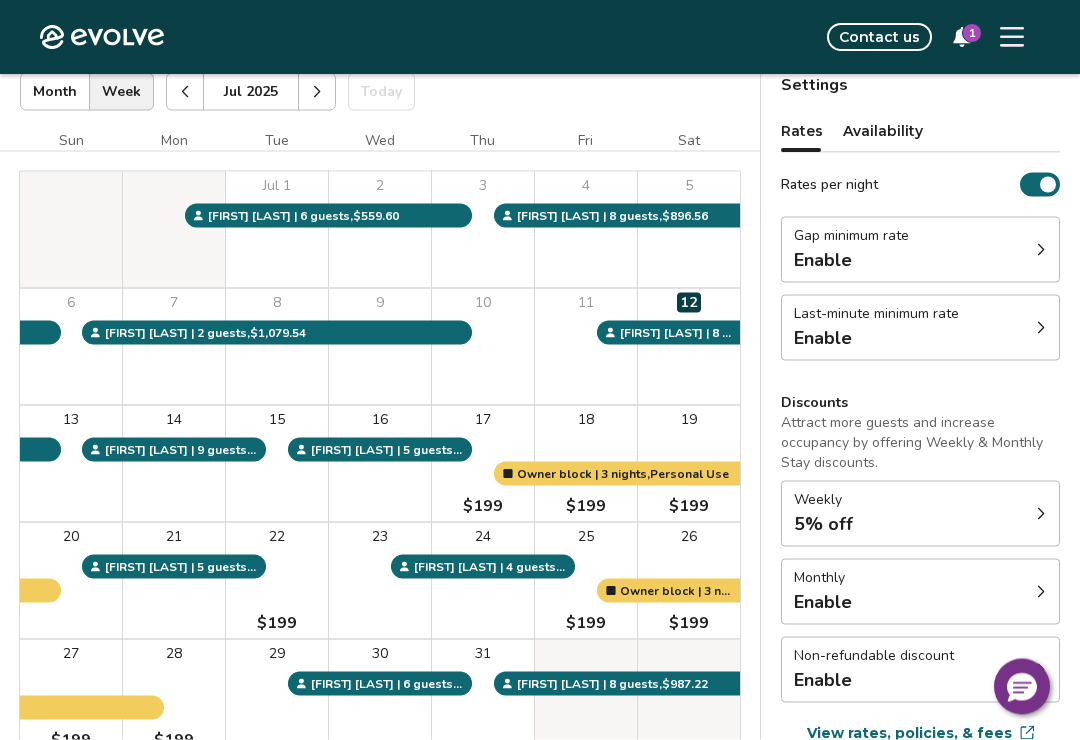 scroll, scrollTop: 0, scrollLeft: 0, axis: both 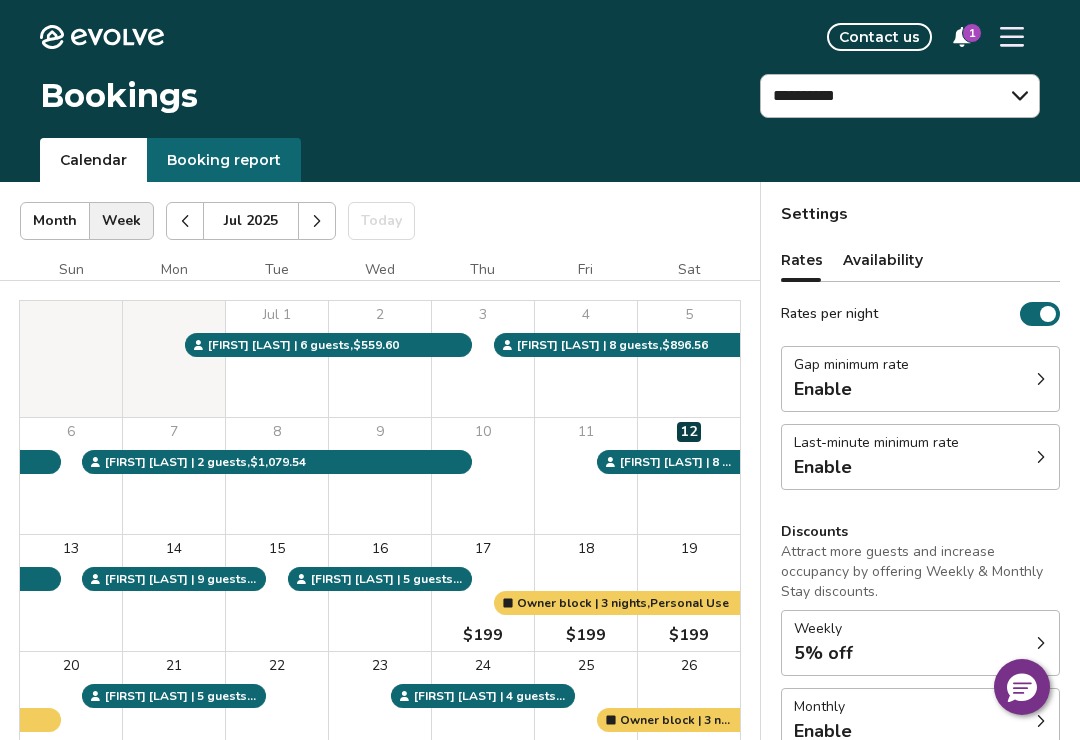 click 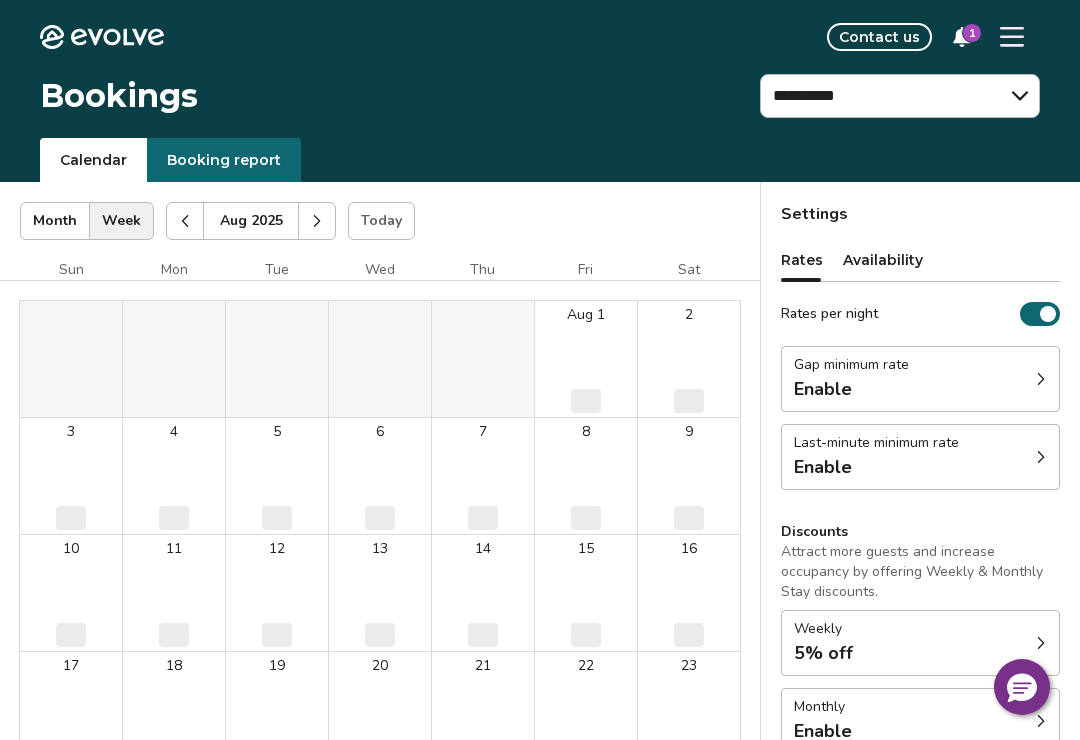 click at bounding box center (317, 221) 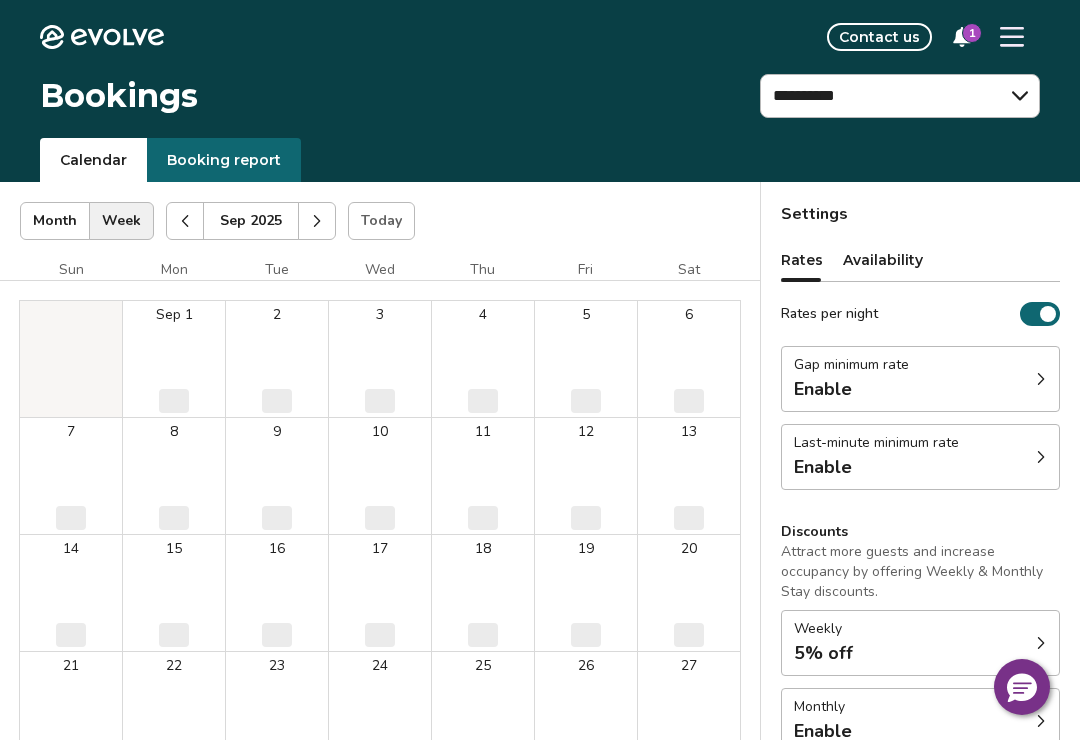 click 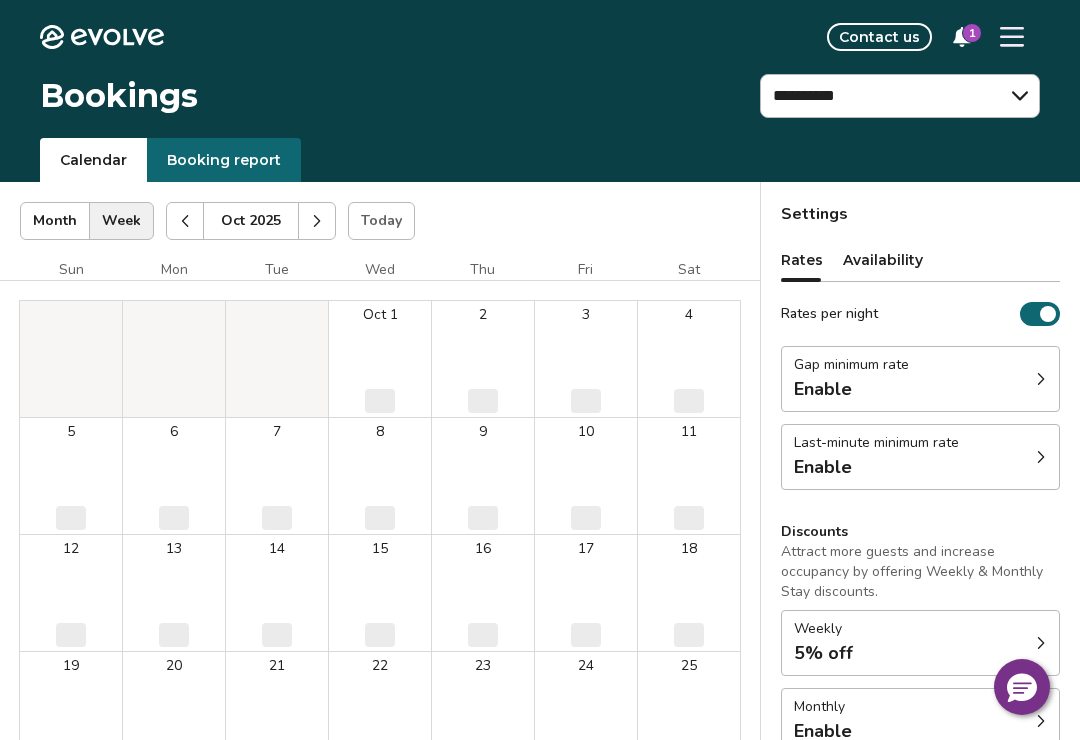 click 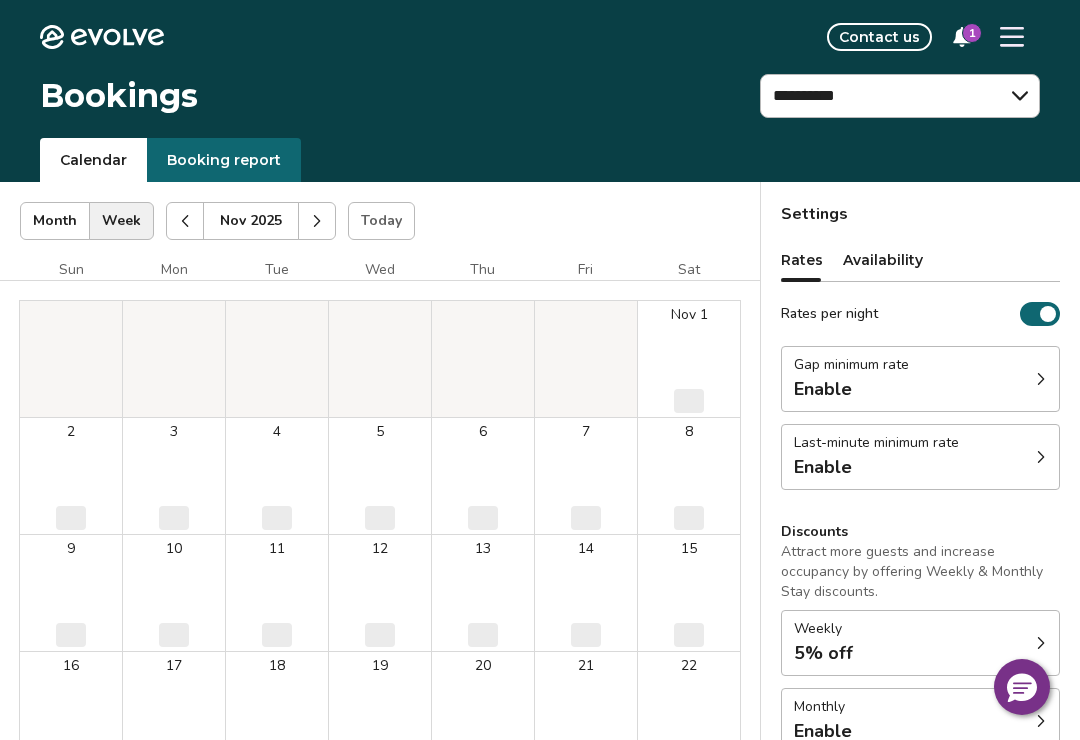 click 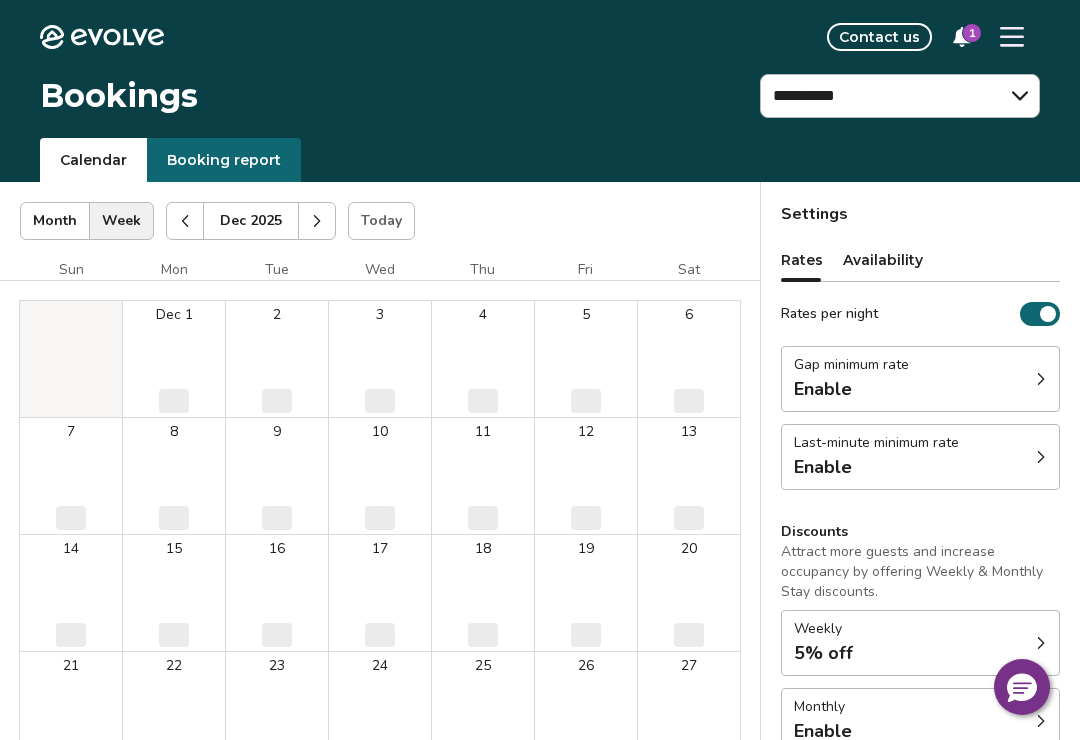 click 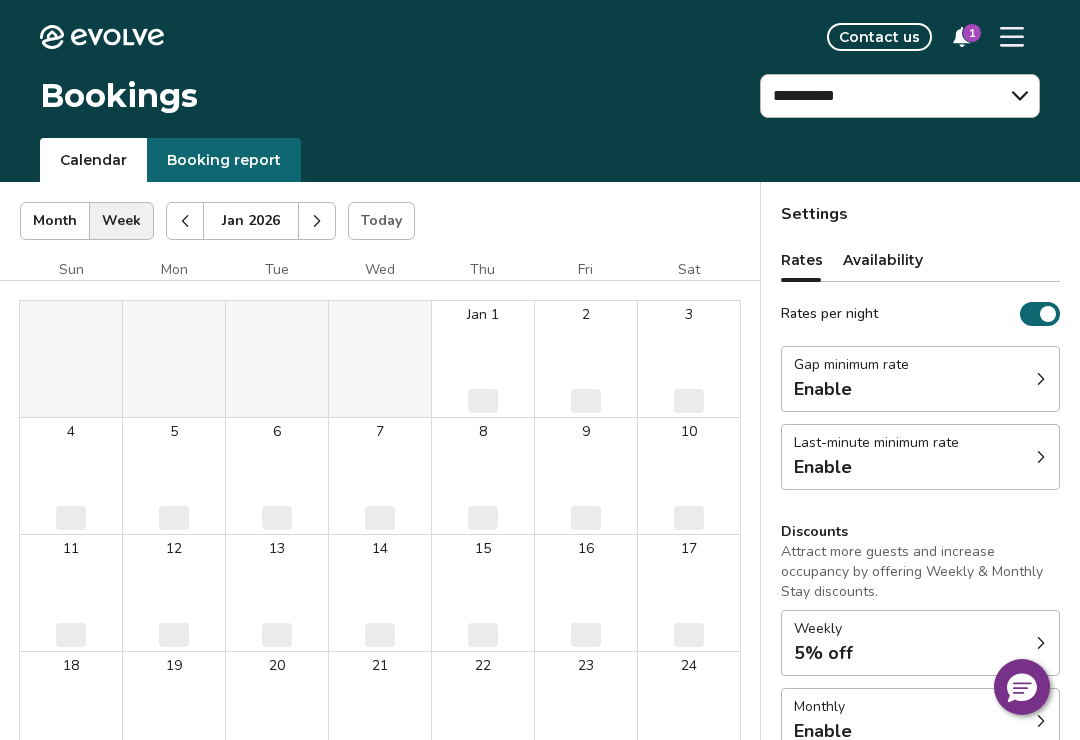 click at bounding box center [317, 221] 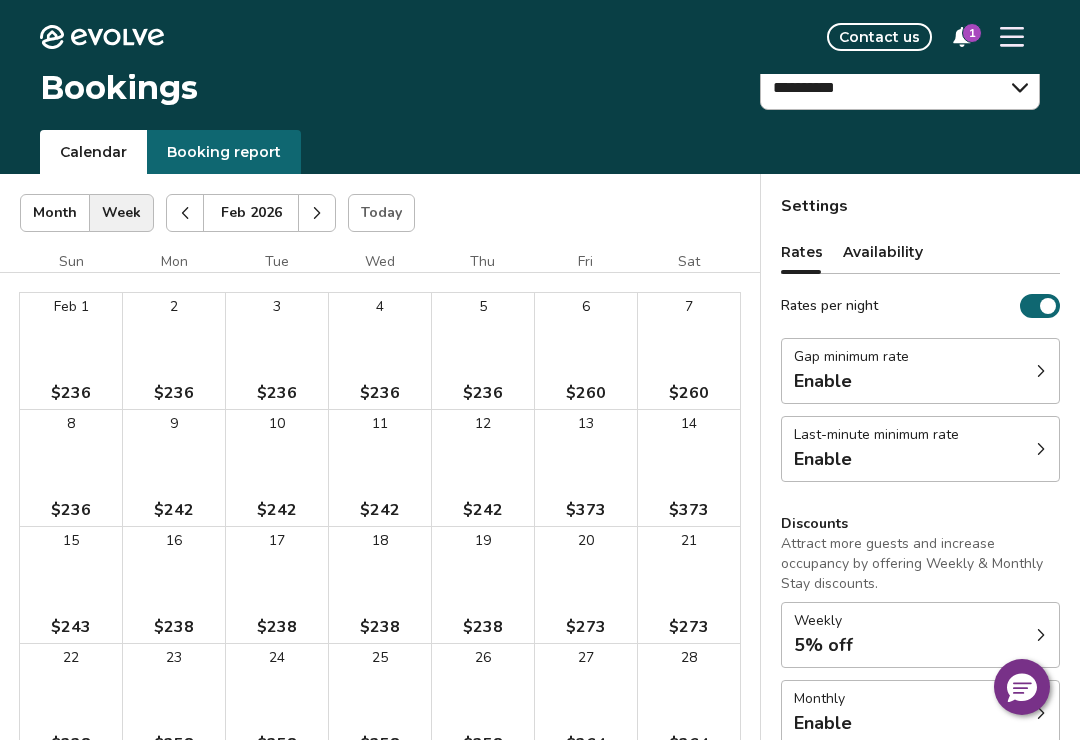 scroll, scrollTop: 0, scrollLeft: 0, axis: both 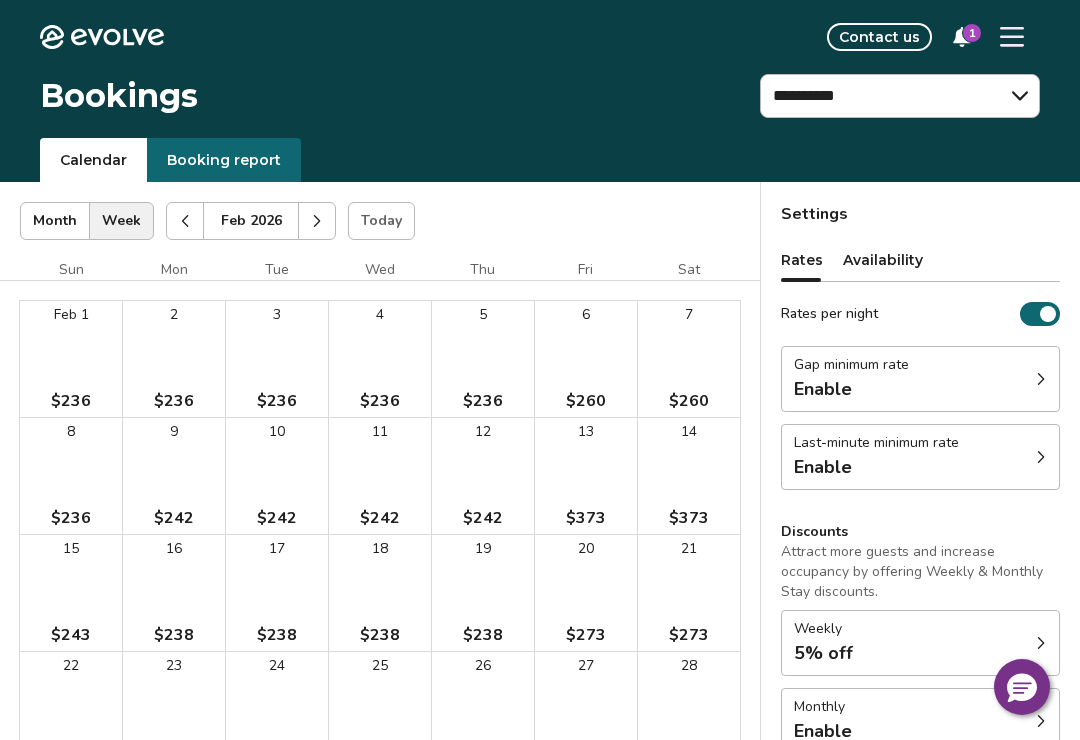 click 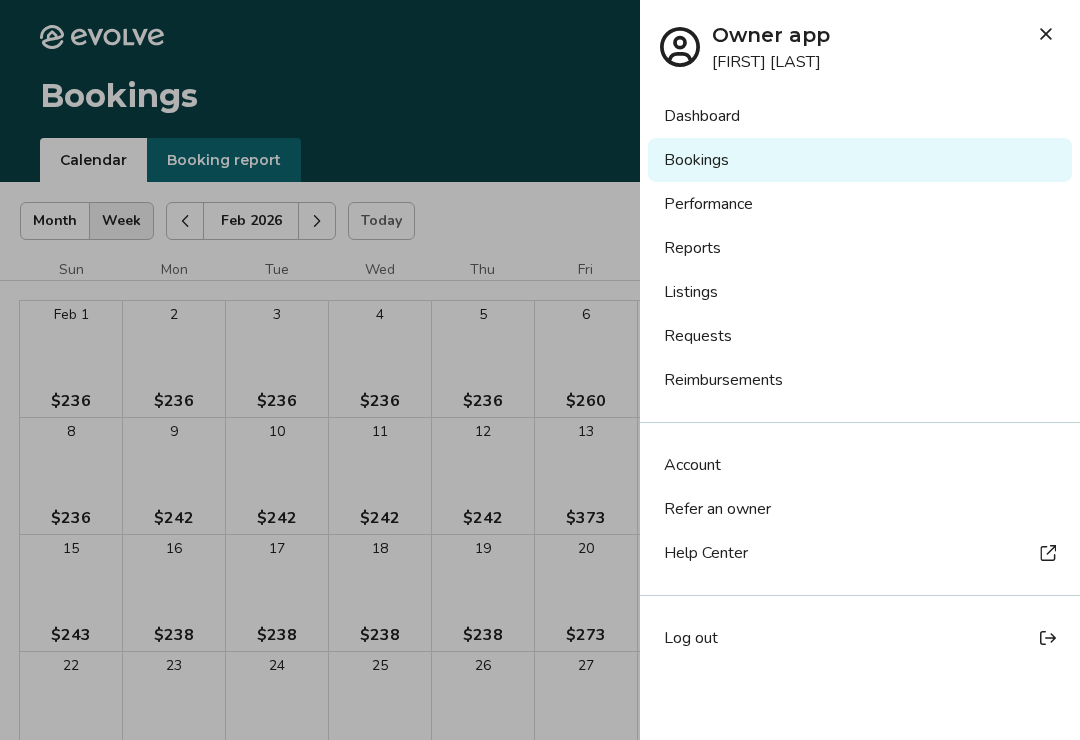 click 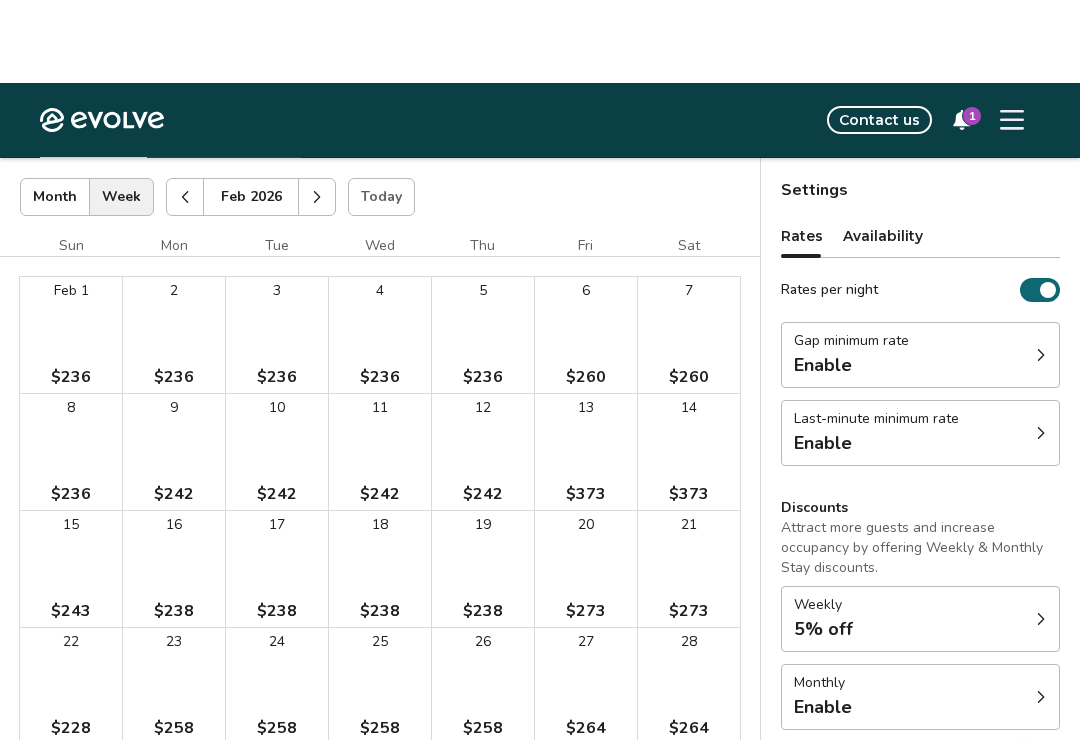 scroll, scrollTop: 0, scrollLeft: 0, axis: both 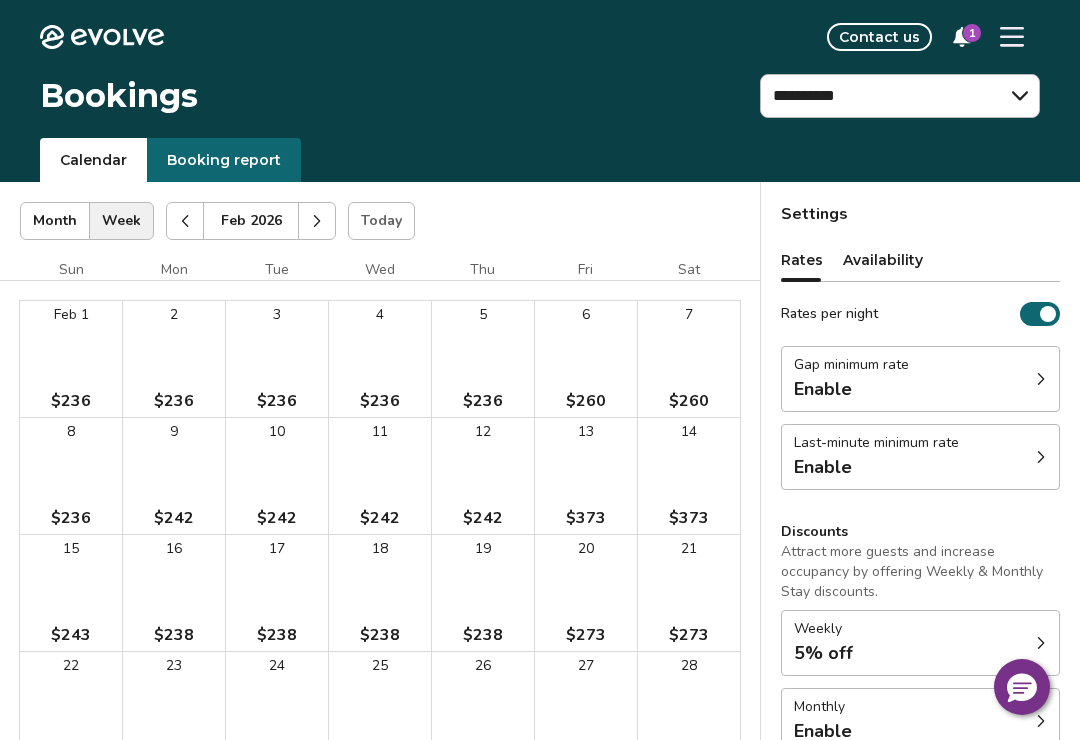 click 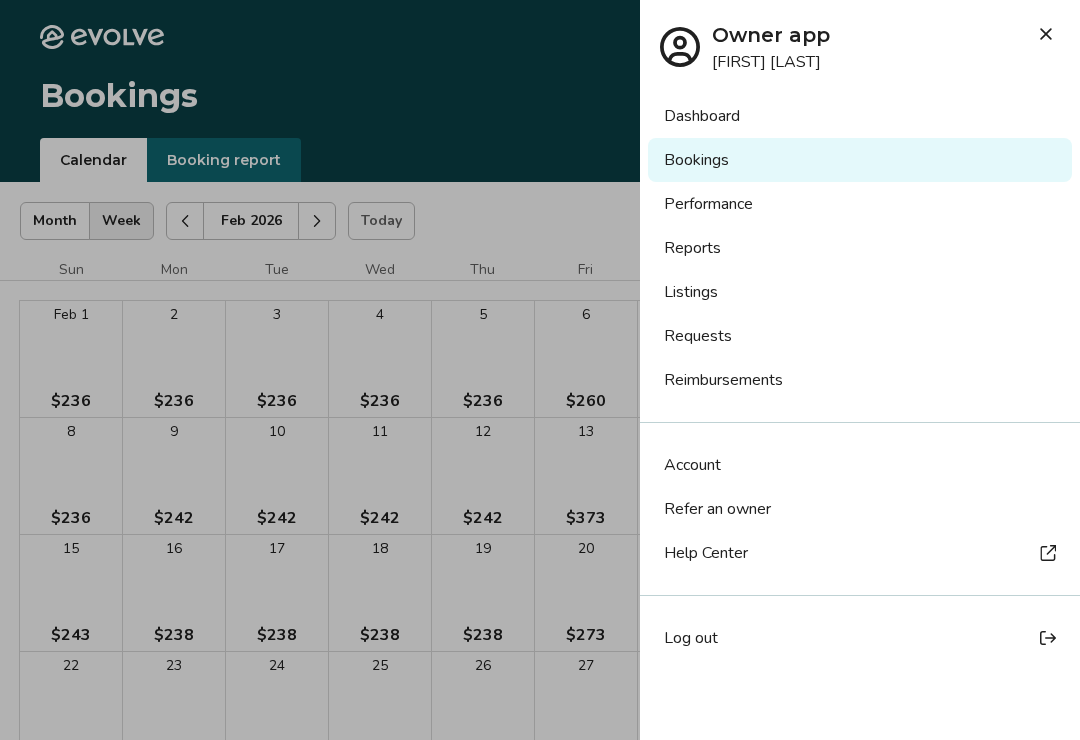 click on "Dashboard" at bounding box center (860, 116) 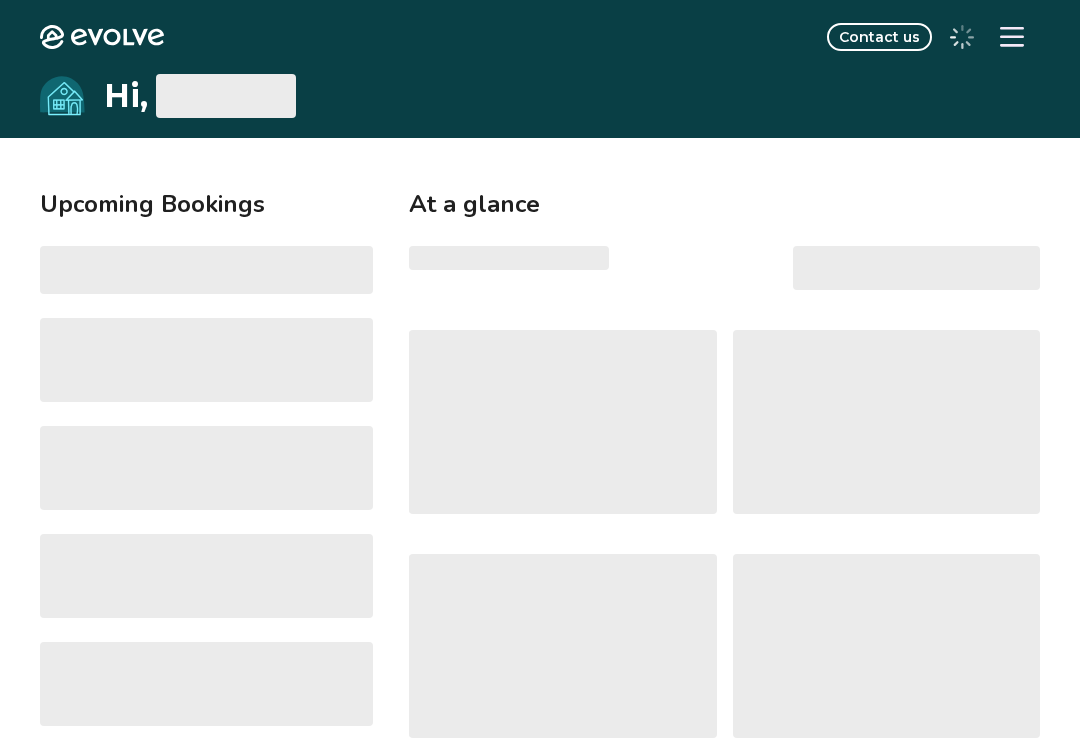 scroll, scrollTop: 0, scrollLeft: 0, axis: both 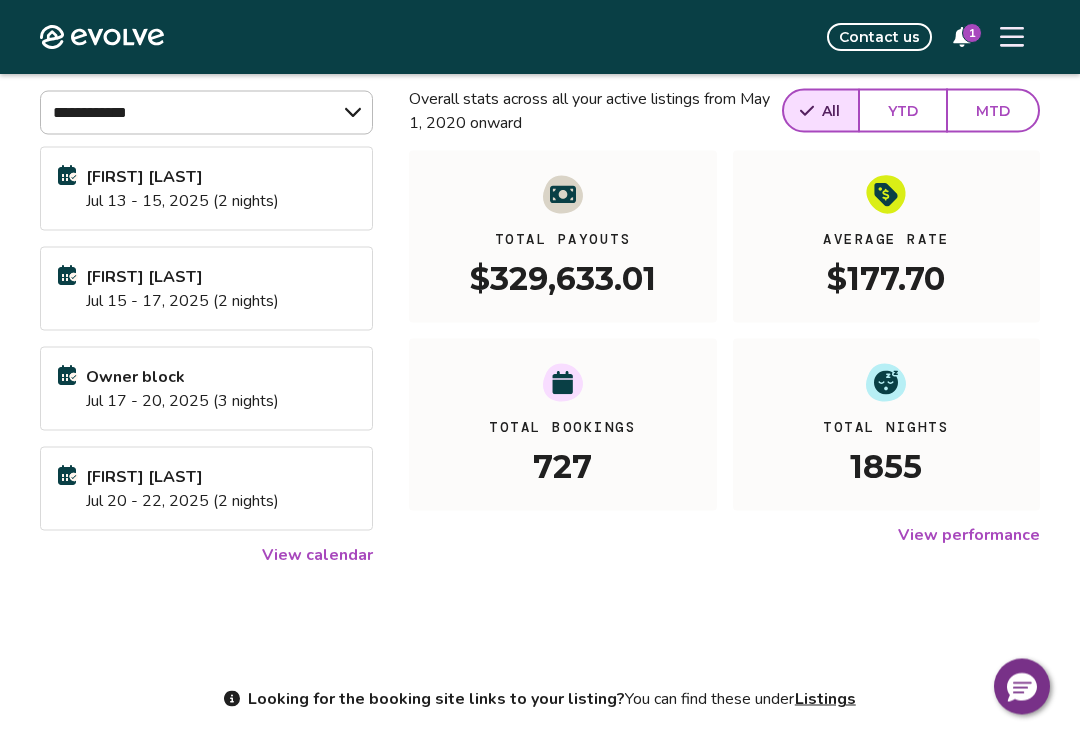 click on "View calendar" at bounding box center (317, 555) 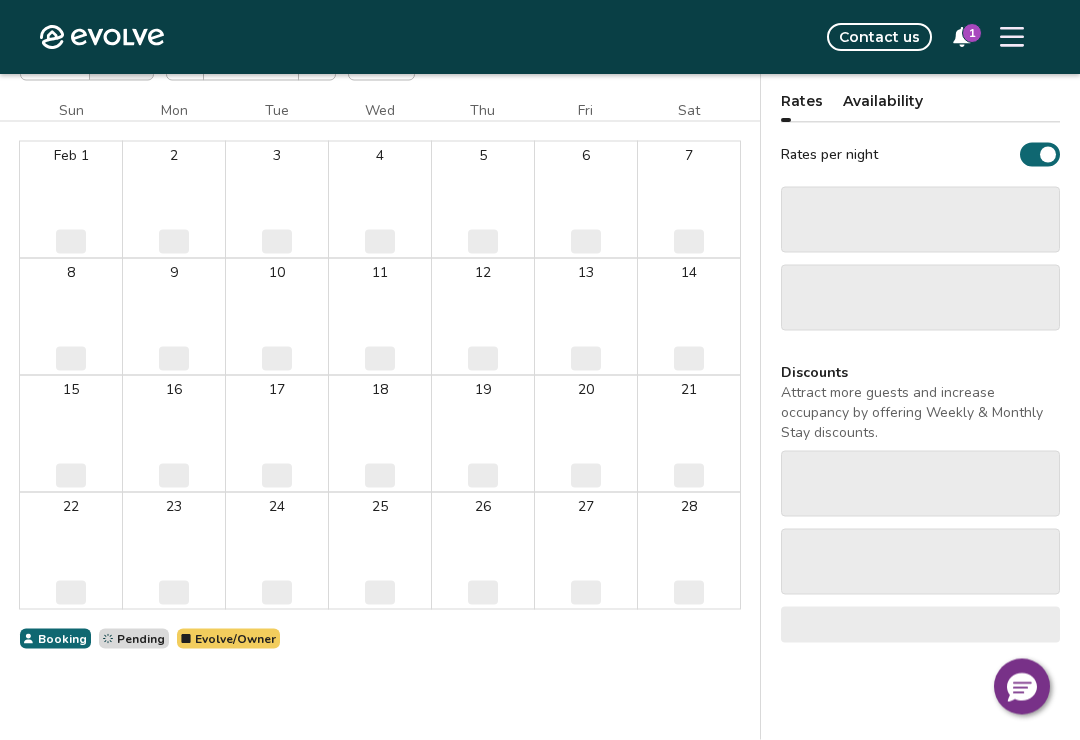 scroll, scrollTop: 0, scrollLeft: 0, axis: both 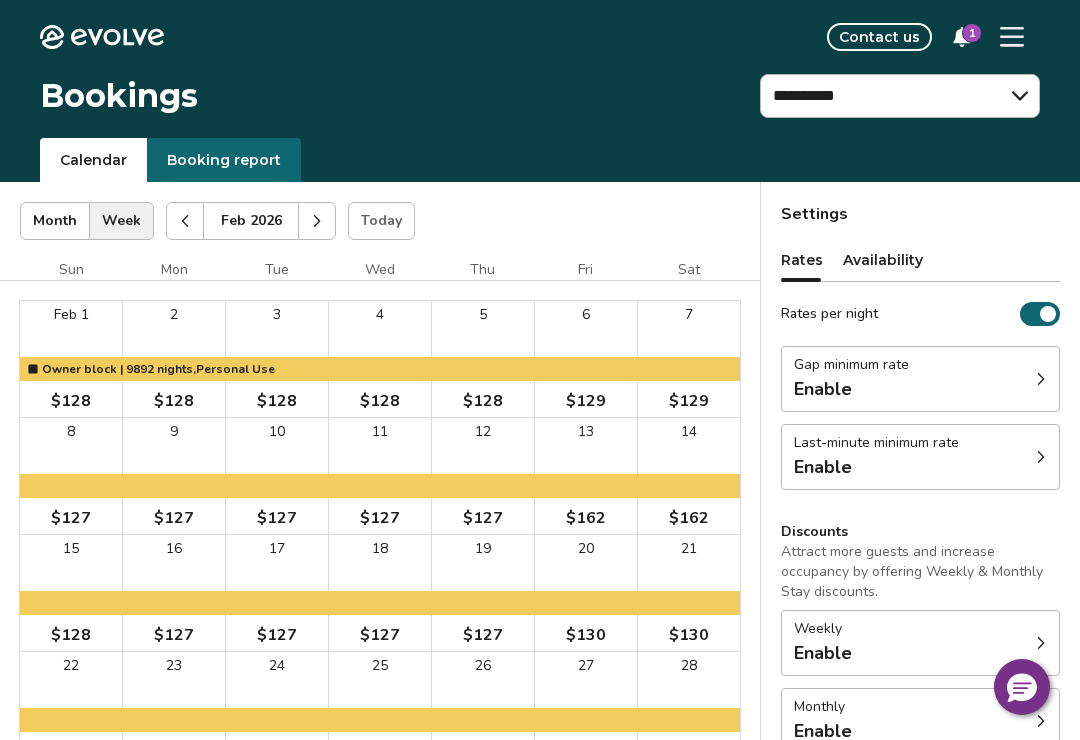 click on "Settings" at bounding box center [814, 214] 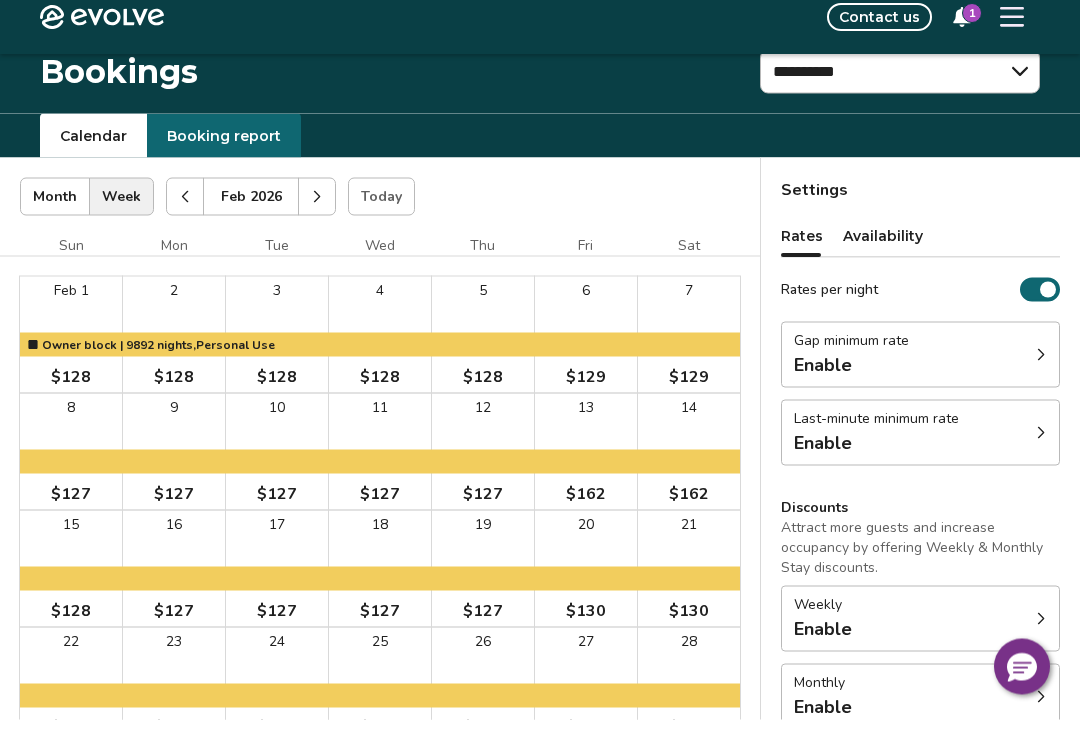 scroll, scrollTop: 25, scrollLeft: 0, axis: vertical 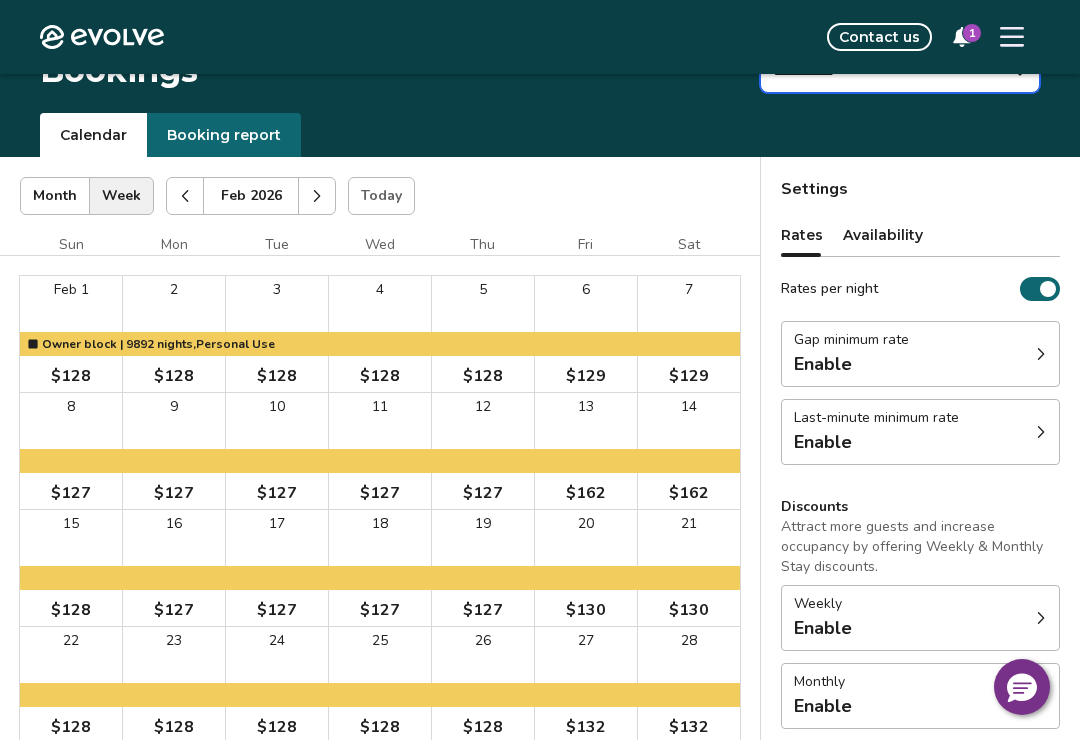 click on "**********" at bounding box center (900, 71) 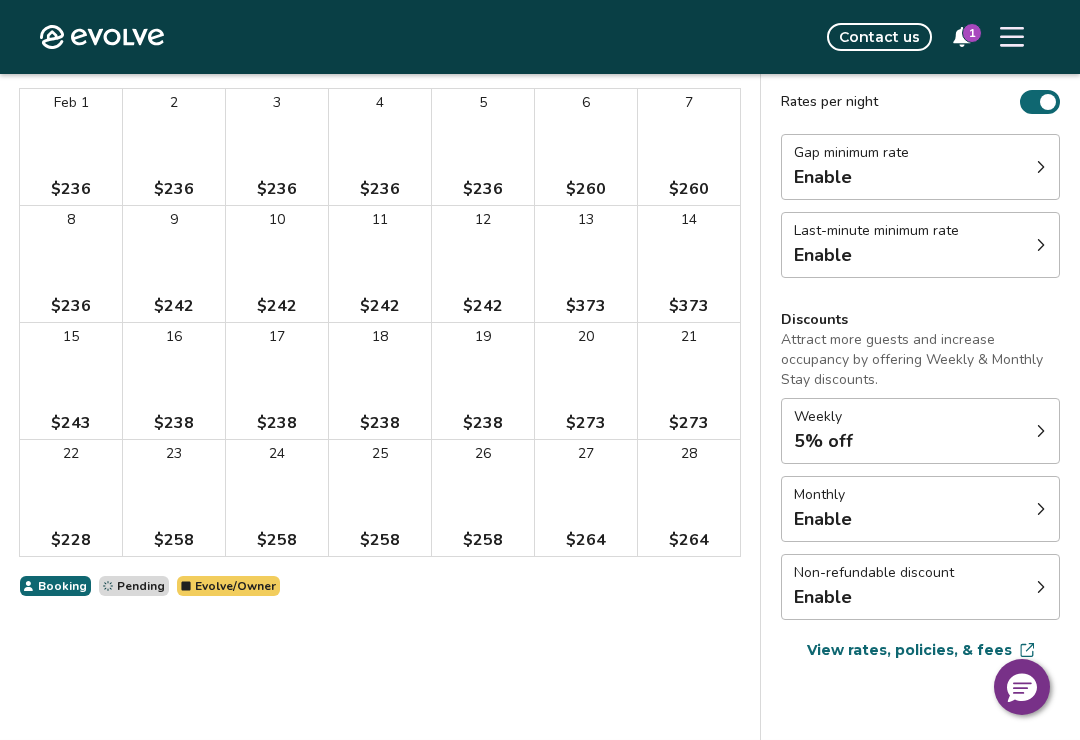 scroll, scrollTop: 263, scrollLeft: 0, axis: vertical 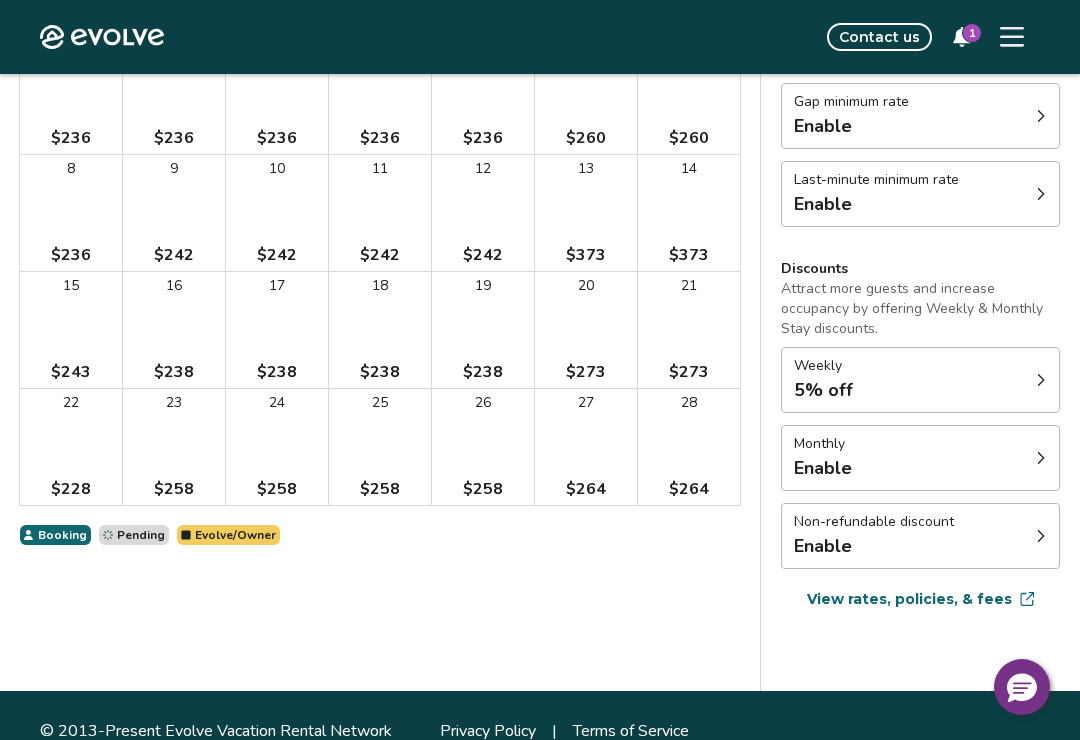 click on "View rates, policies, & fees" at bounding box center [909, 599] 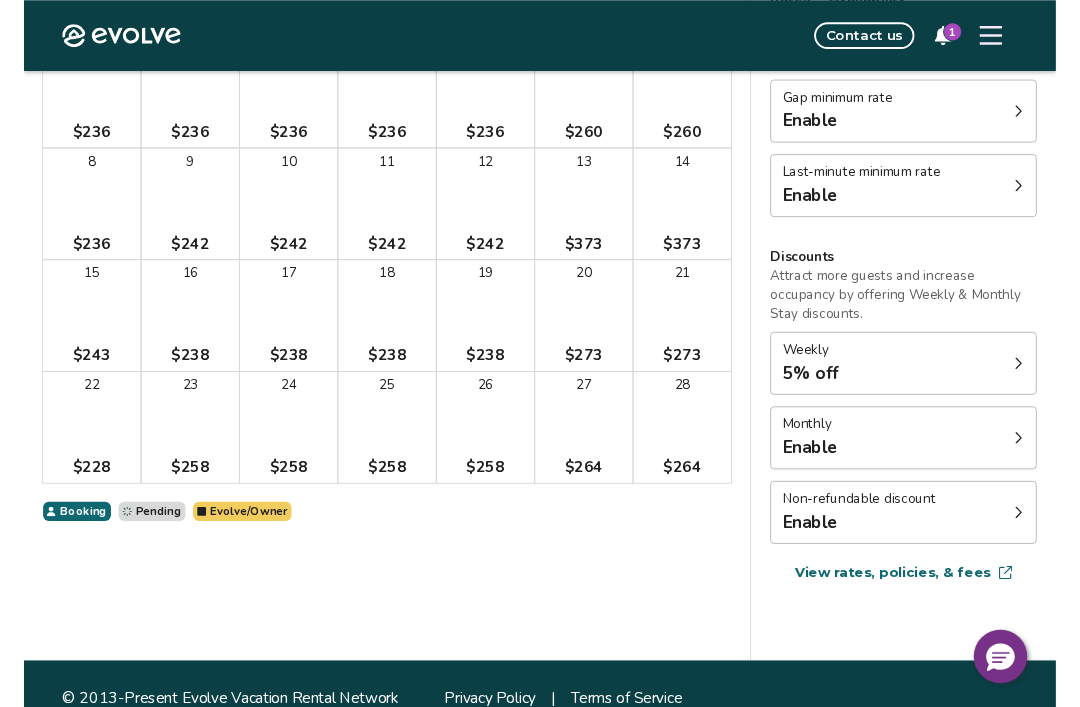 scroll, scrollTop: 230, scrollLeft: 0, axis: vertical 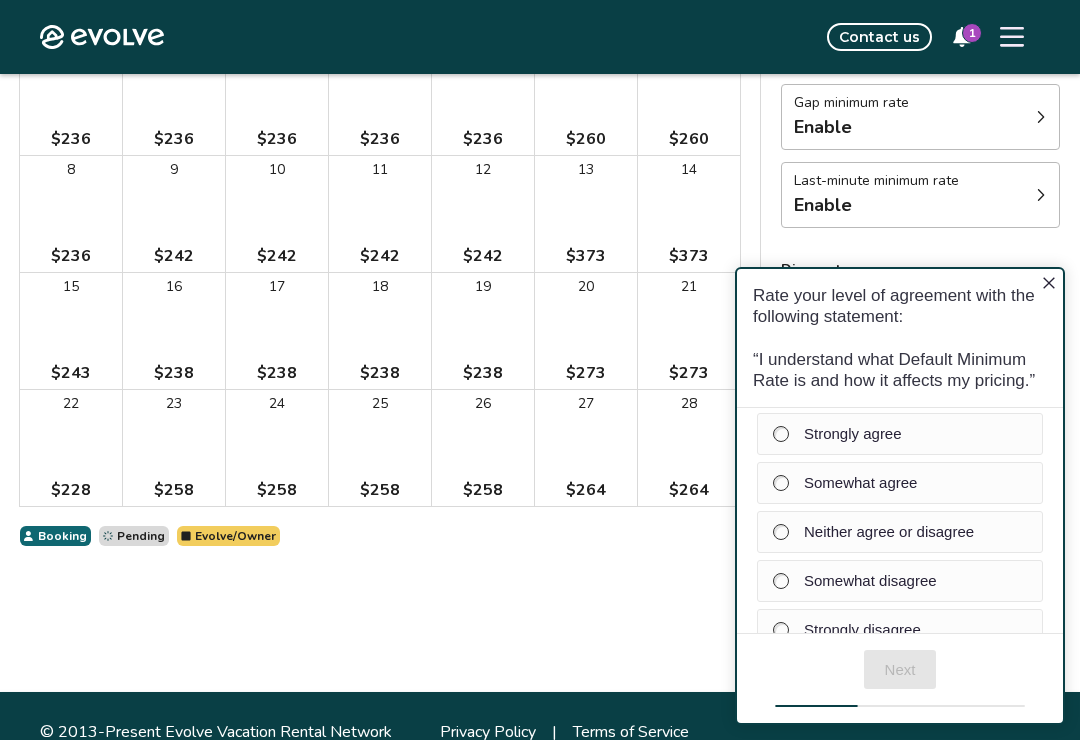 click 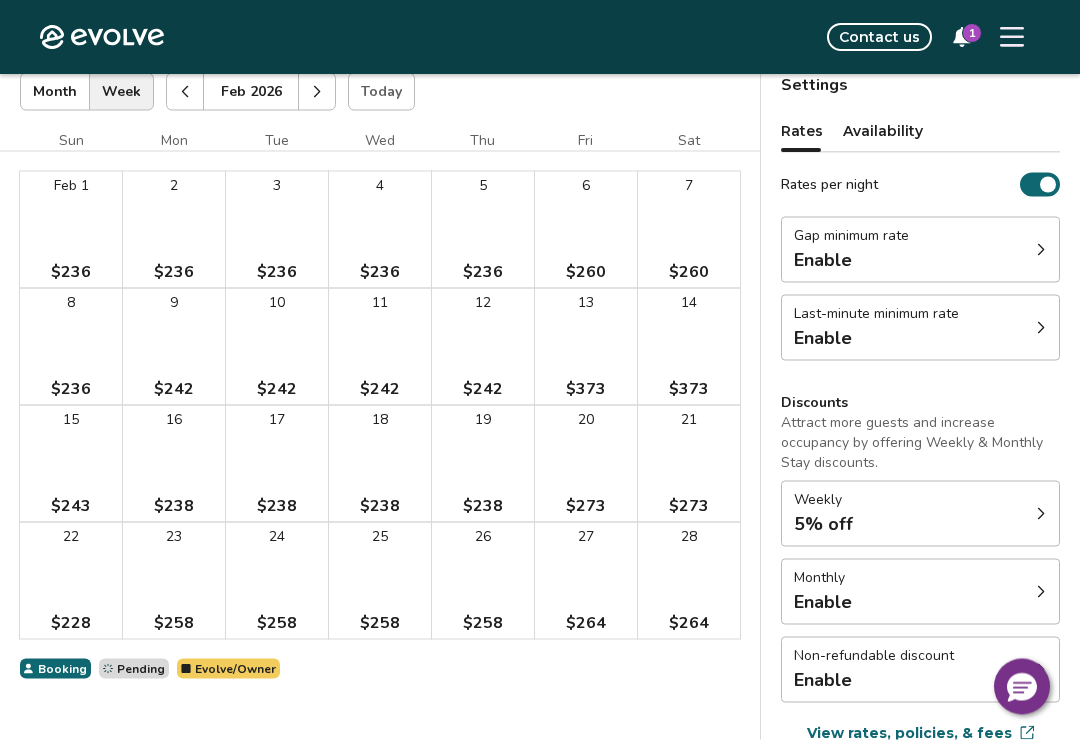 scroll, scrollTop: 144, scrollLeft: 0, axis: vertical 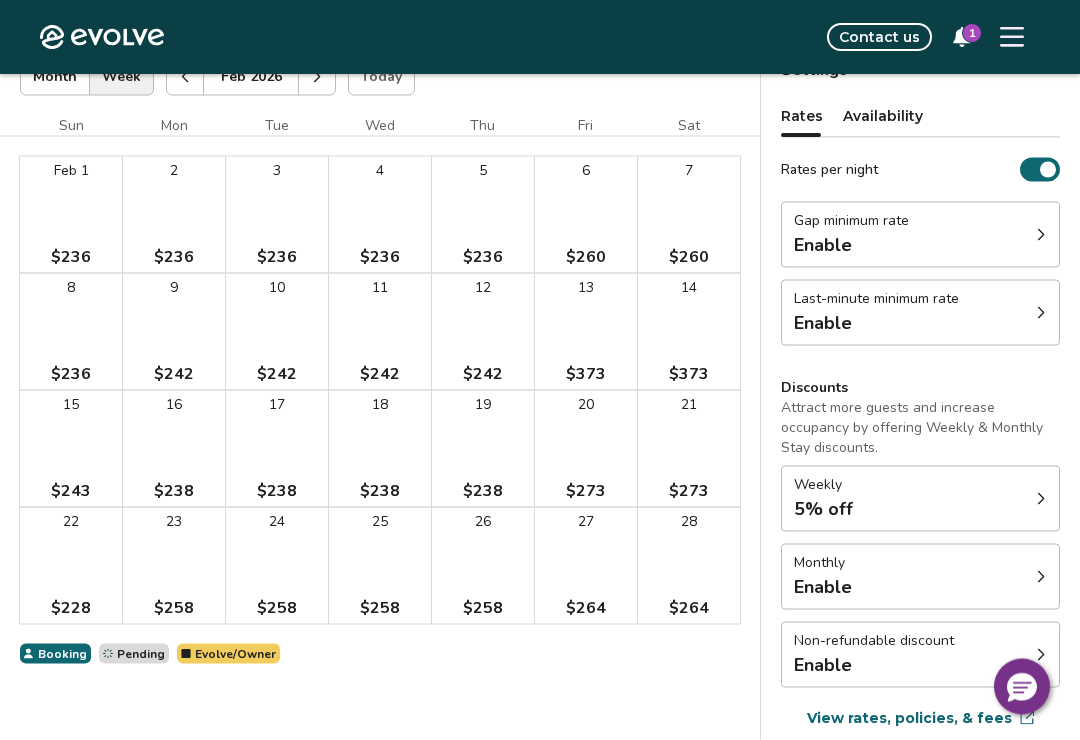 click on "Evolve/Owner" at bounding box center (235, 654) 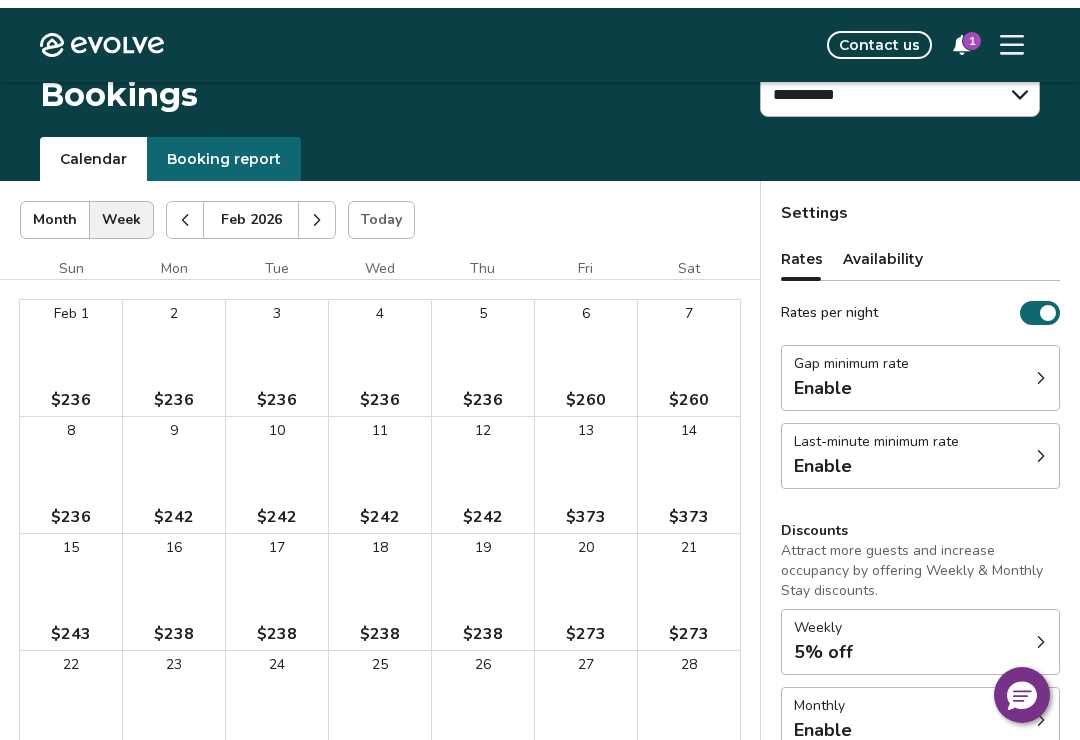 scroll, scrollTop: 0, scrollLeft: 0, axis: both 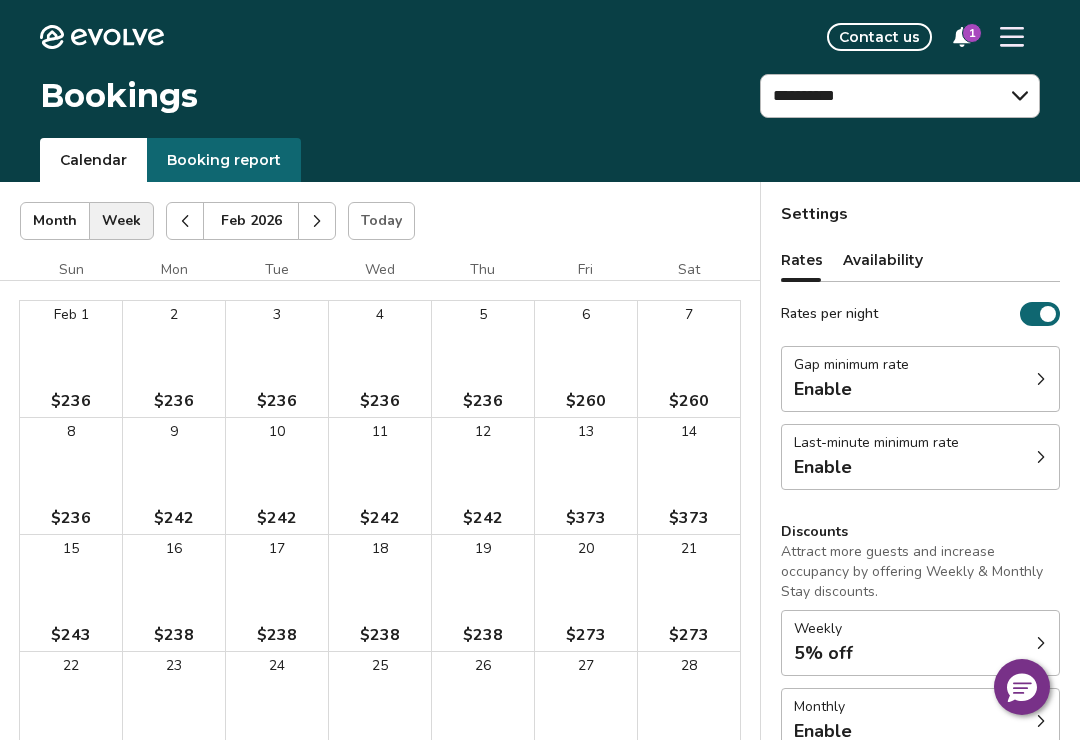 click on "Settings" at bounding box center (814, 214) 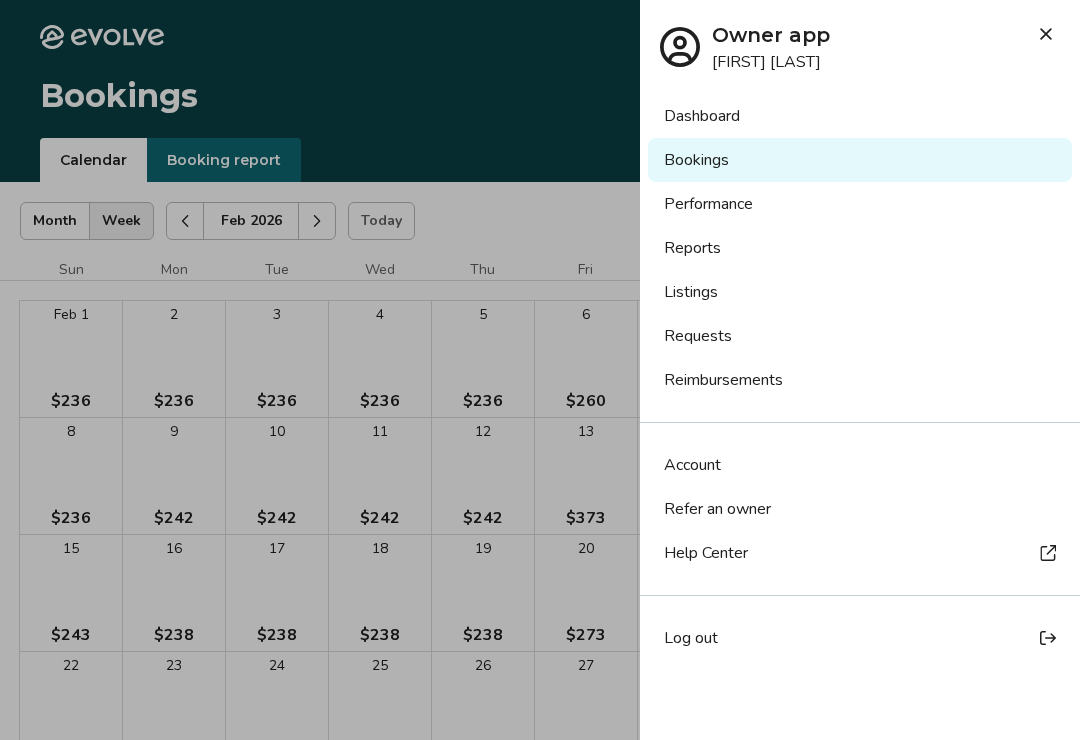 click on "Account" at bounding box center (692, 465) 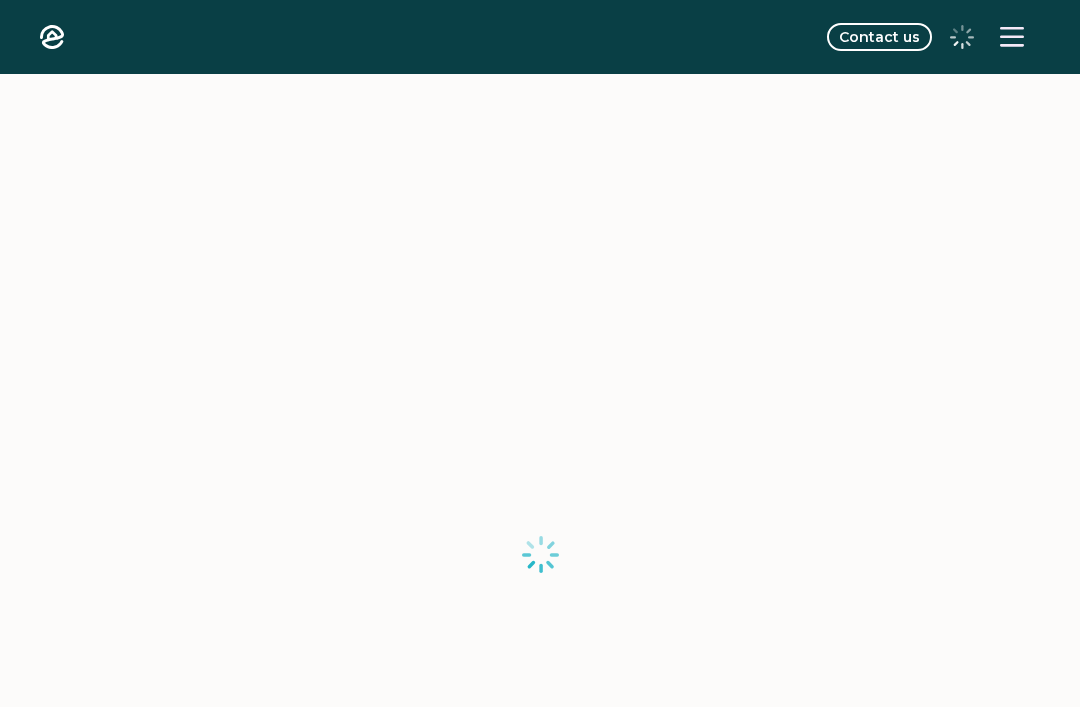 scroll, scrollTop: 0, scrollLeft: 0, axis: both 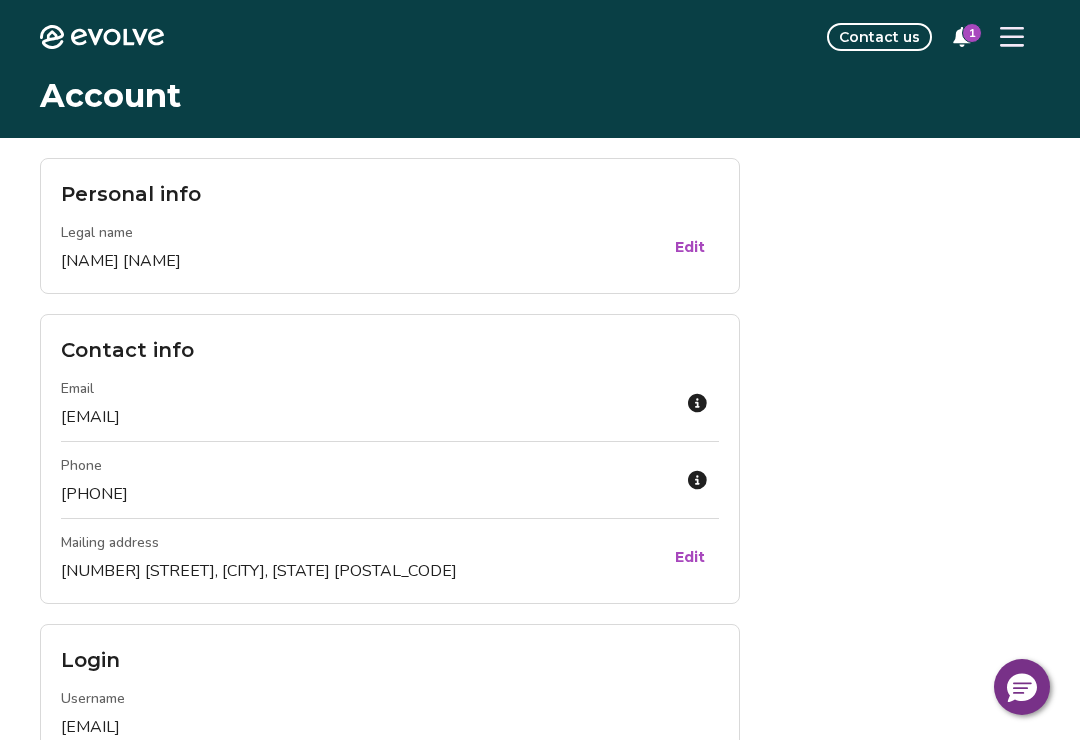 click on "1" at bounding box center [972, 33] 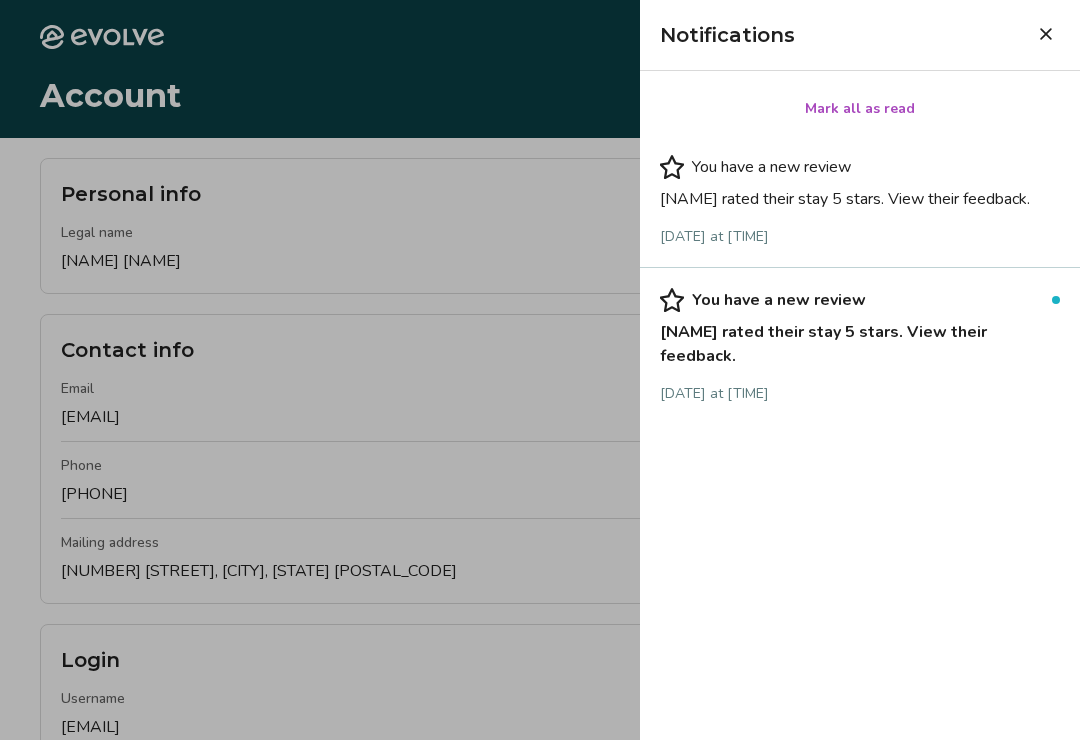 click 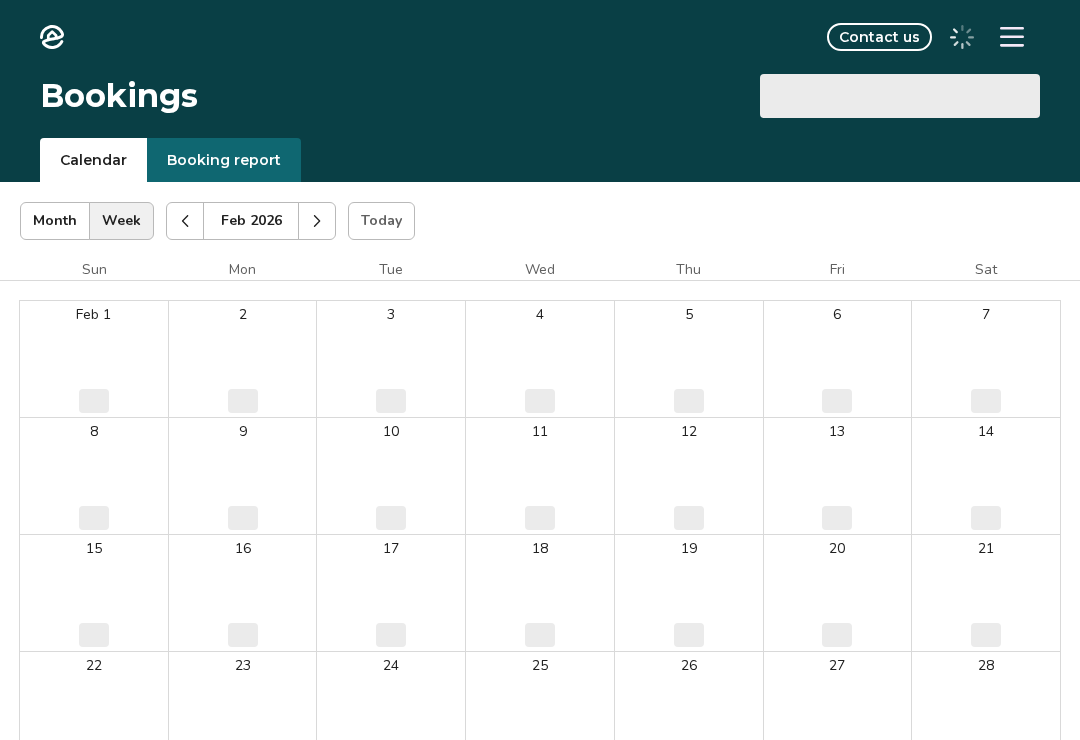 scroll, scrollTop: 0, scrollLeft: 0, axis: both 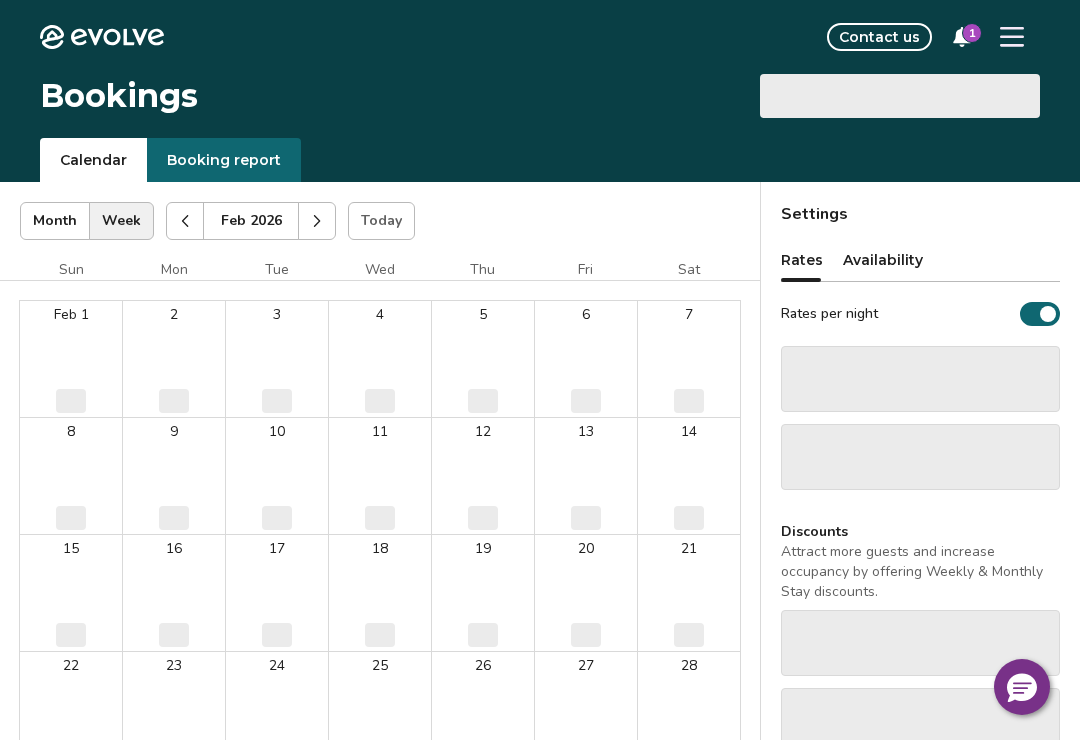 select on "**********" 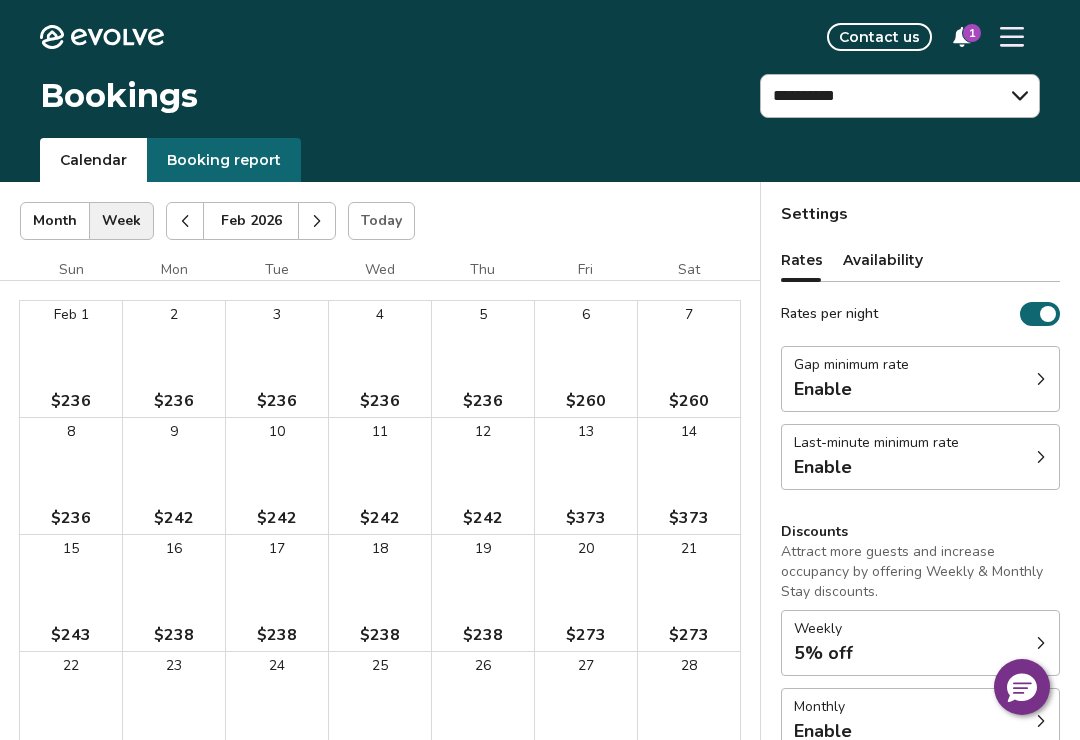 scroll, scrollTop: 191, scrollLeft: 0, axis: vertical 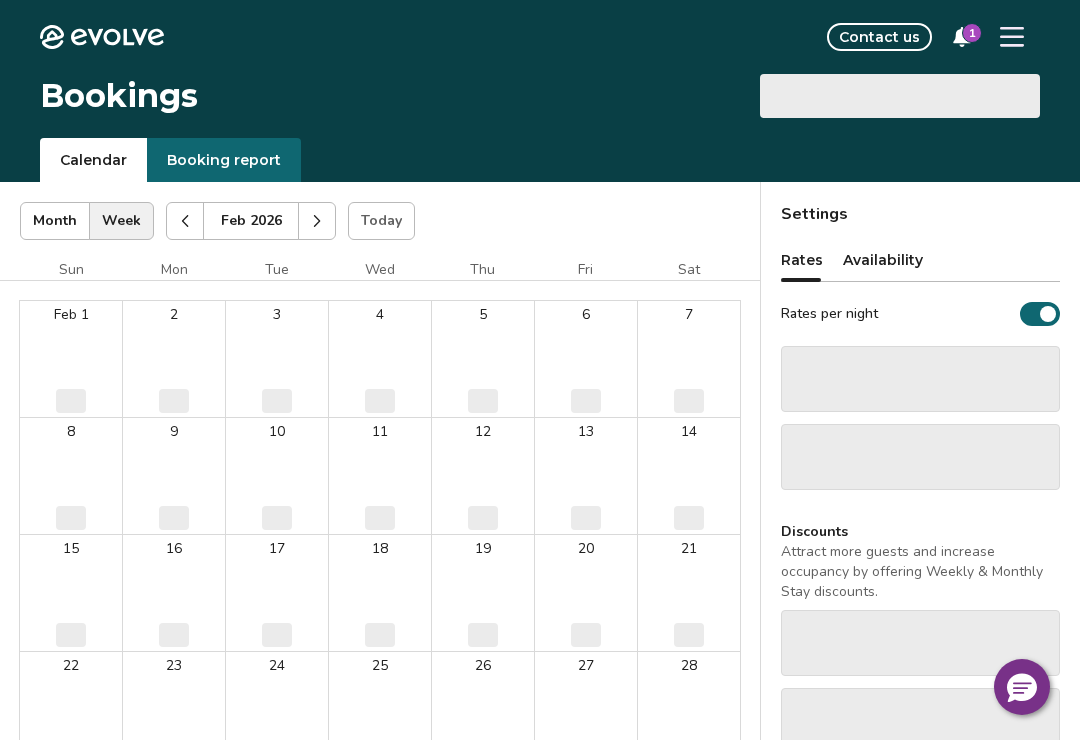 select on "**********" 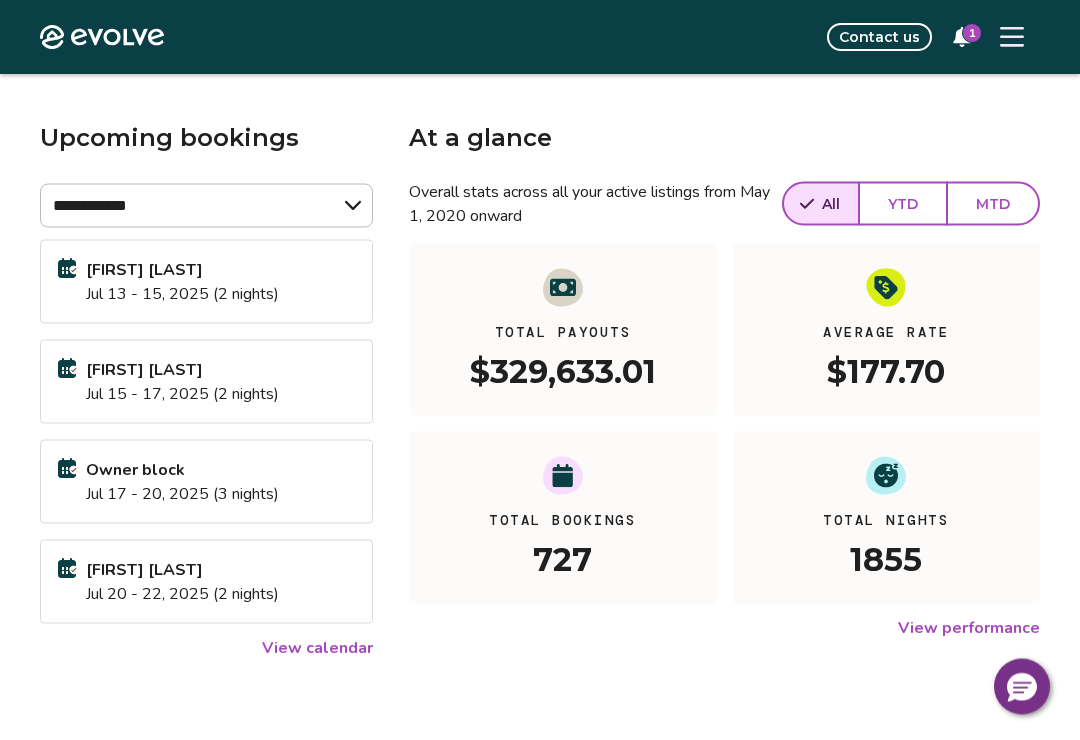 scroll, scrollTop: 67, scrollLeft: 0, axis: vertical 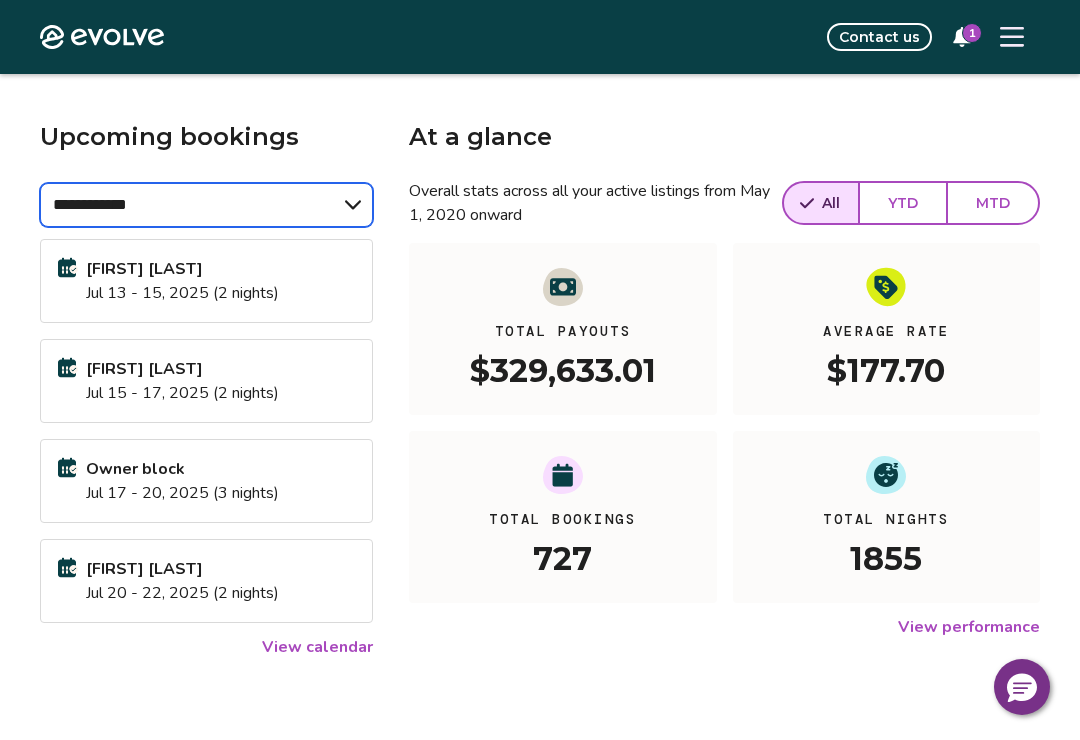 click on "**********" at bounding box center (206, 205) 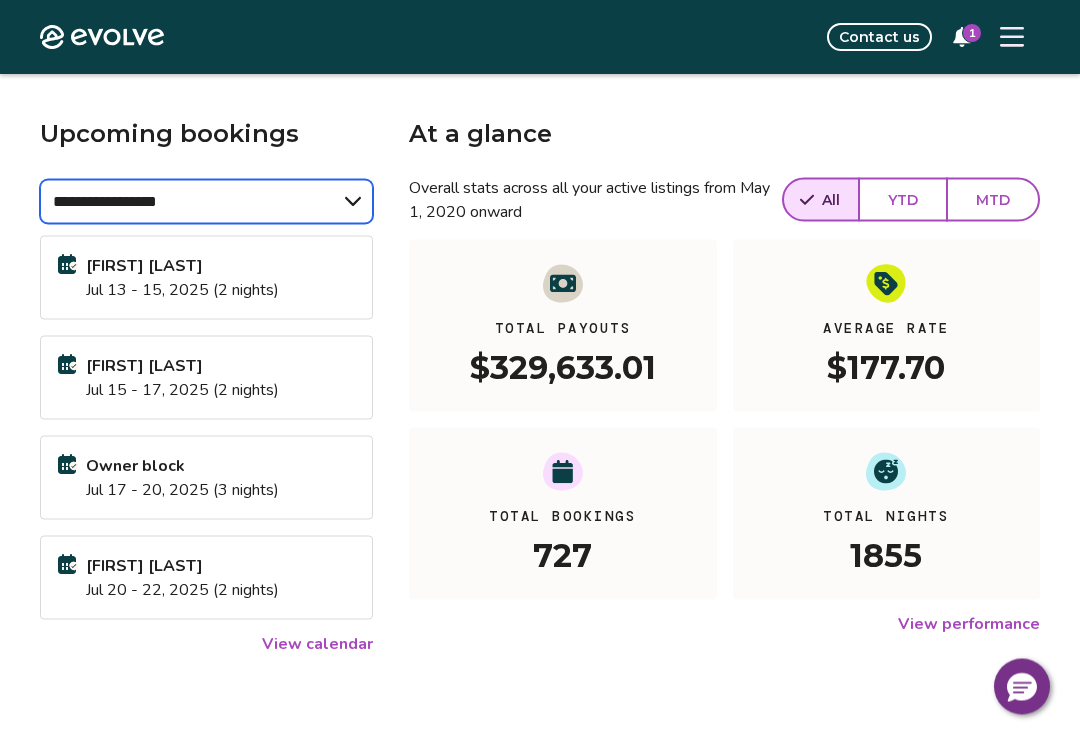 scroll, scrollTop: 73, scrollLeft: 0, axis: vertical 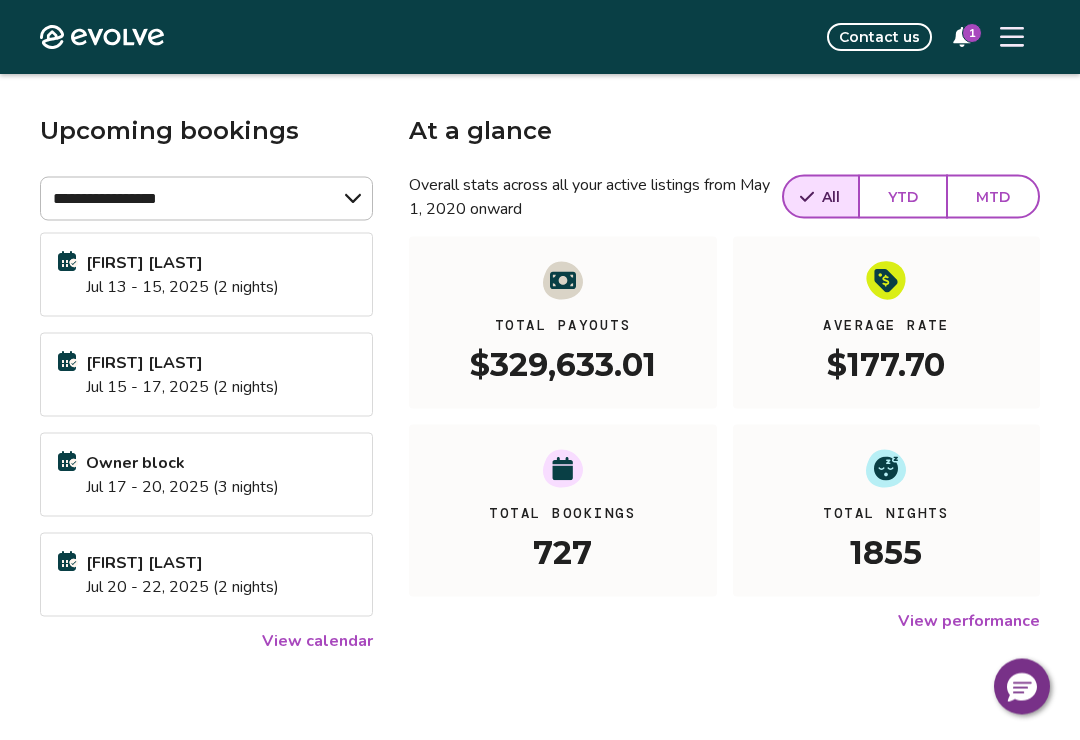 click on "View calendar" at bounding box center (317, 641) 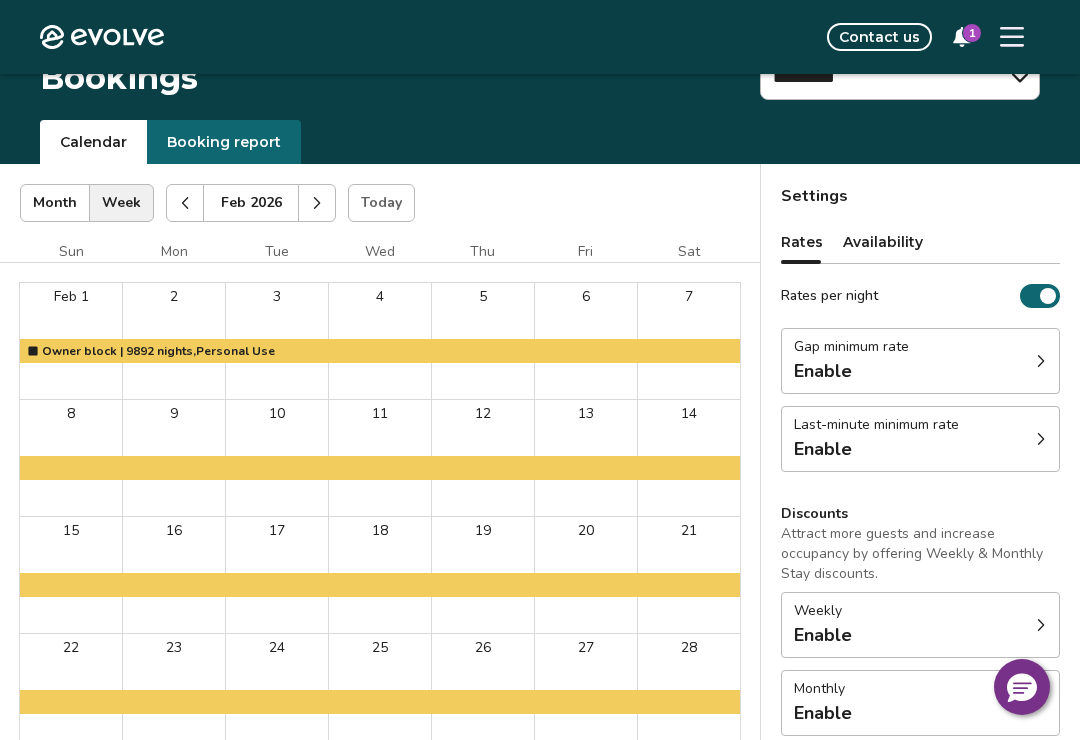 scroll, scrollTop: 0, scrollLeft: 0, axis: both 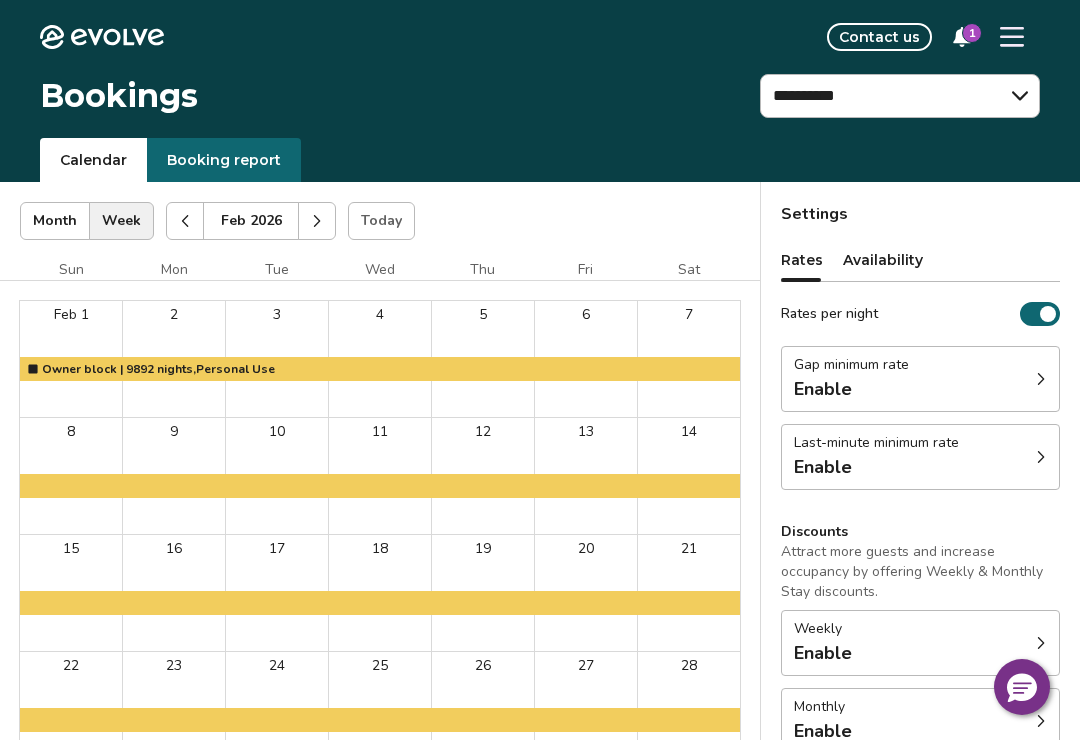 click on "Availability" at bounding box center [883, 260] 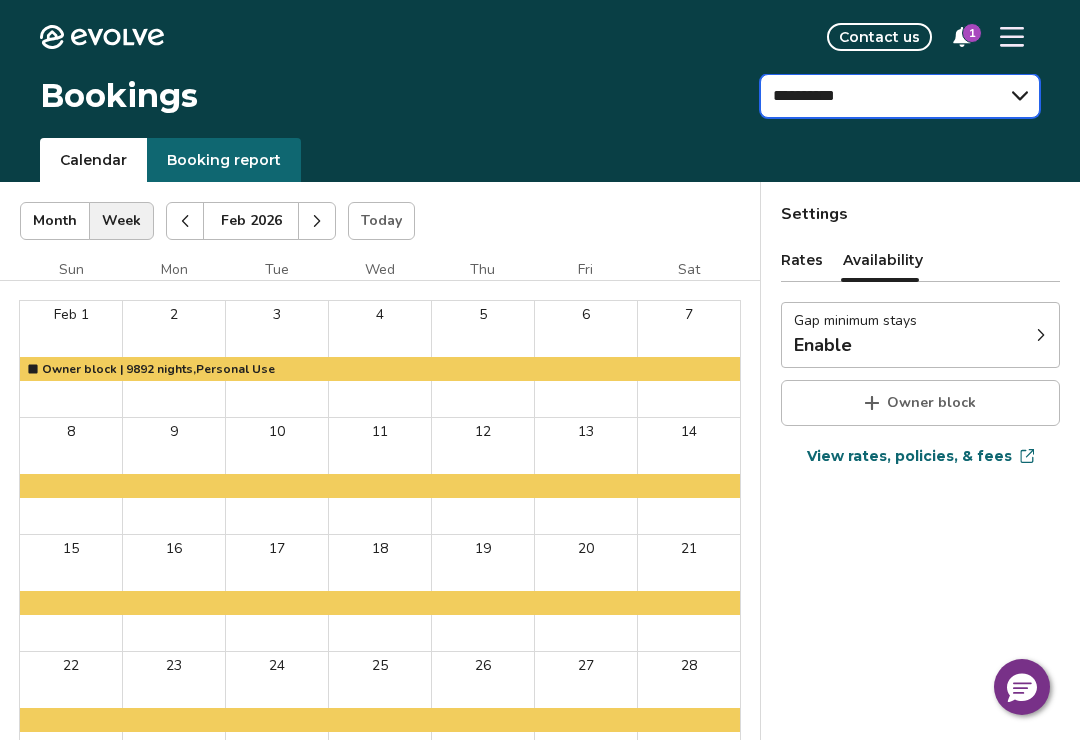 click on "**********" at bounding box center (900, 96) 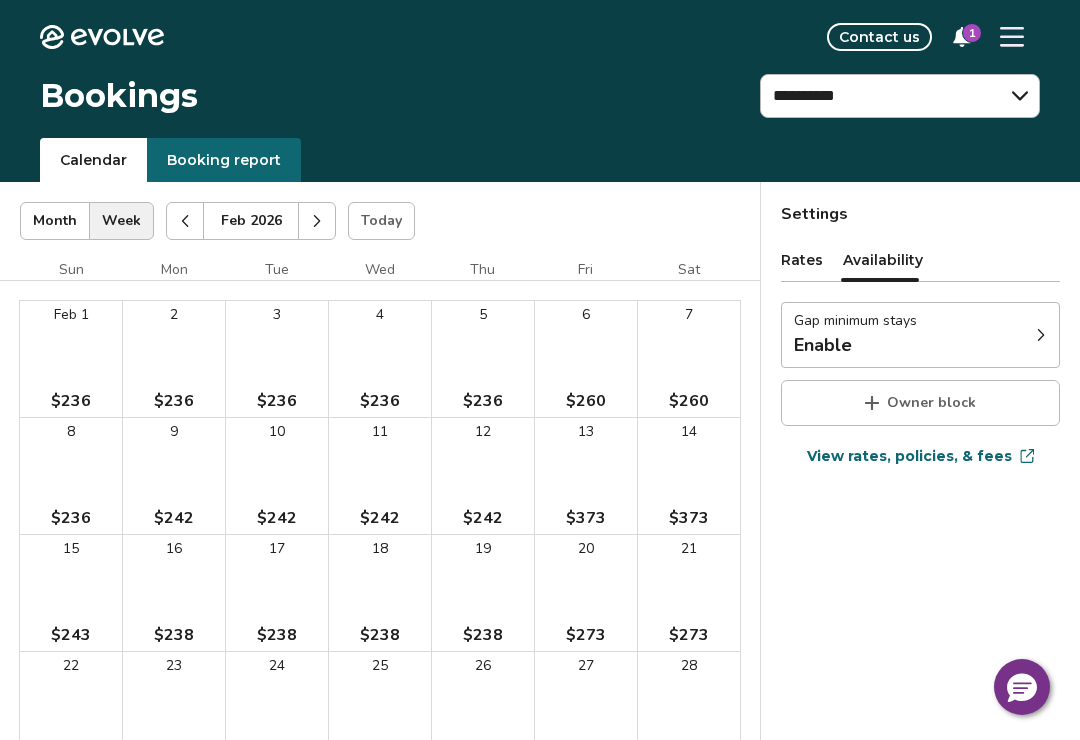 click on "Owner block" at bounding box center (931, 403) 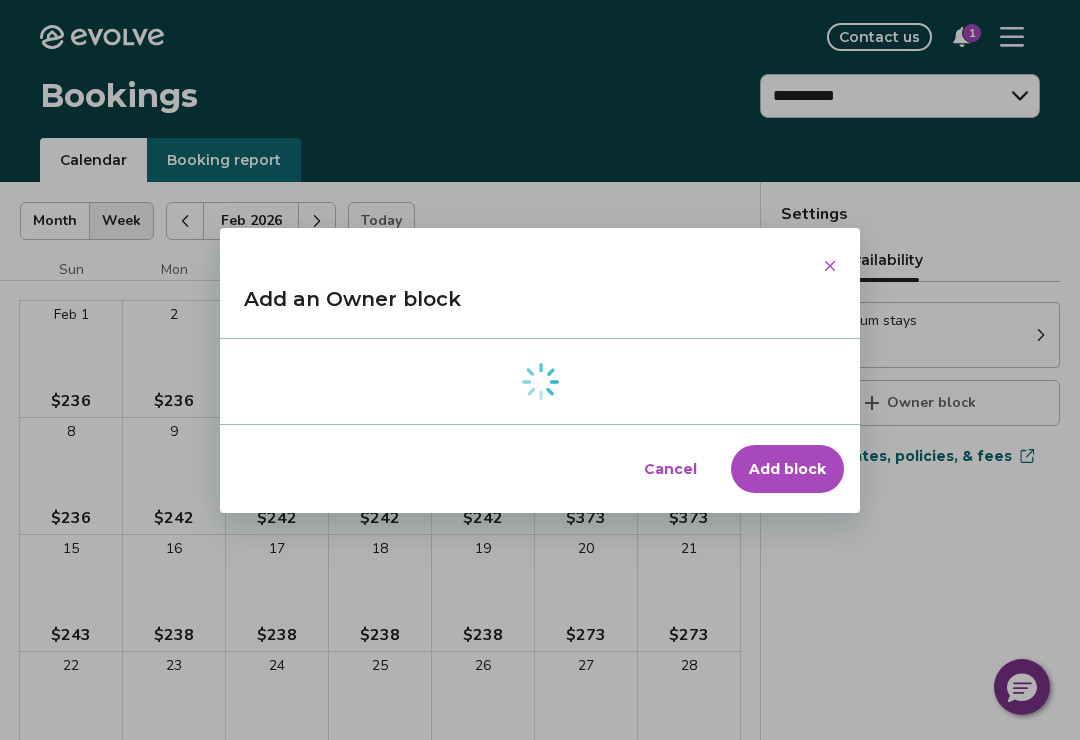 type on "*" 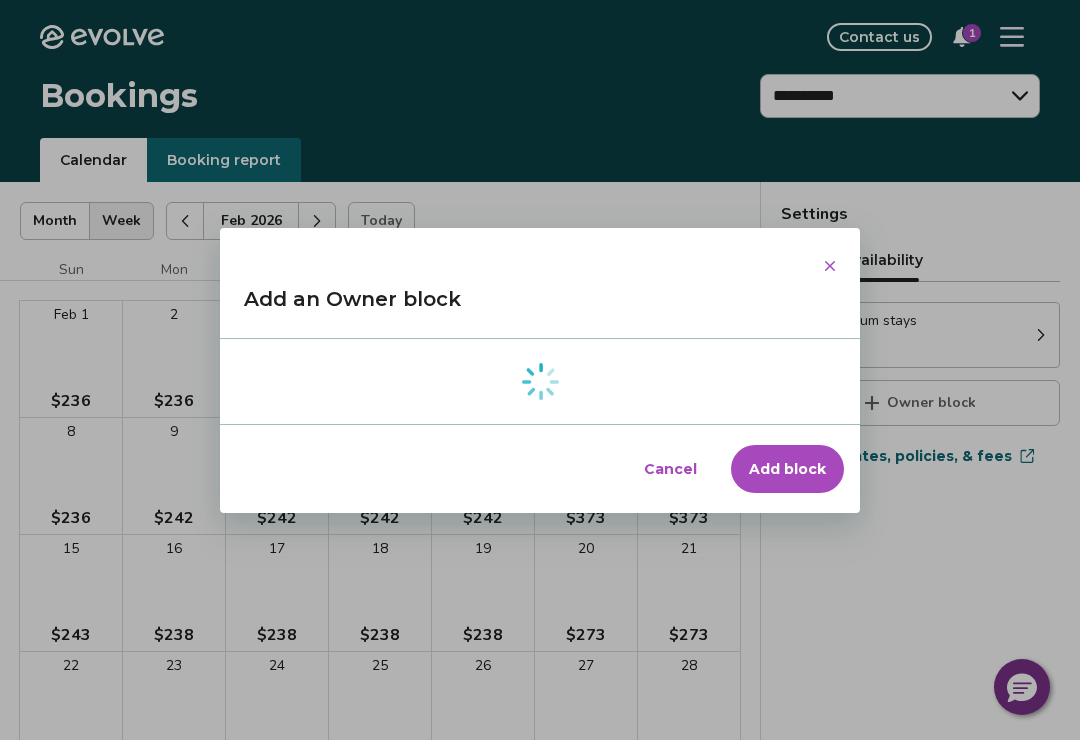 select on "**********" 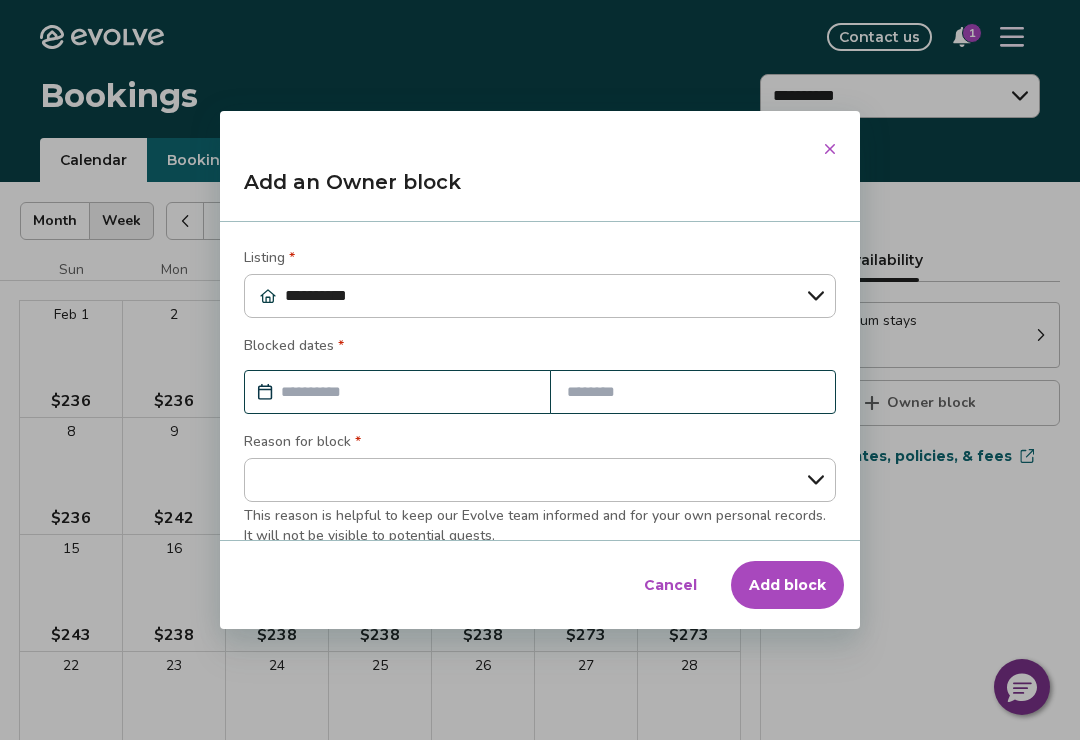 click at bounding box center (407, 392) 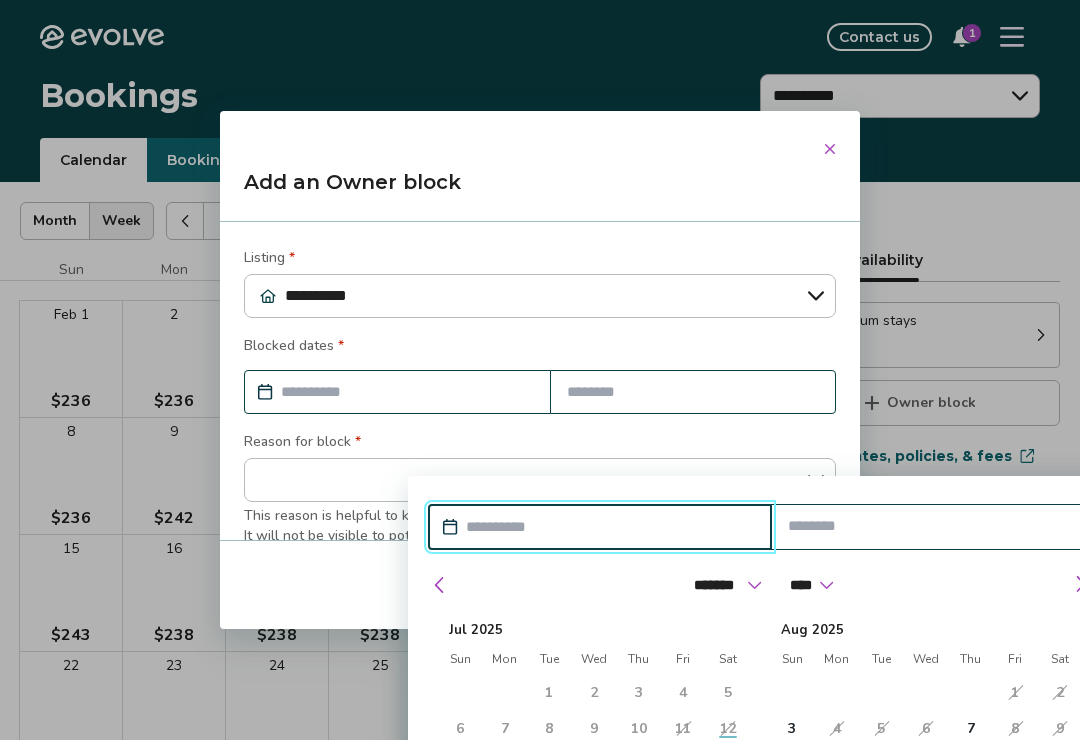click on "Wed" at bounding box center [926, 659] 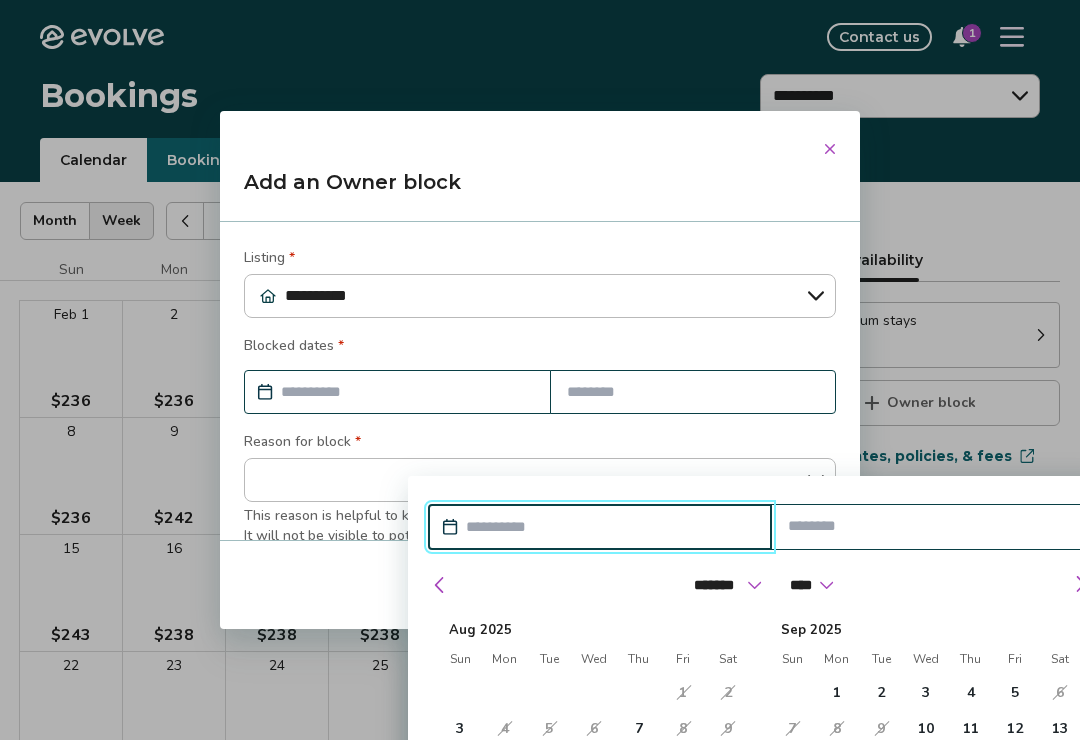 click at bounding box center [1080, 584] 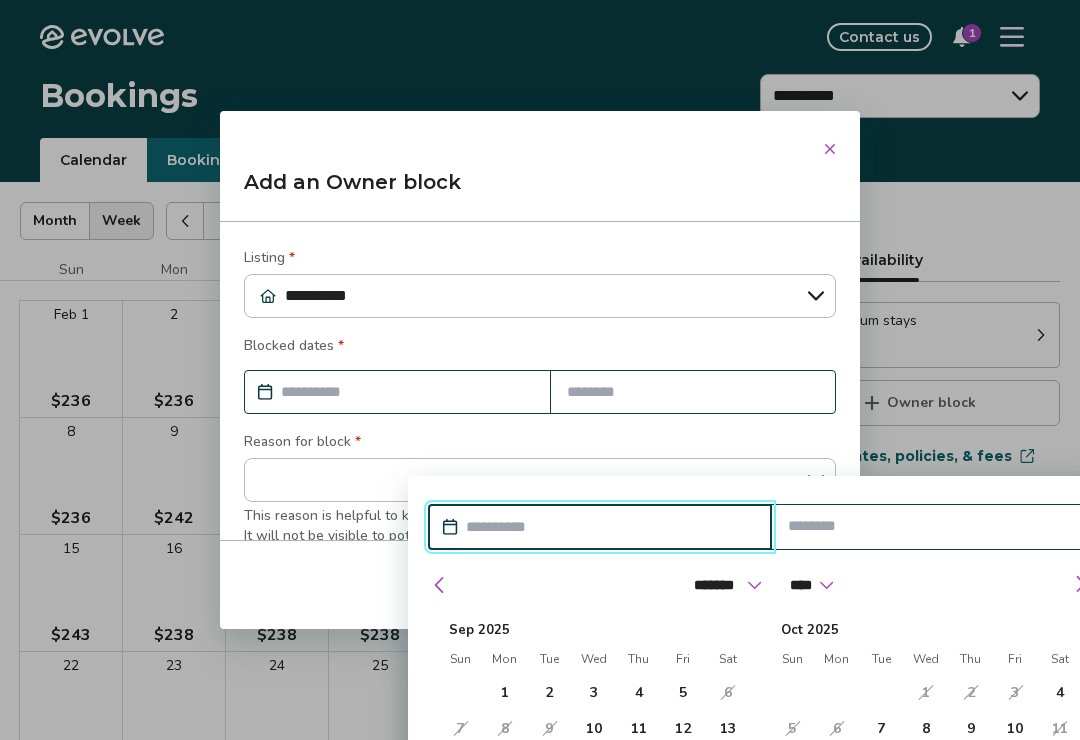 click at bounding box center [1080, 584] 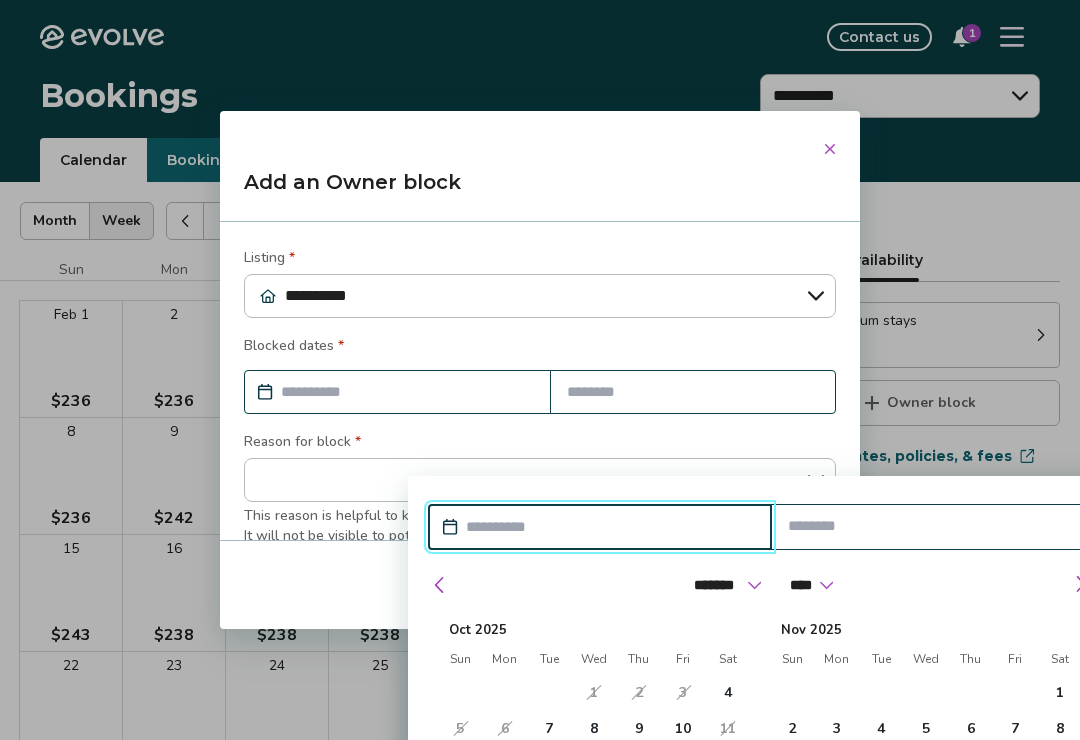 click at bounding box center [1080, 584] 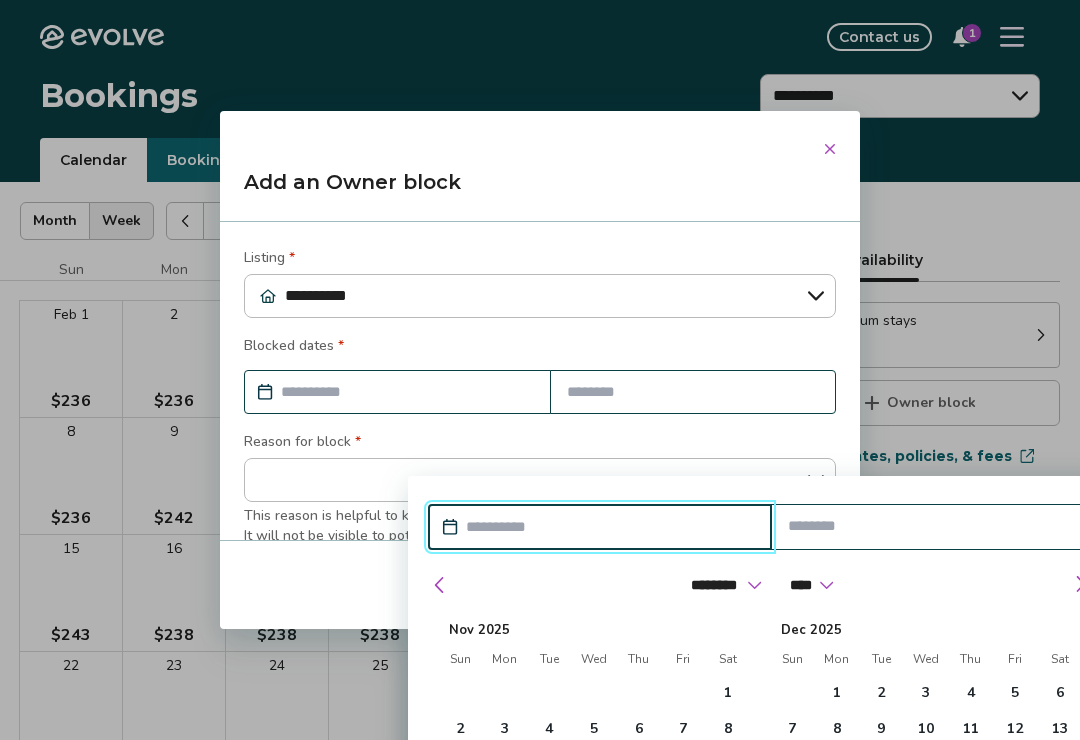 click on "******* ******** ***** ***** *** **** **** ****** ********* ******* ******** ******** **** **** **** **** **** **** **** **** **** **** **** **** **** **** **** **** **** **** **** **** ****" at bounding box center [760, 580] 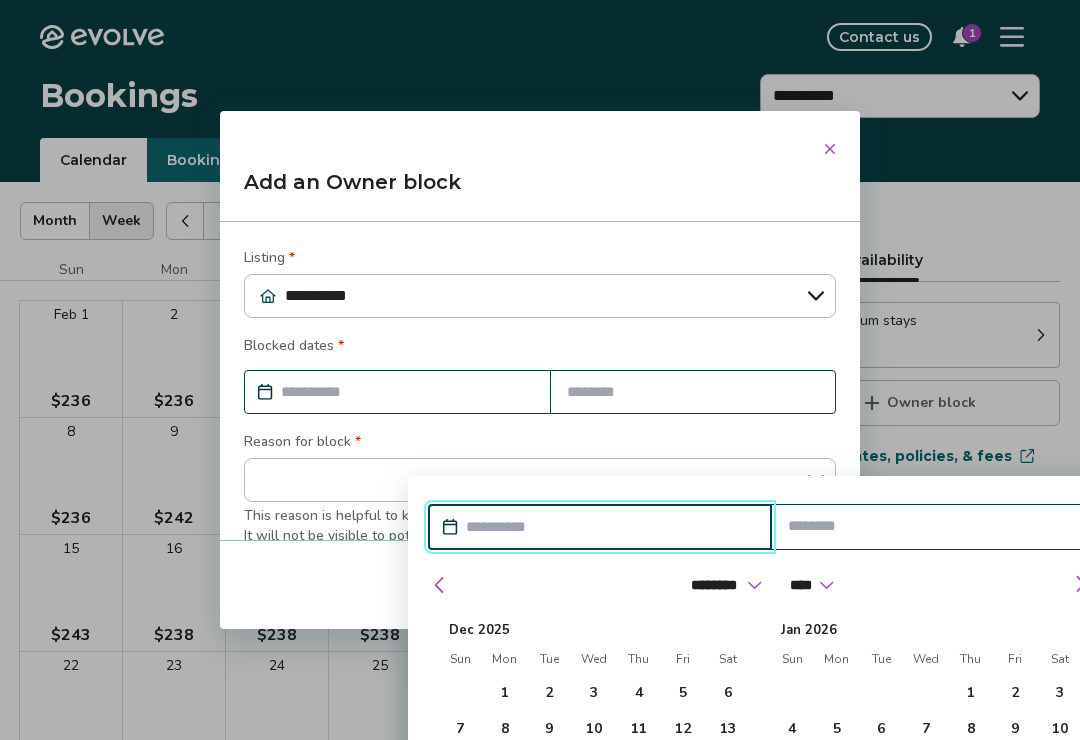 click at bounding box center (1080, 584) 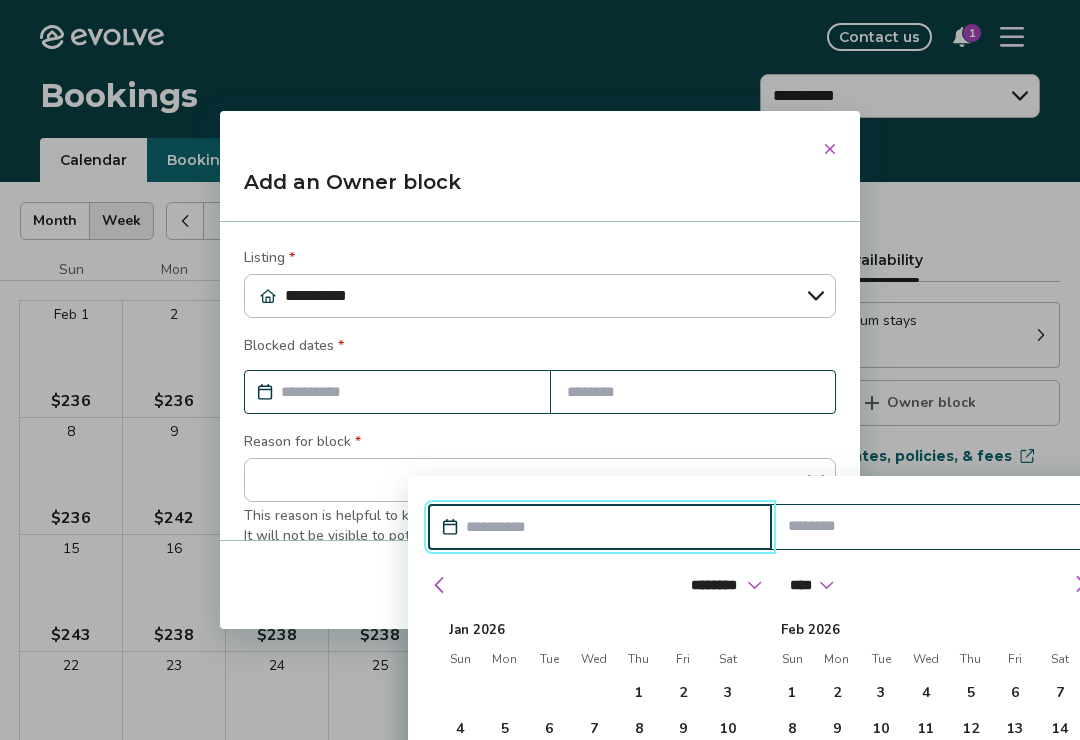 select on "*" 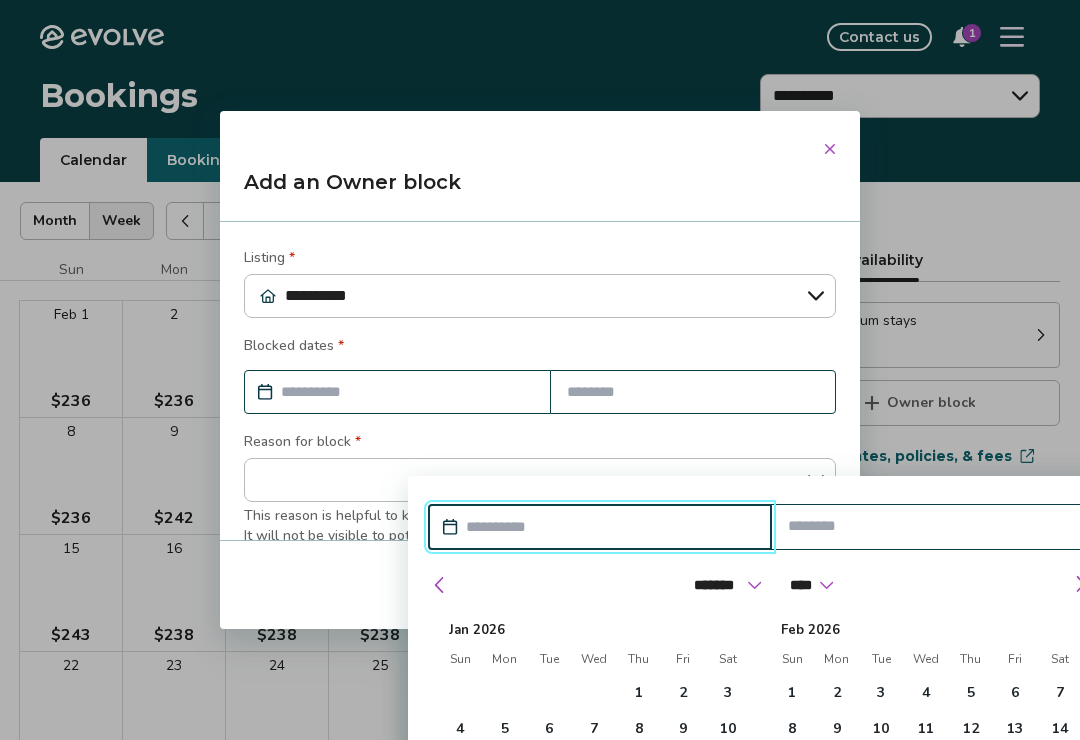 select on "****" 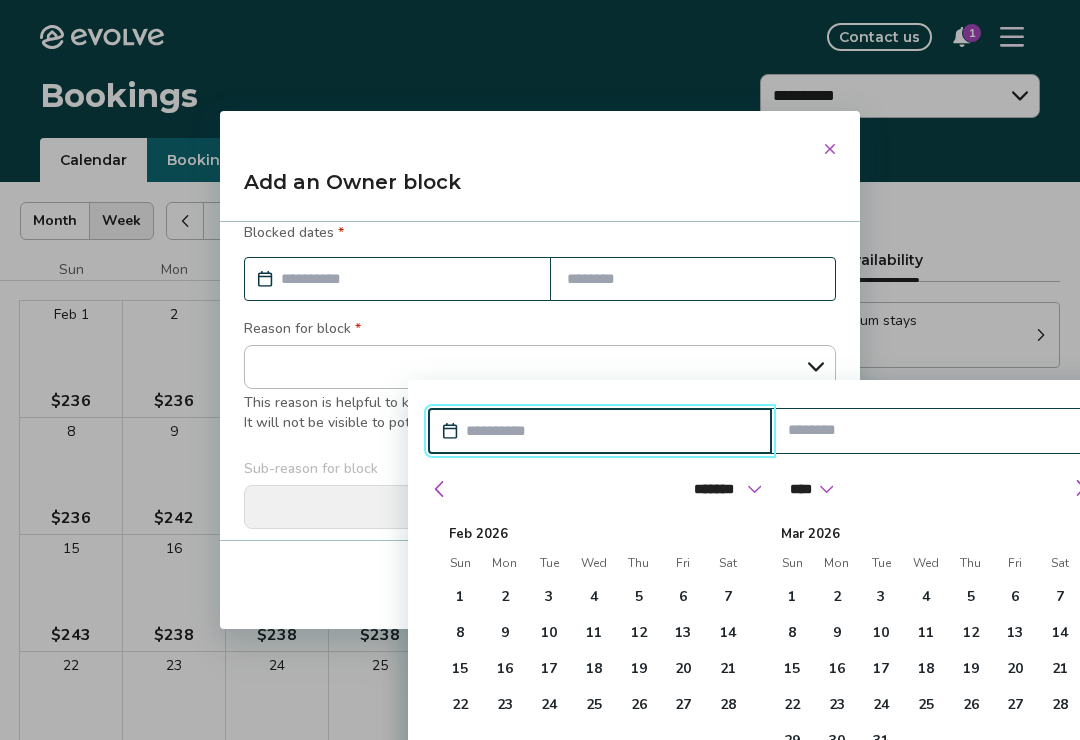 scroll, scrollTop: 162, scrollLeft: 0, axis: vertical 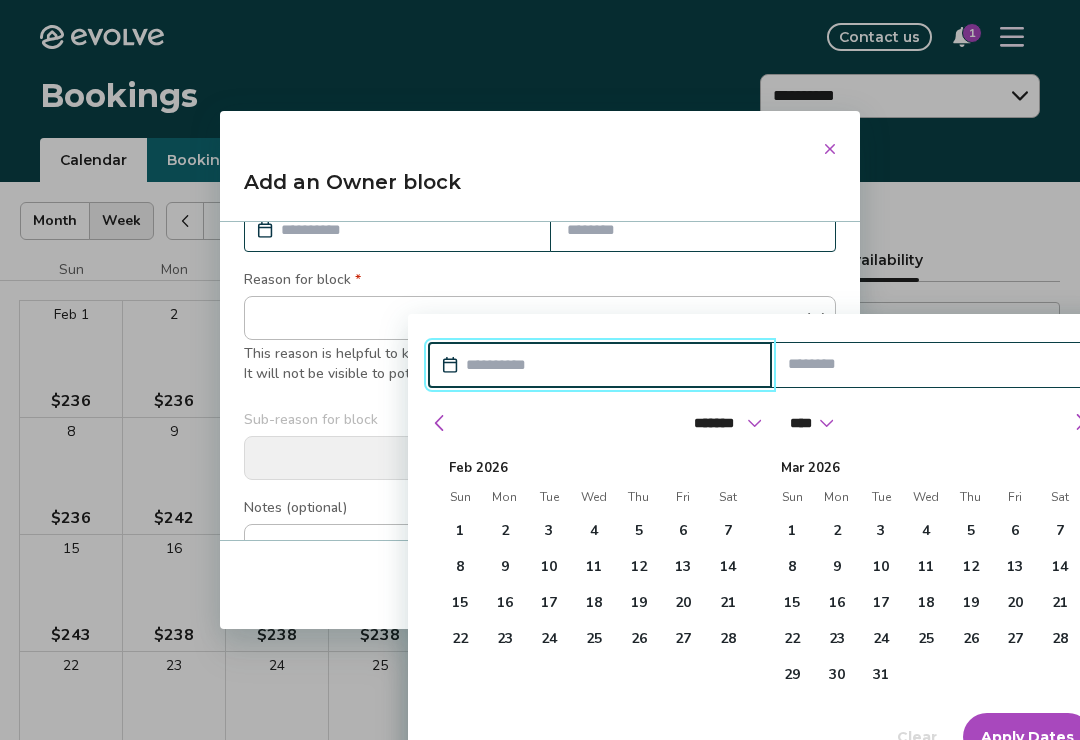 click on "15" at bounding box center [460, 603] 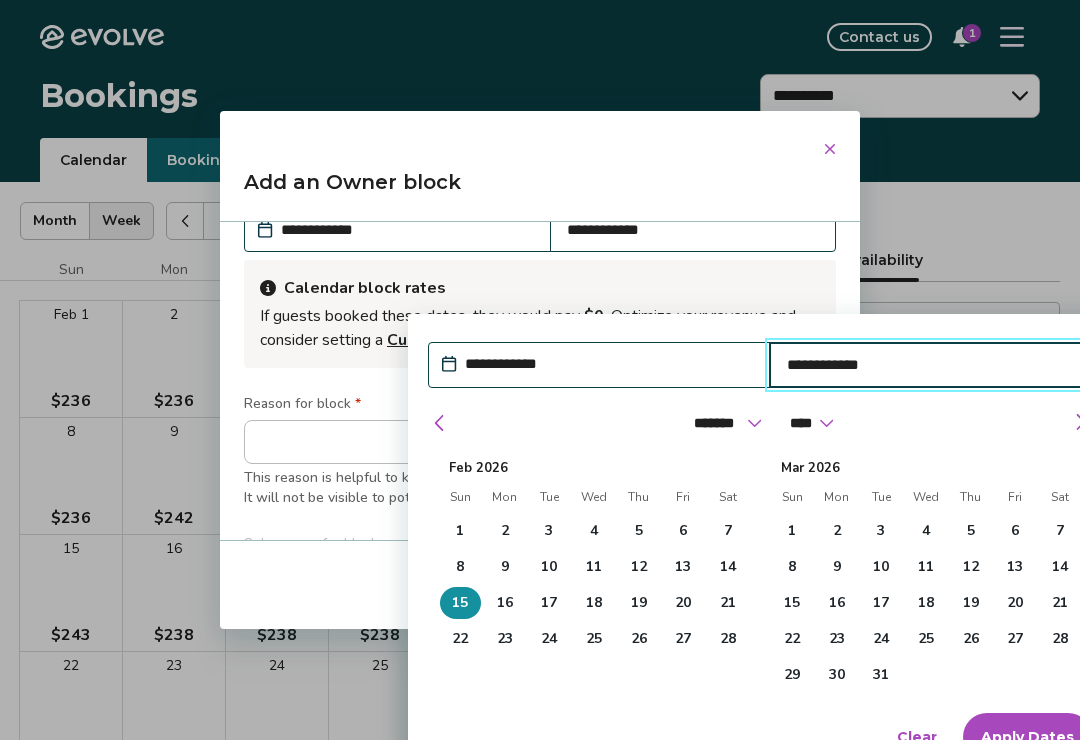 click on "14" at bounding box center [1059, 567] 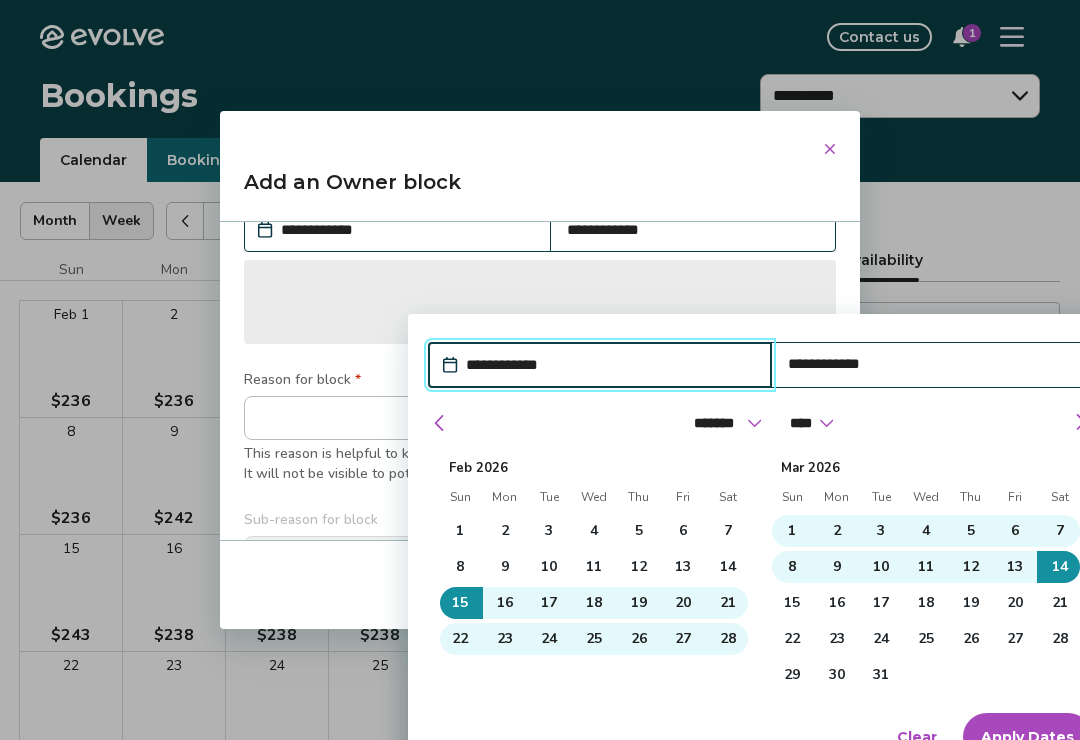 type on "*" 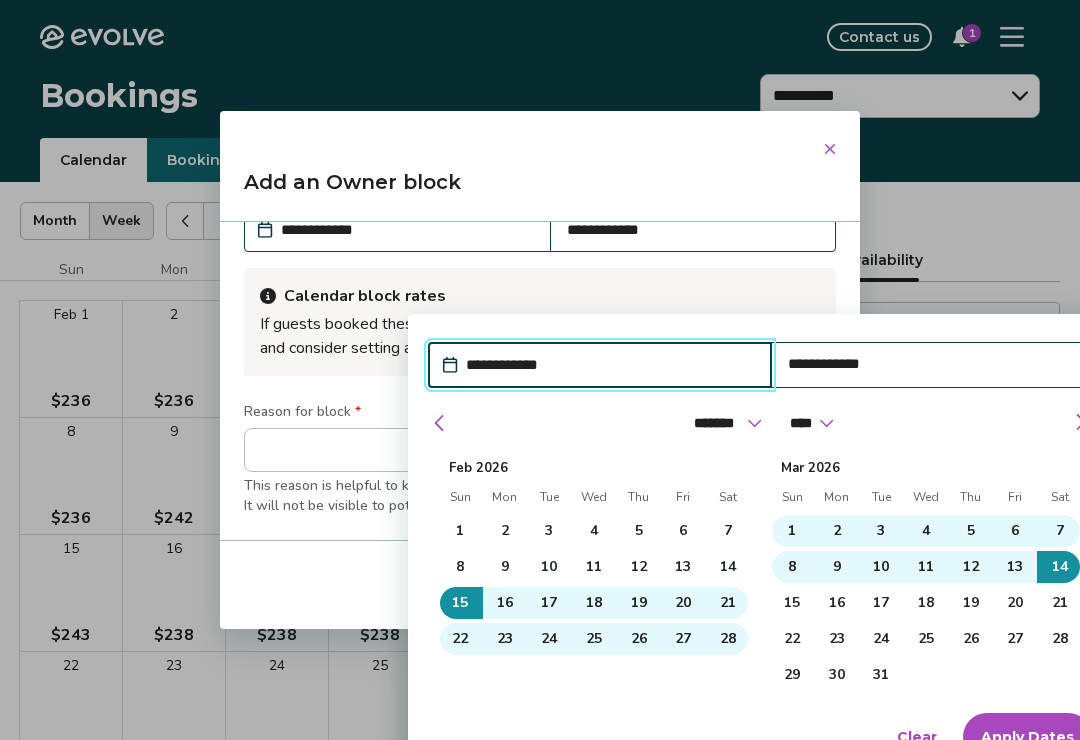 click on "Apply Dates" at bounding box center (1027, 737) 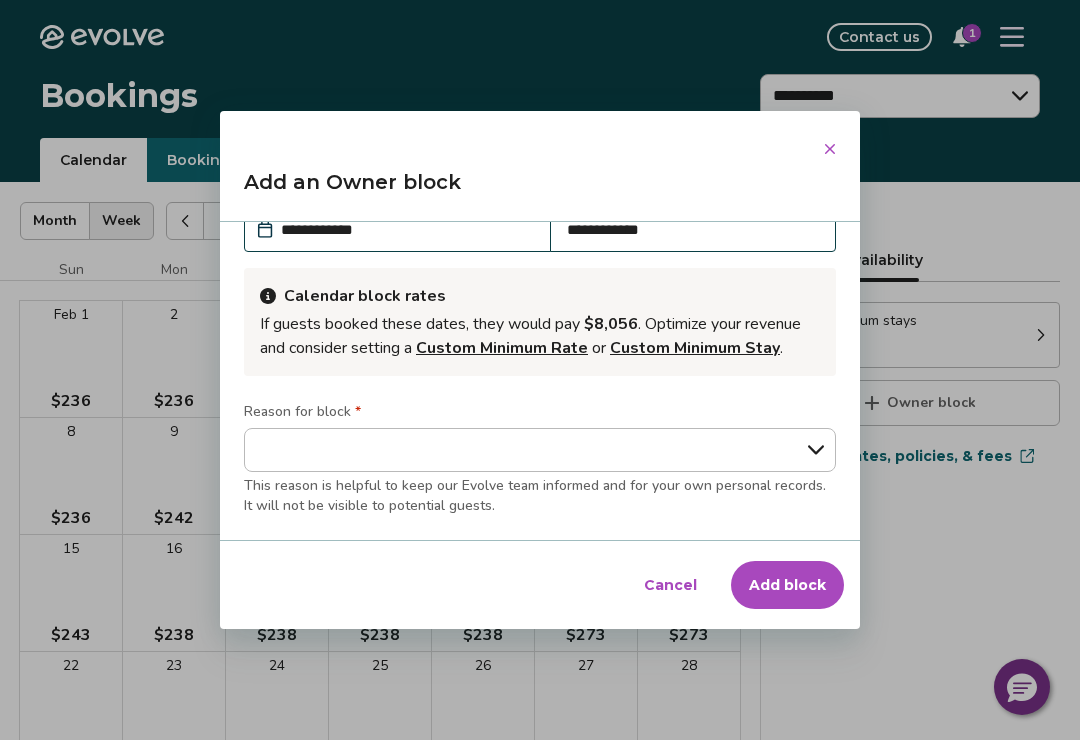 scroll, scrollTop: 140, scrollLeft: 0, axis: vertical 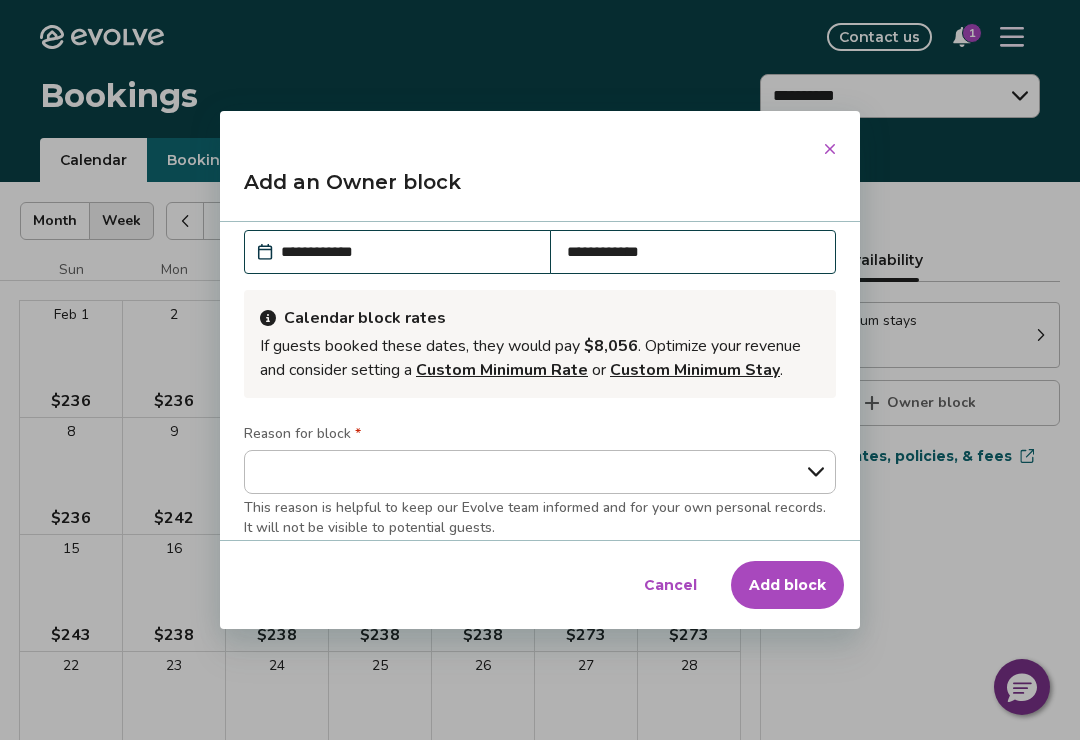 click on "Add block" at bounding box center (787, 585) 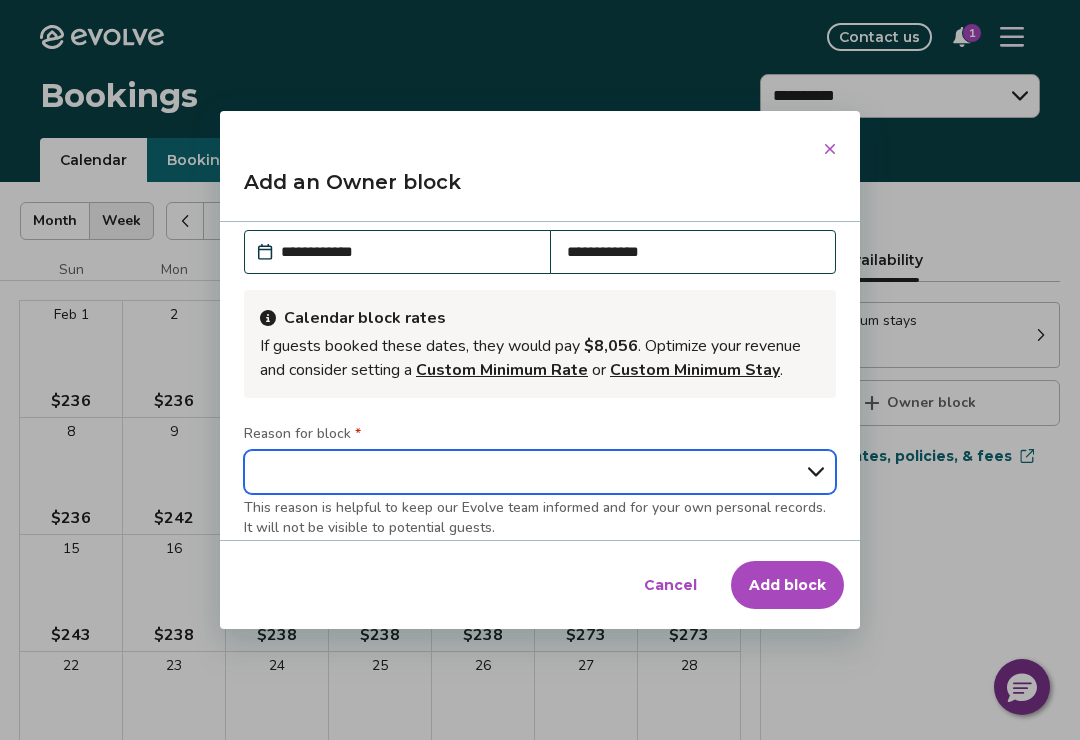 type on "*" 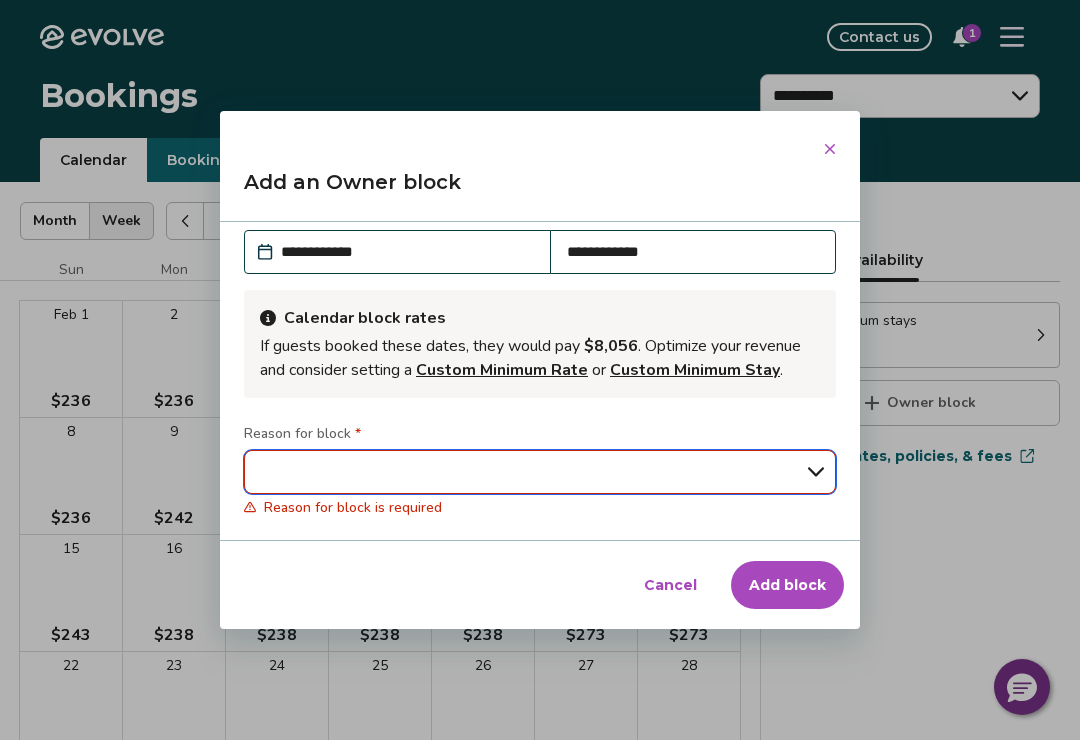 click on "**********" at bounding box center (540, 472) 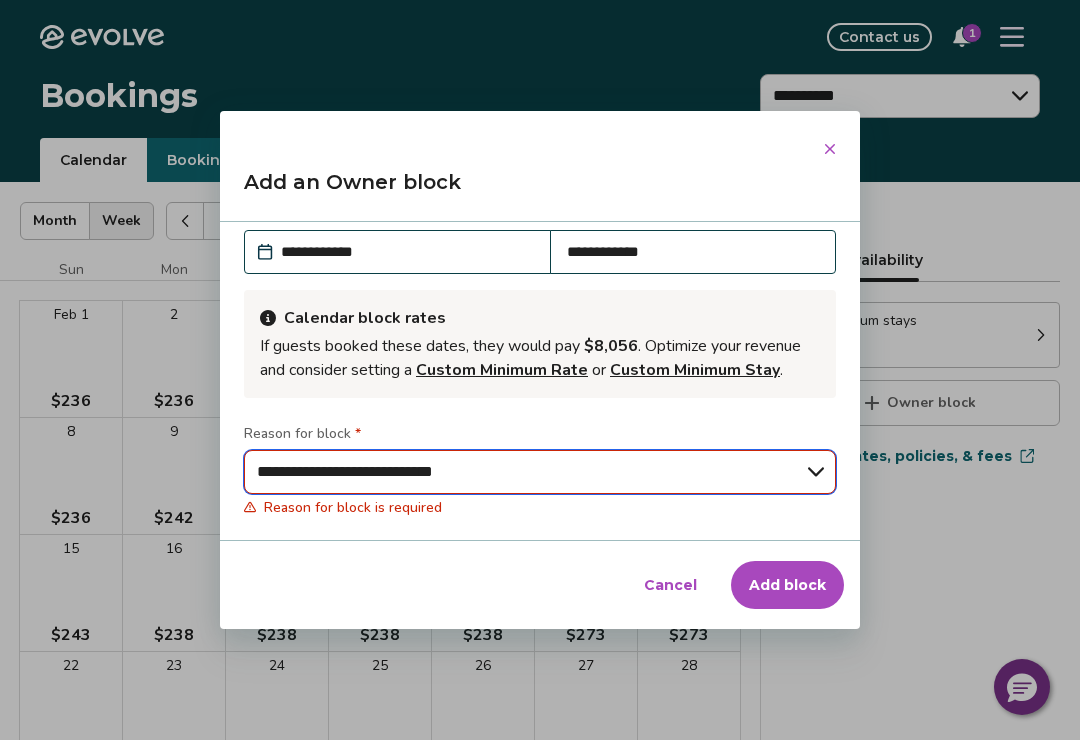 type on "*" 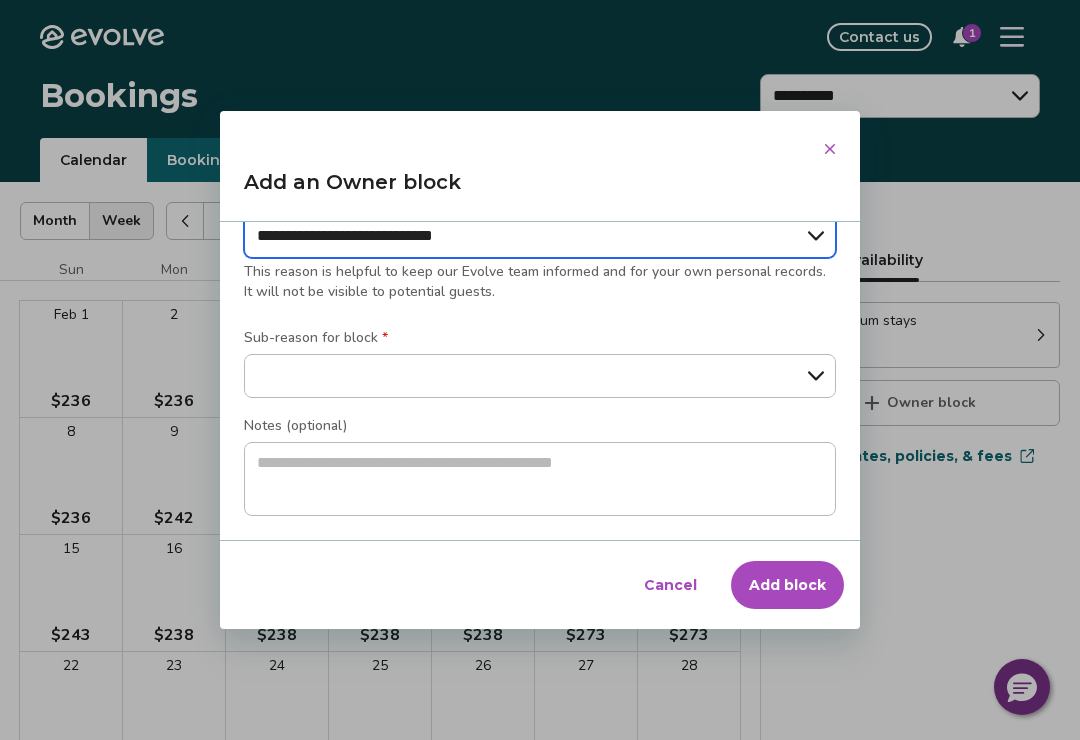 scroll, scrollTop: 377, scrollLeft: 0, axis: vertical 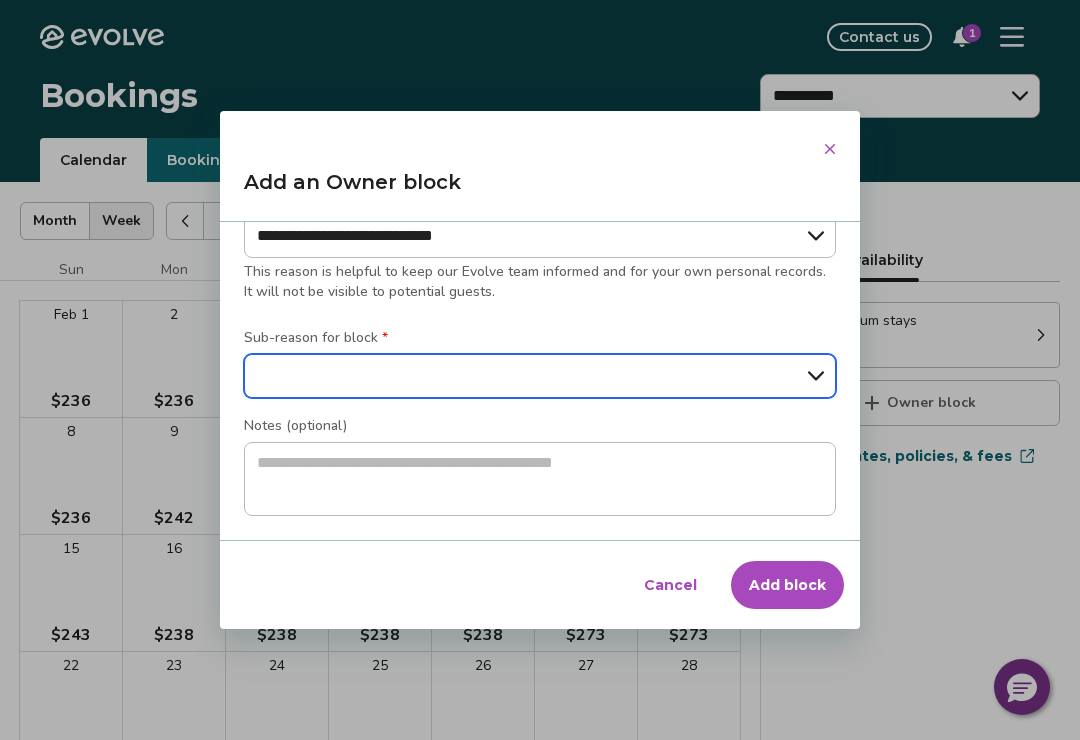 click on "**********" at bounding box center [540, 376] 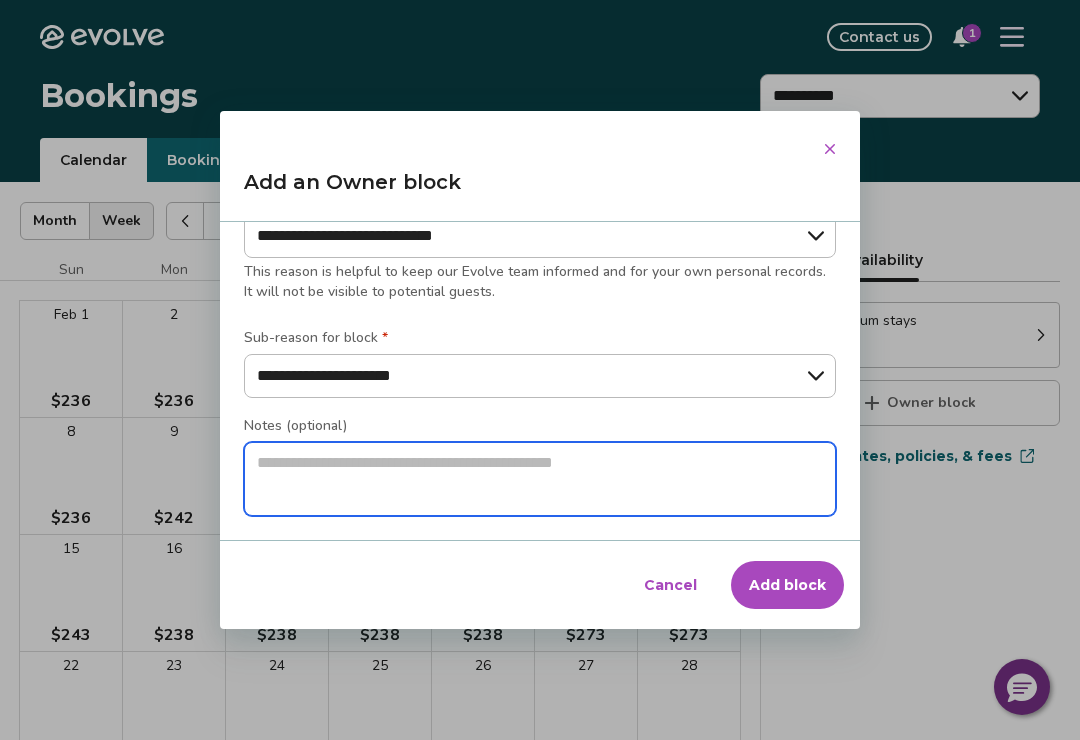 click at bounding box center (540, 479) 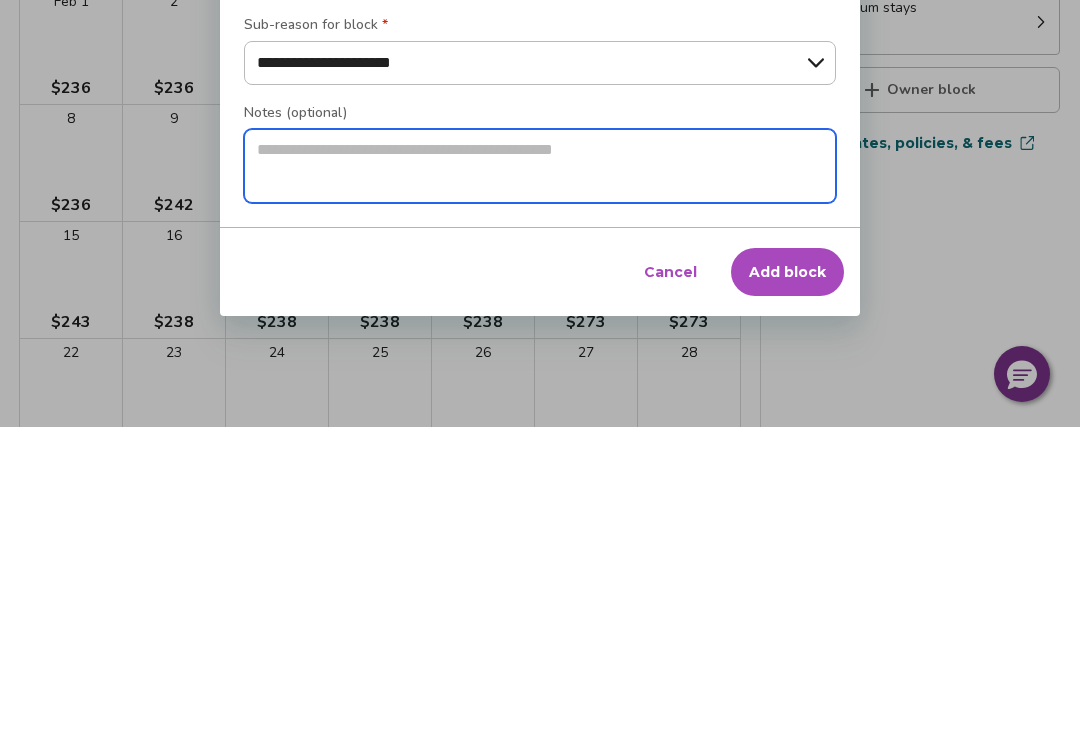 type on "*" 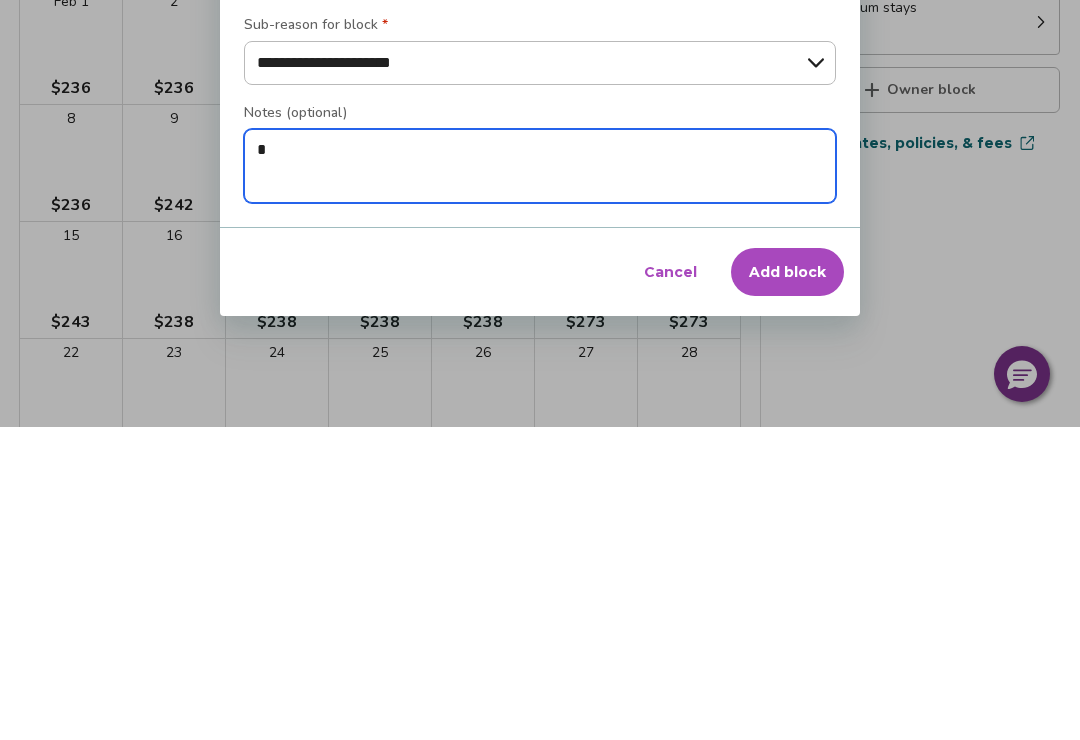type on "*" 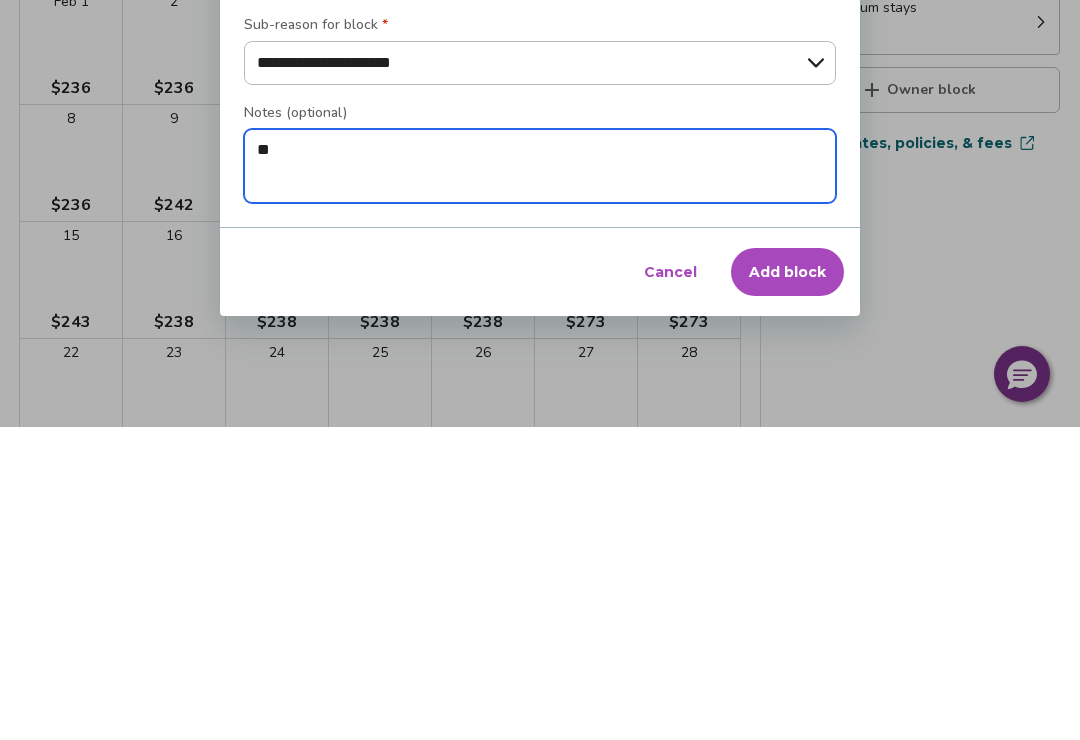 type on "*" 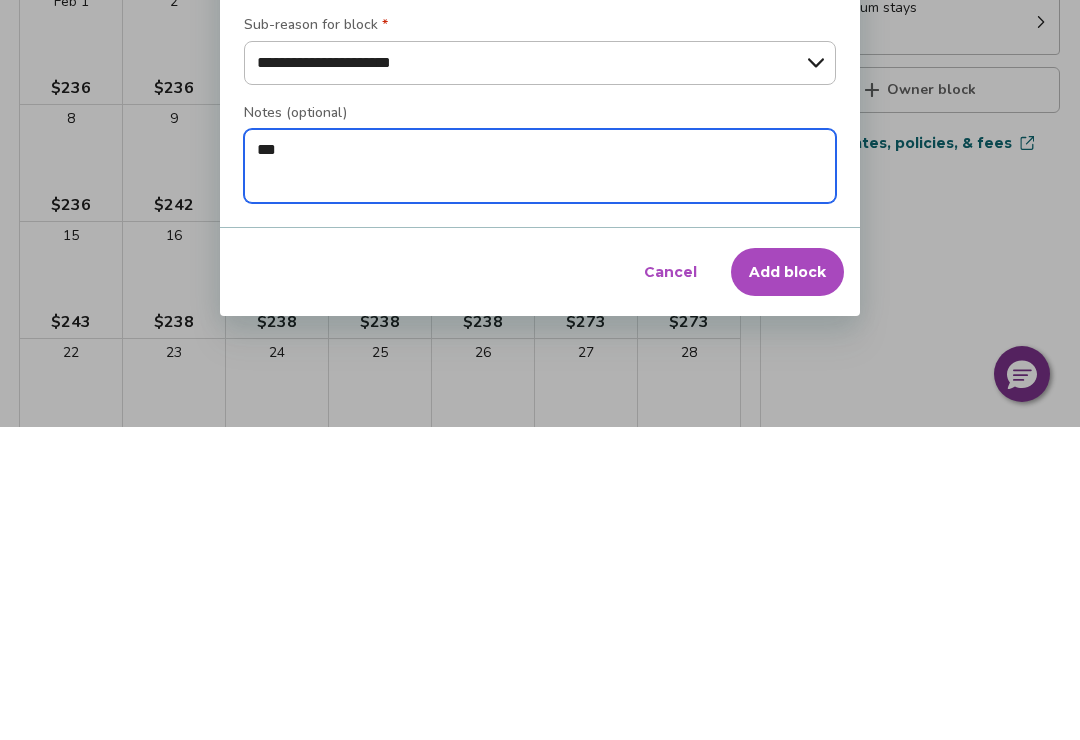 type on "***" 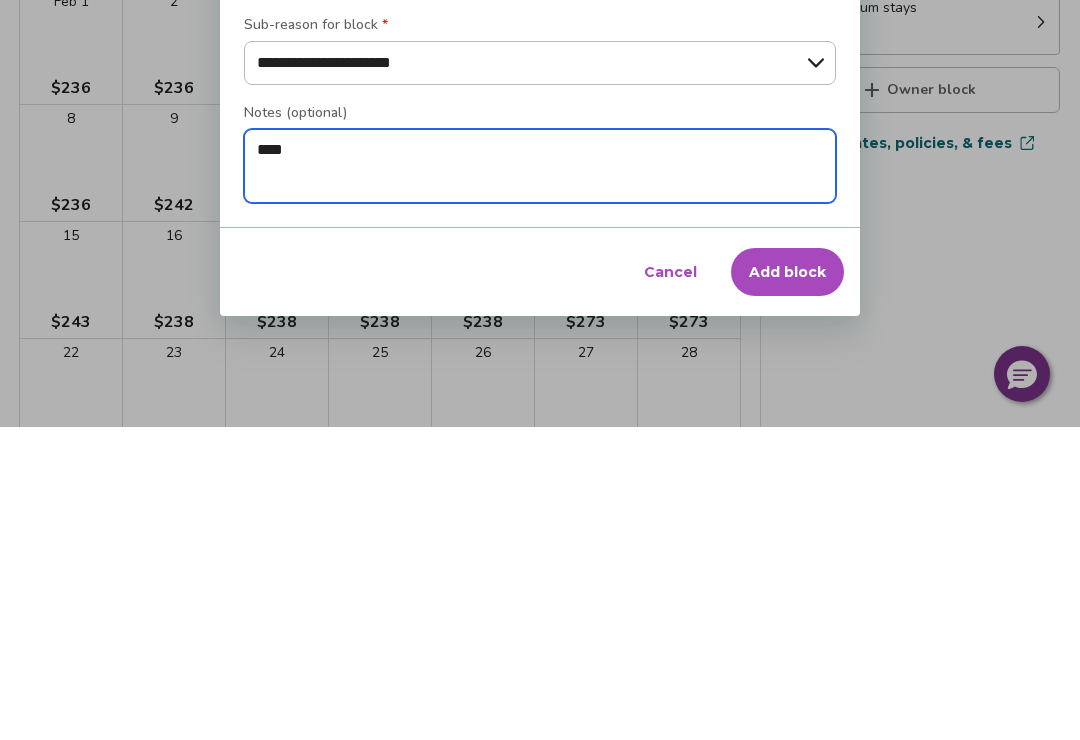 type on "*" 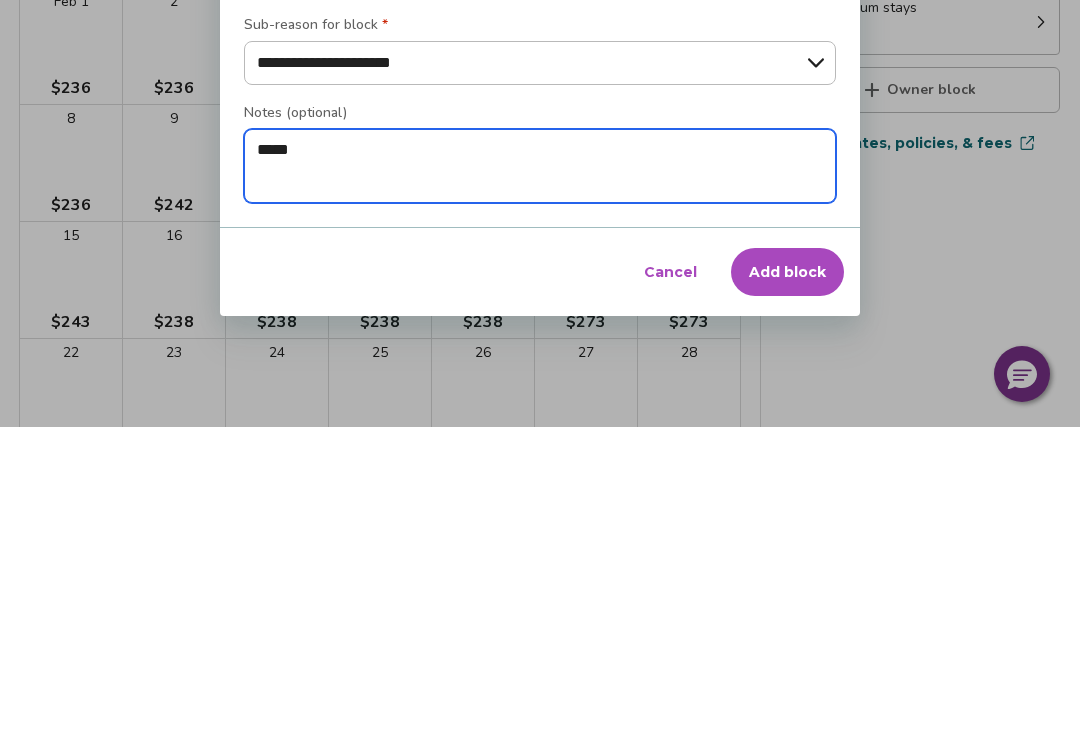 type on "*" 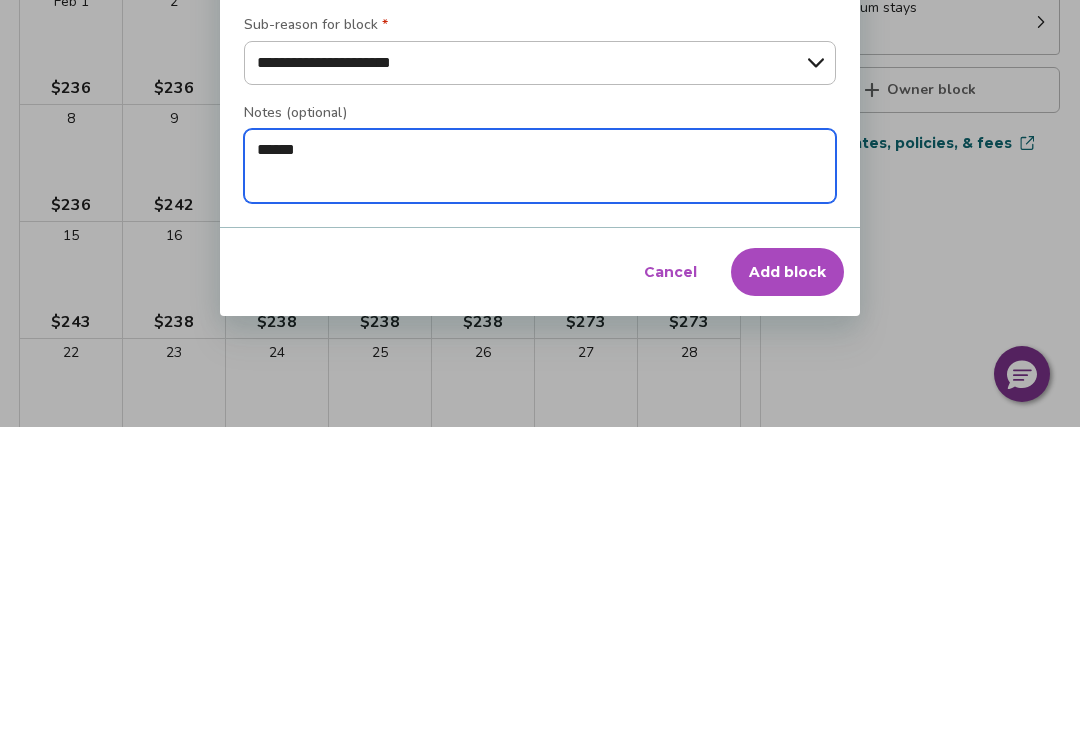 type on "*" 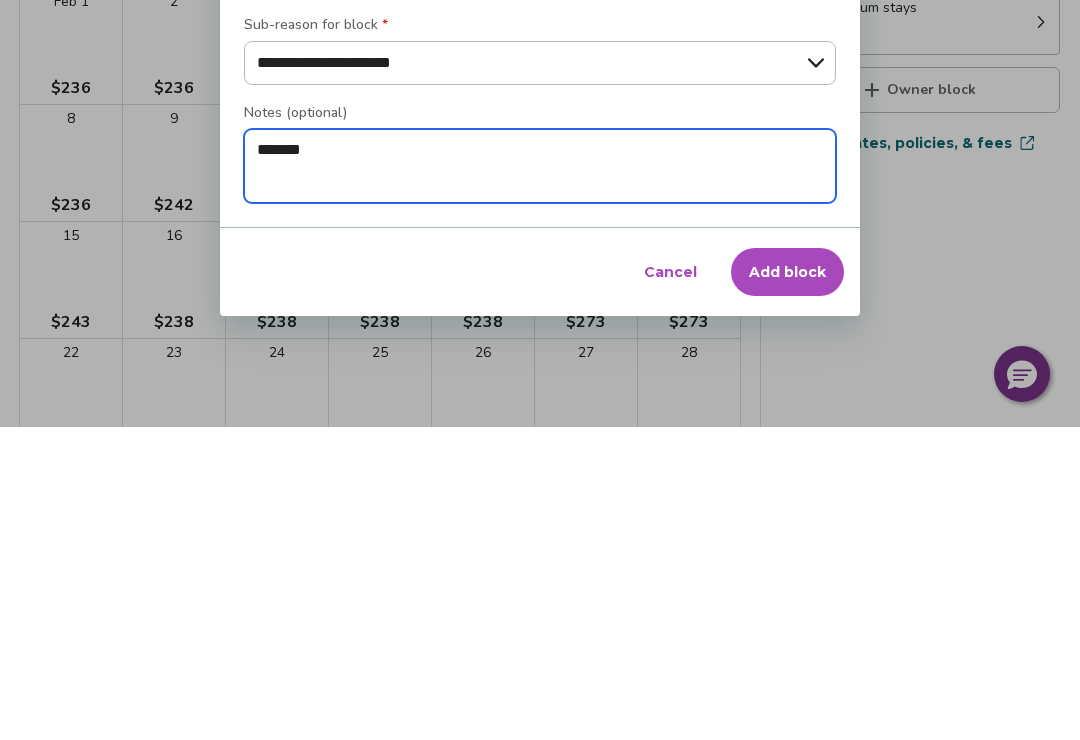 type on "*" 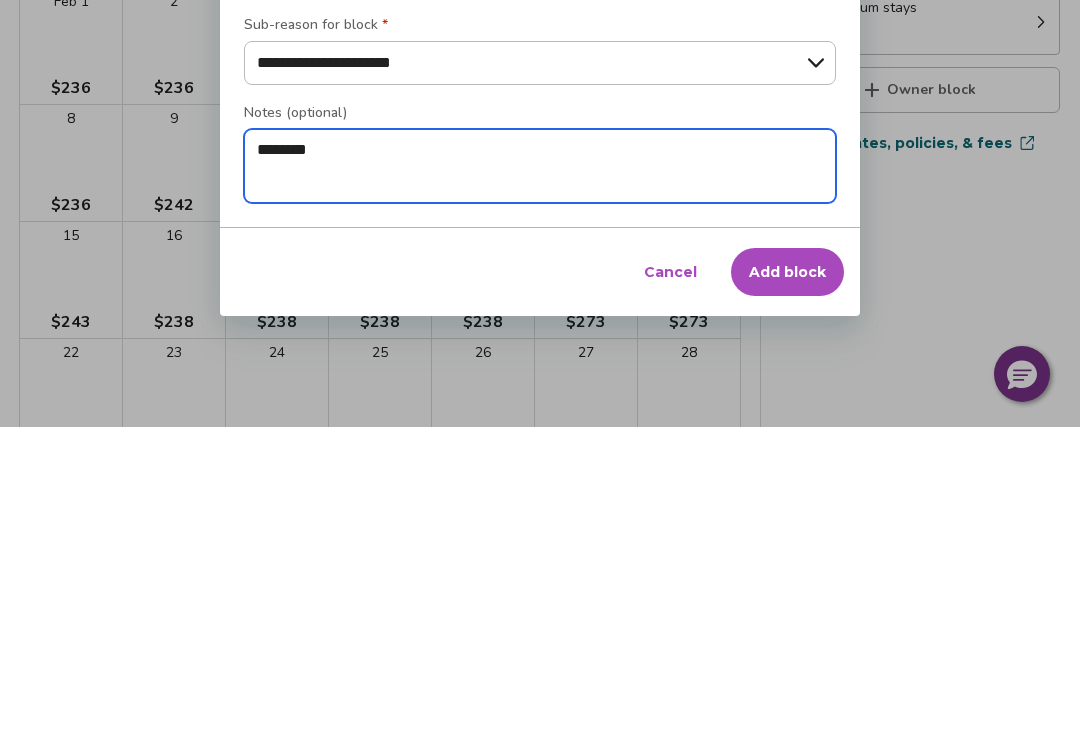 type on "*" 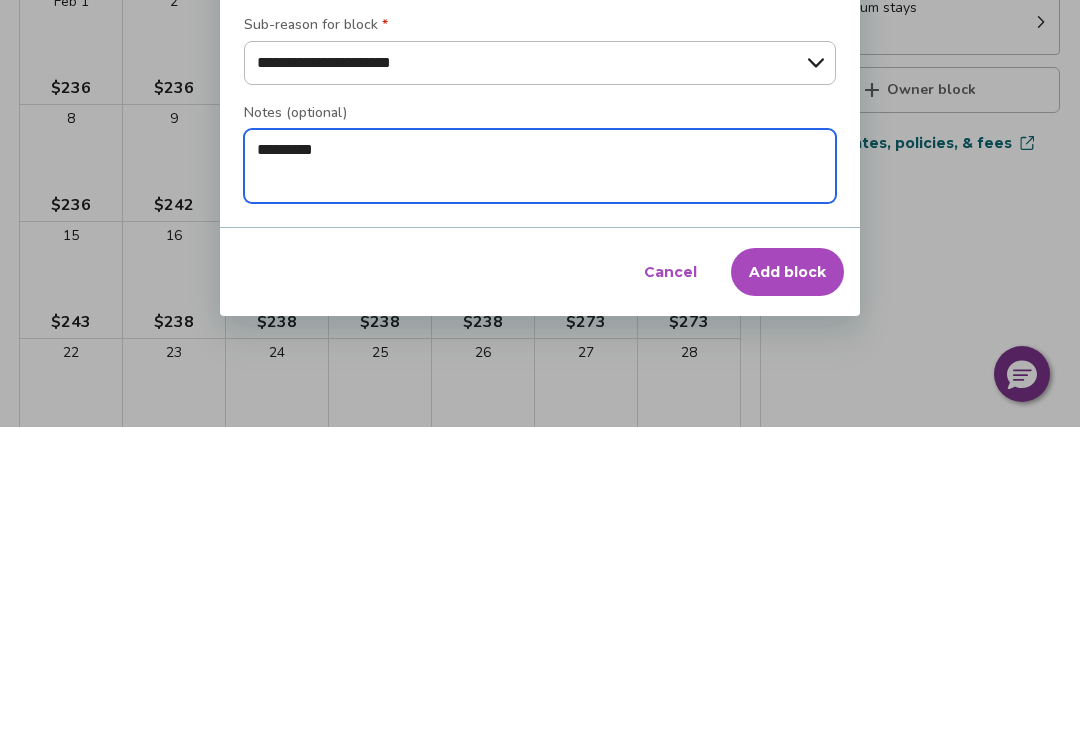 type on "*" 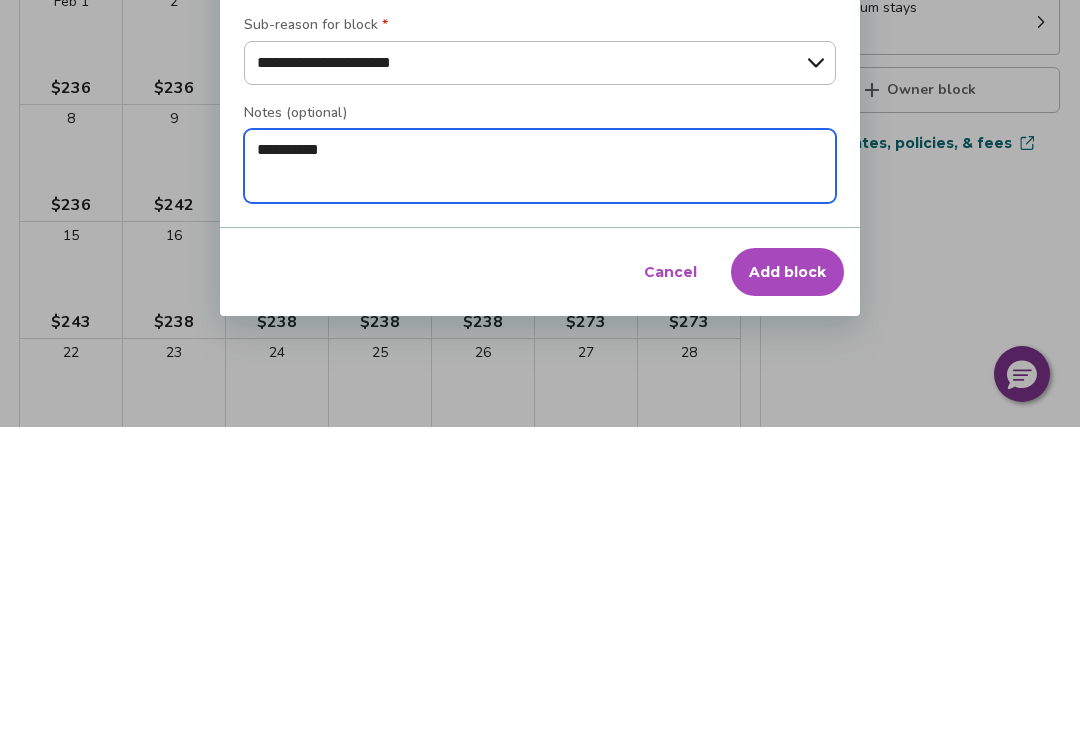 type on "*" 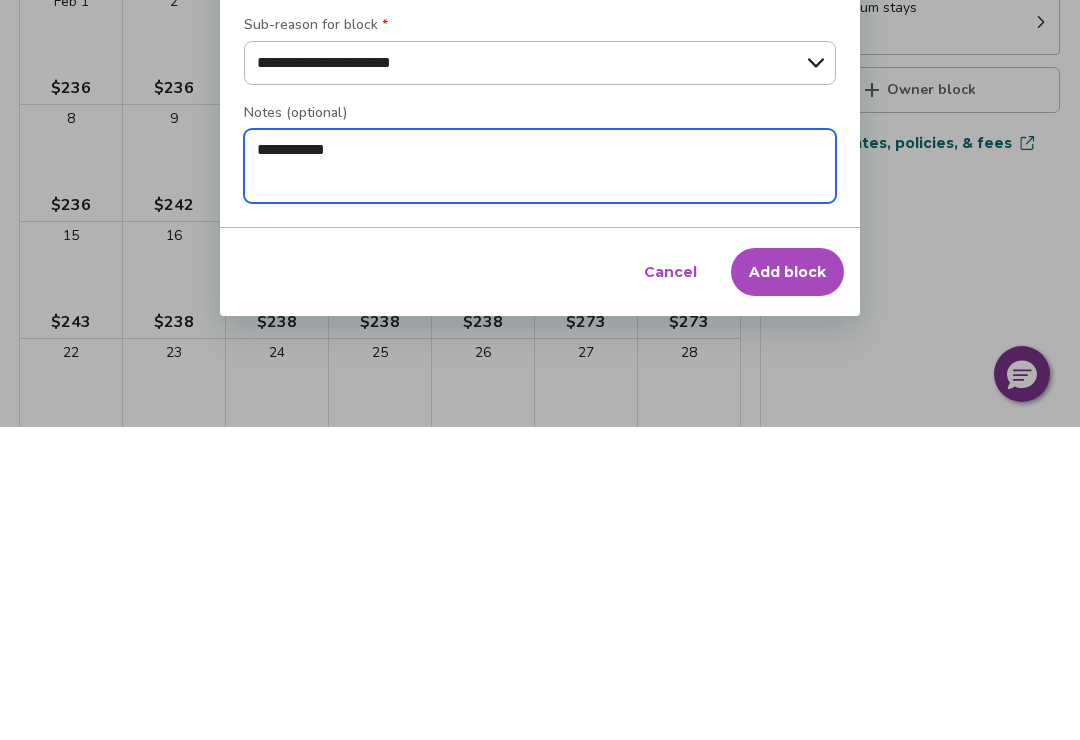 type on "*" 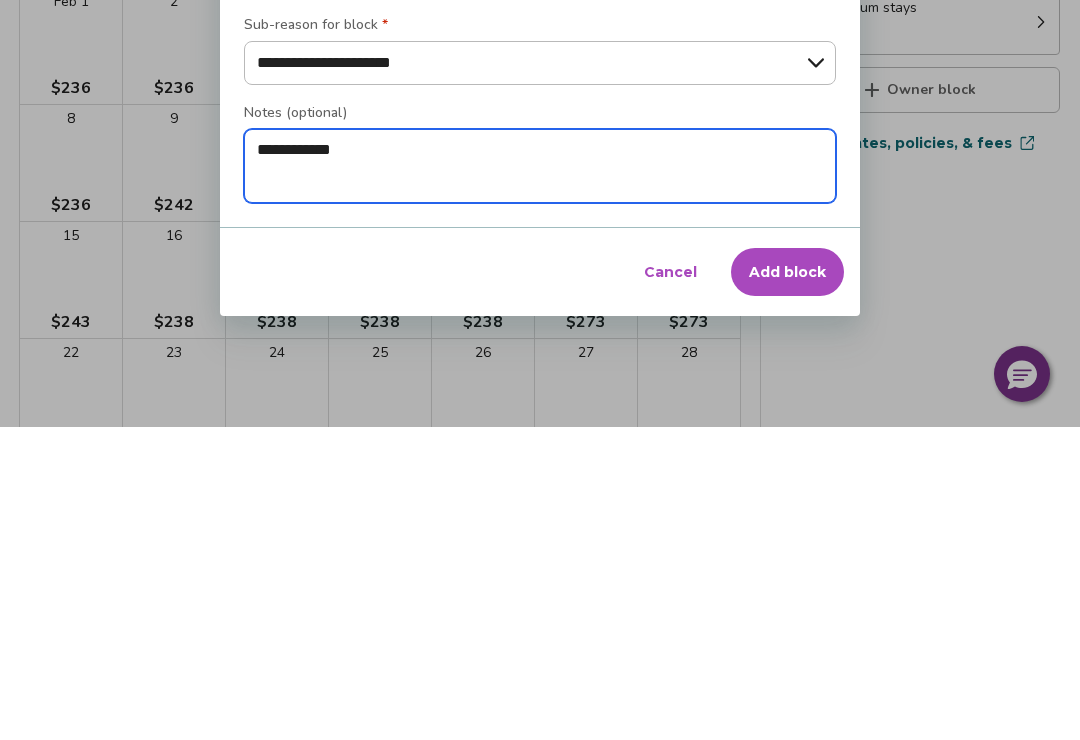 type on "**********" 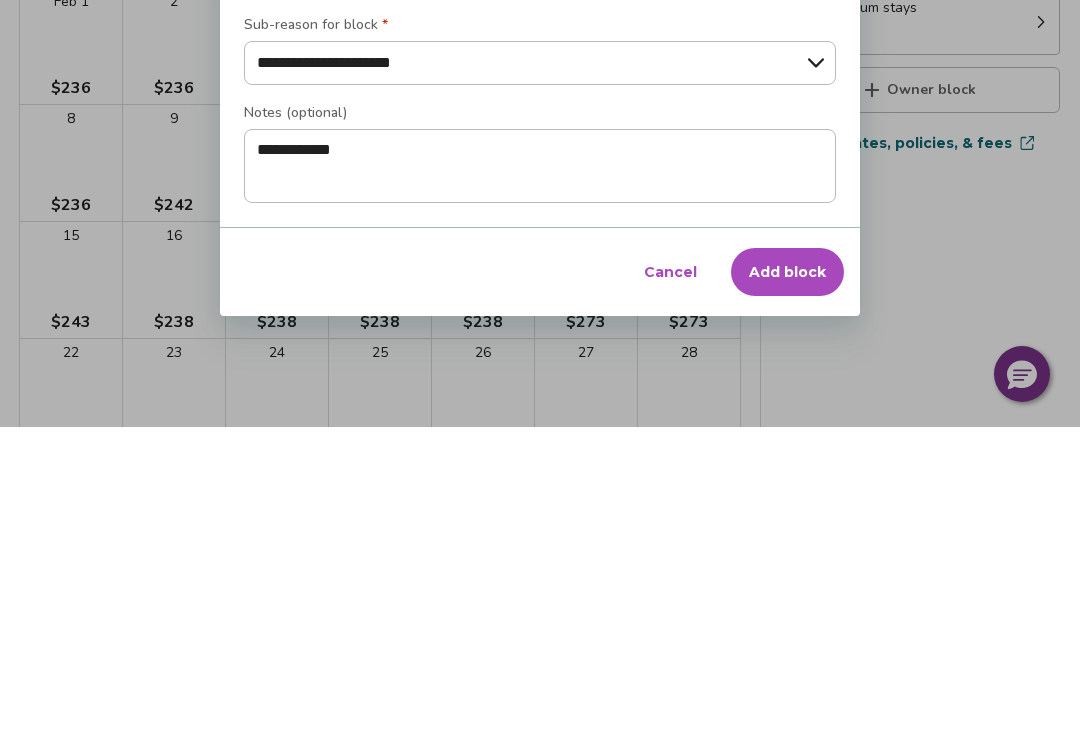 click on "Add block" at bounding box center (787, 585) 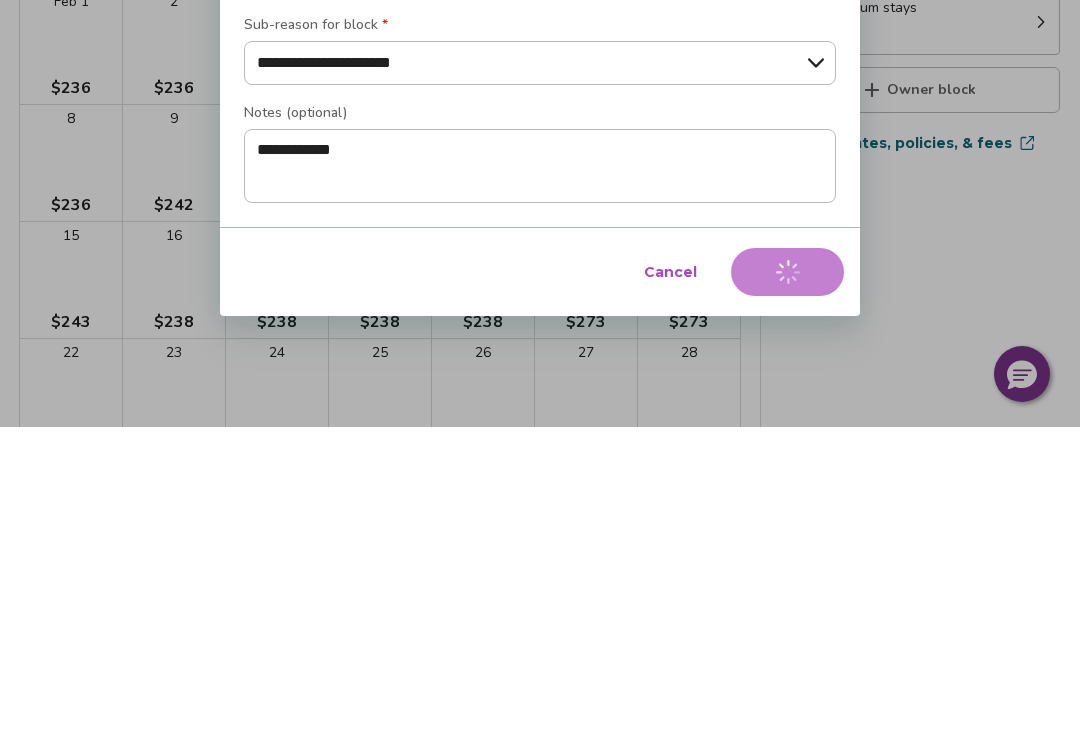 scroll, scrollTop: 294, scrollLeft: 0, axis: vertical 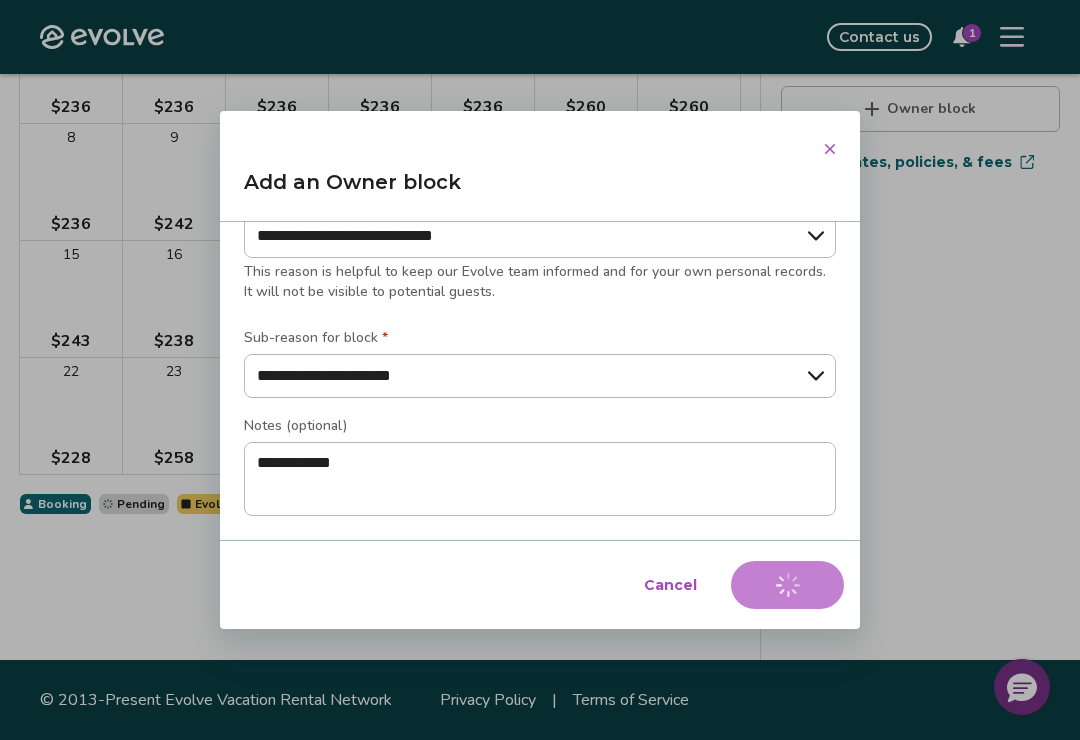 type on "*" 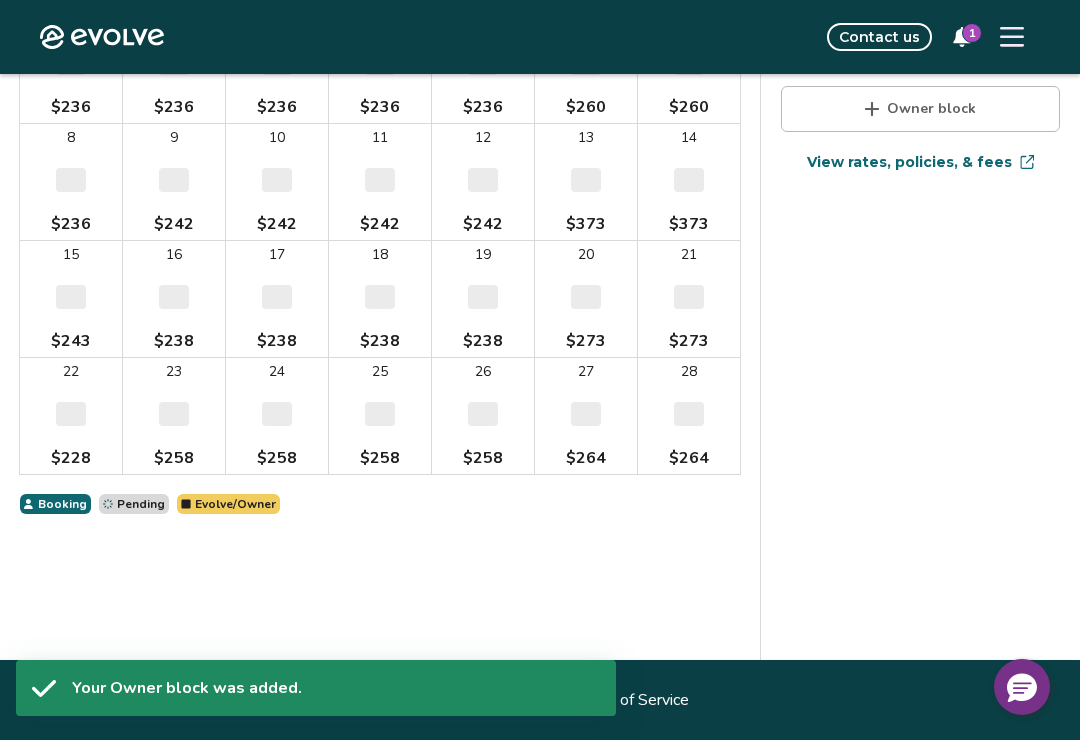 select on "**********" 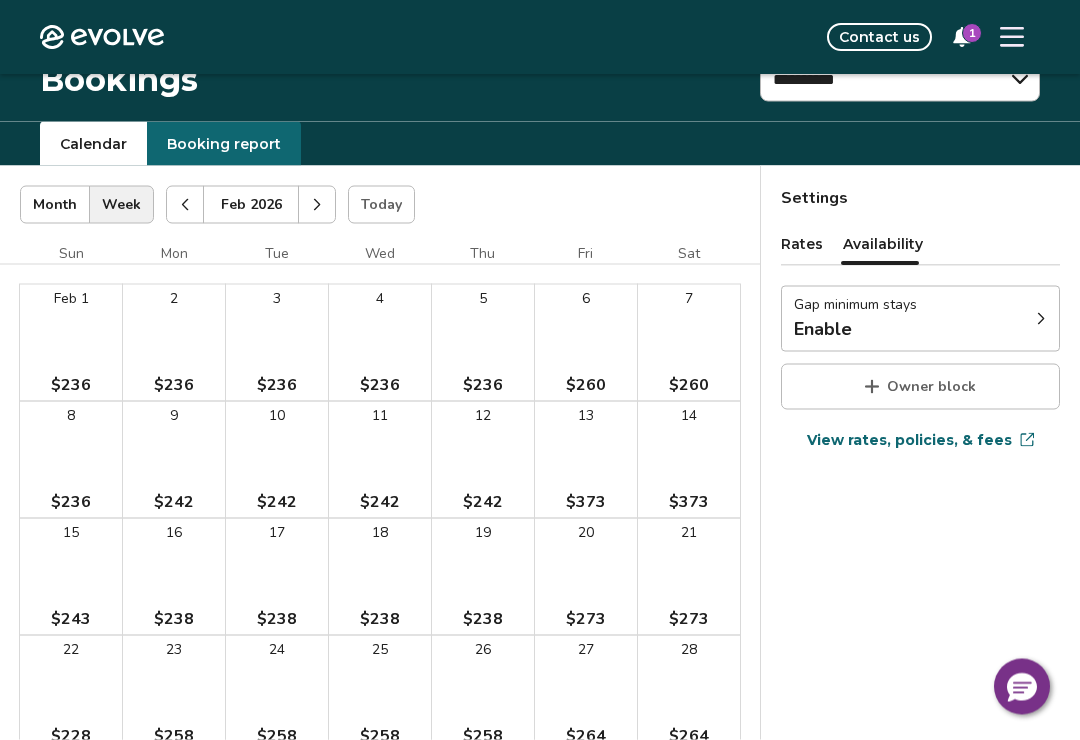 scroll, scrollTop: 0, scrollLeft: 0, axis: both 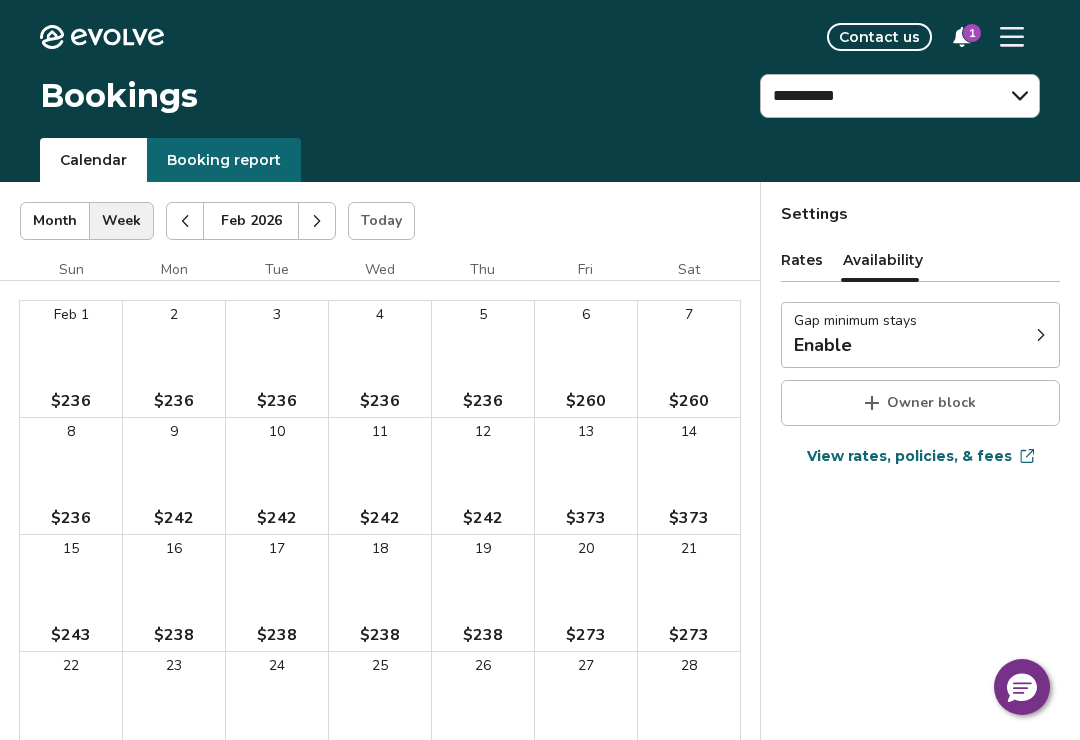 click on "Calendar" at bounding box center [93, 160] 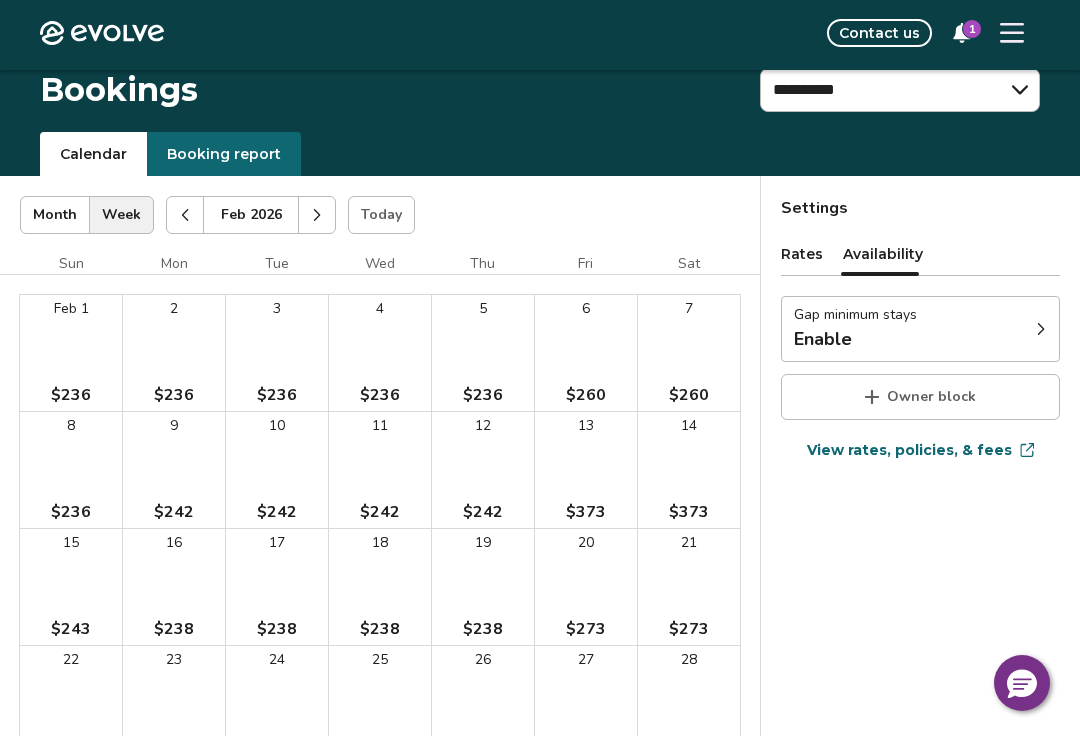 scroll, scrollTop: 0, scrollLeft: 0, axis: both 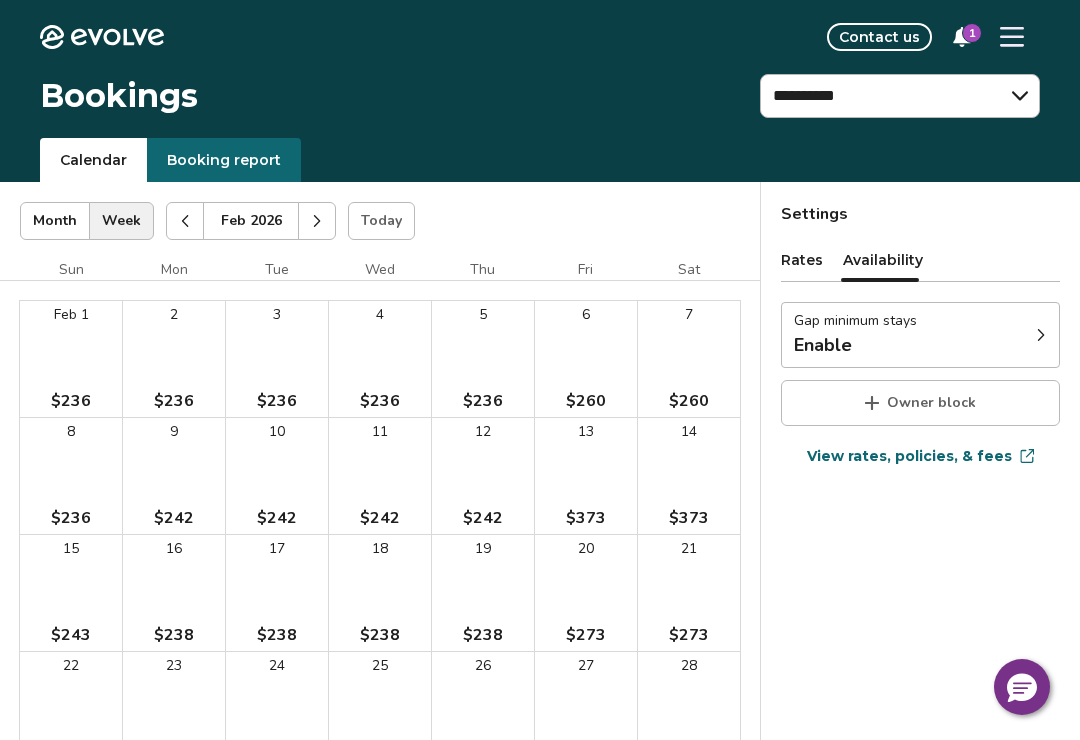 click 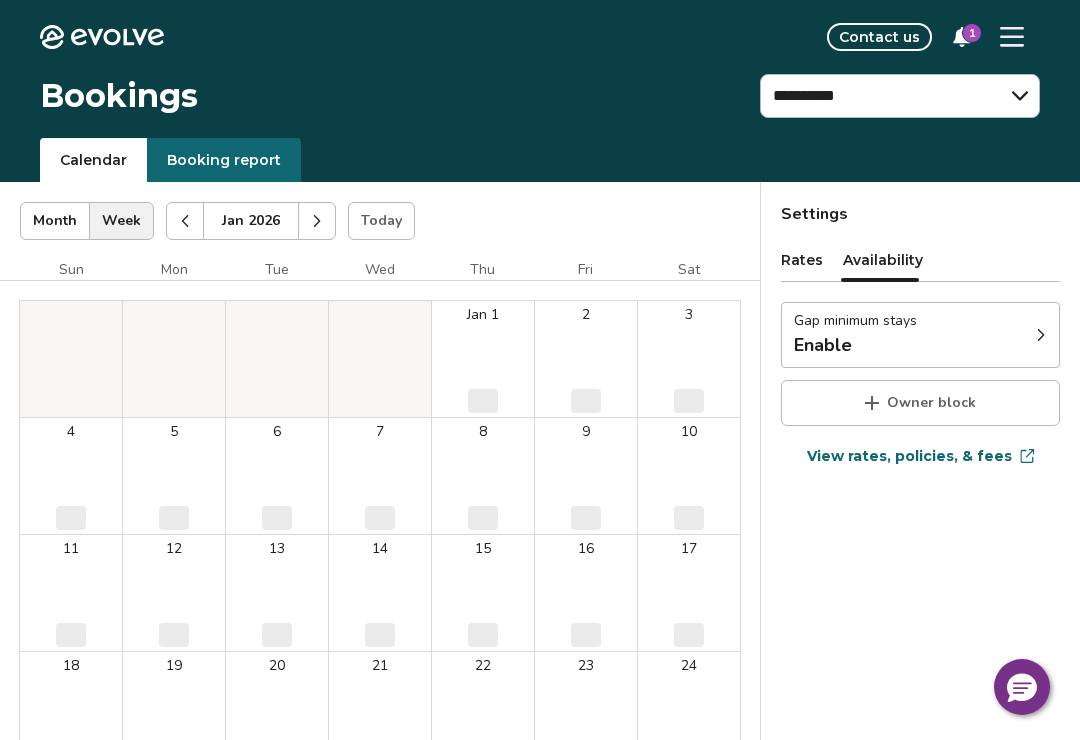 click at bounding box center [185, 221] 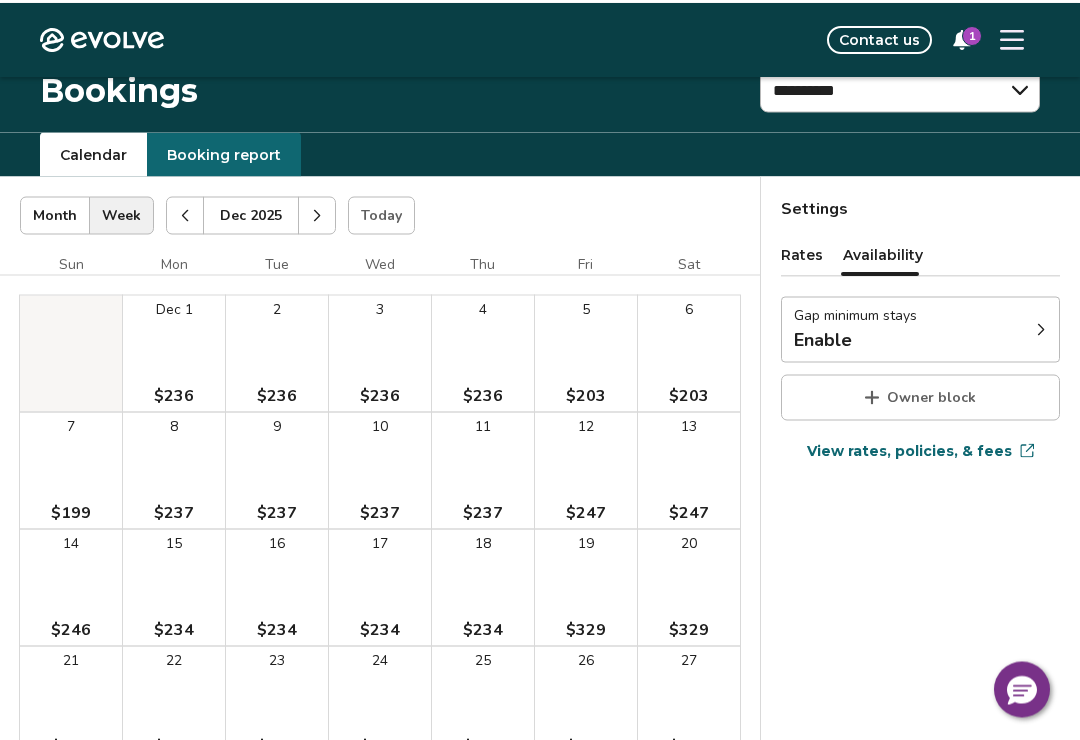 scroll, scrollTop: 0, scrollLeft: 0, axis: both 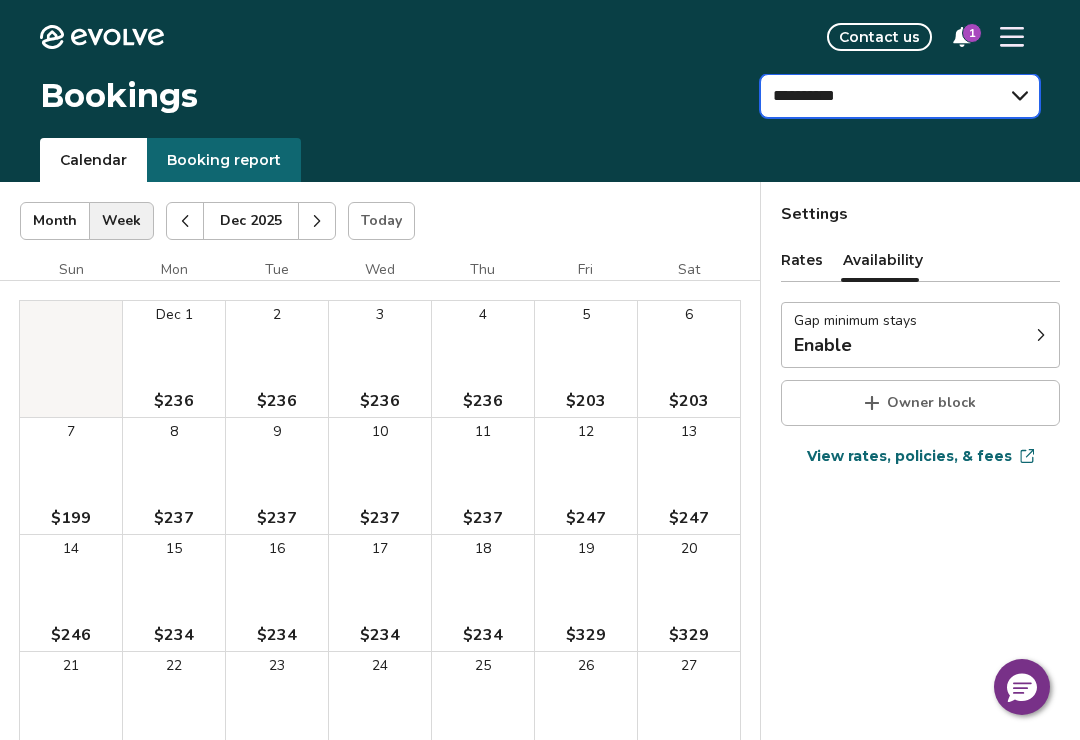 click on "**********" at bounding box center (900, 96) 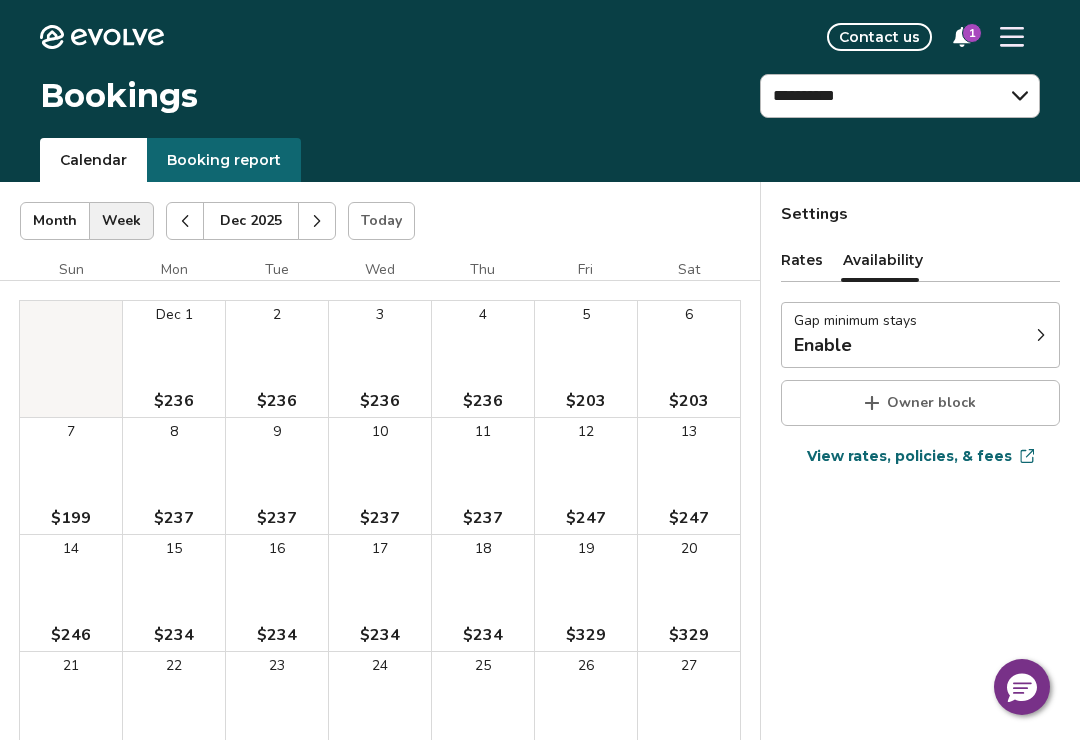 click 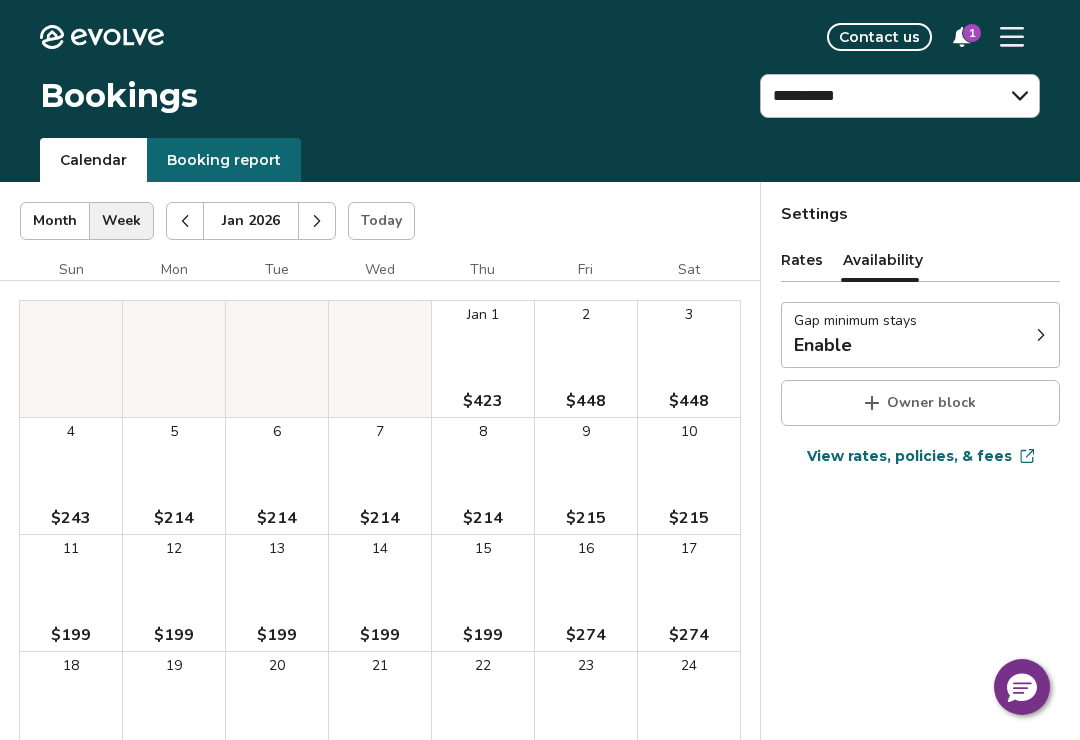 click at bounding box center [317, 221] 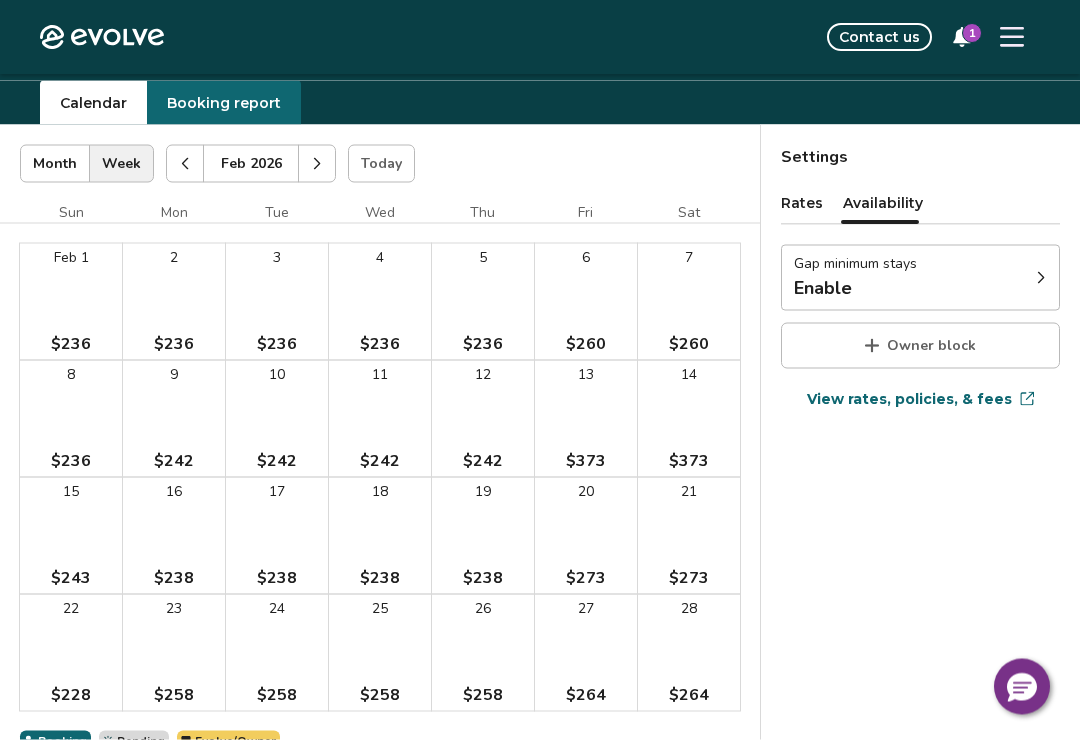 scroll, scrollTop: 58, scrollLeft: 0, axis: vertical 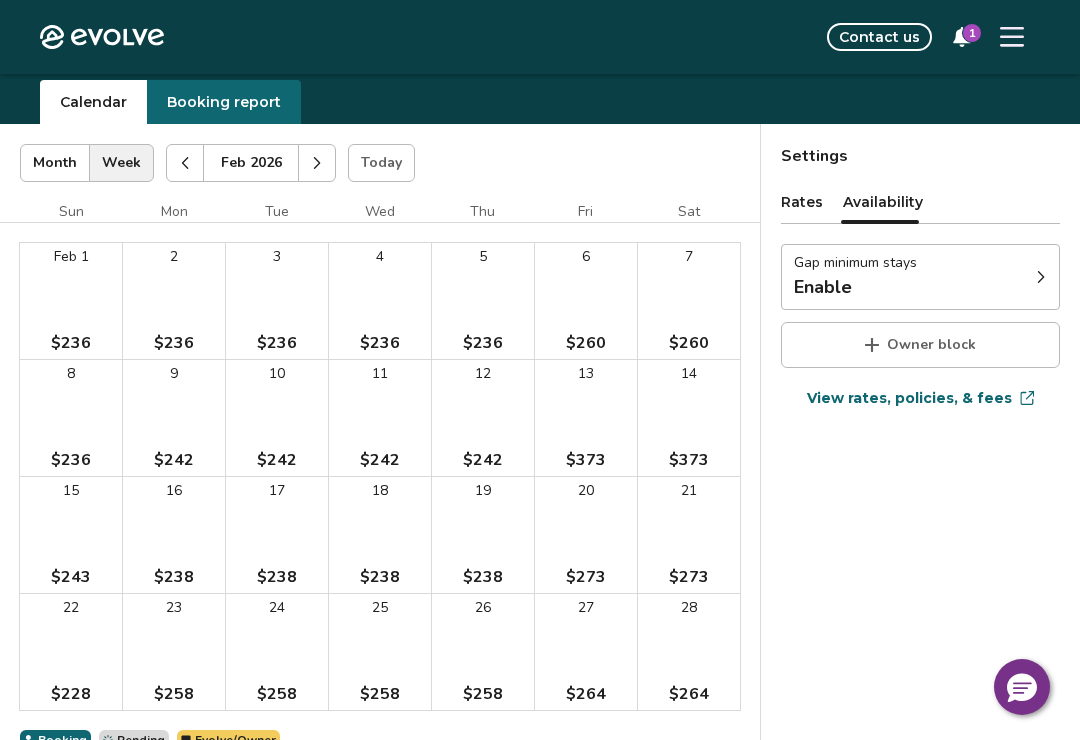 click at bounding box center (317, 163) 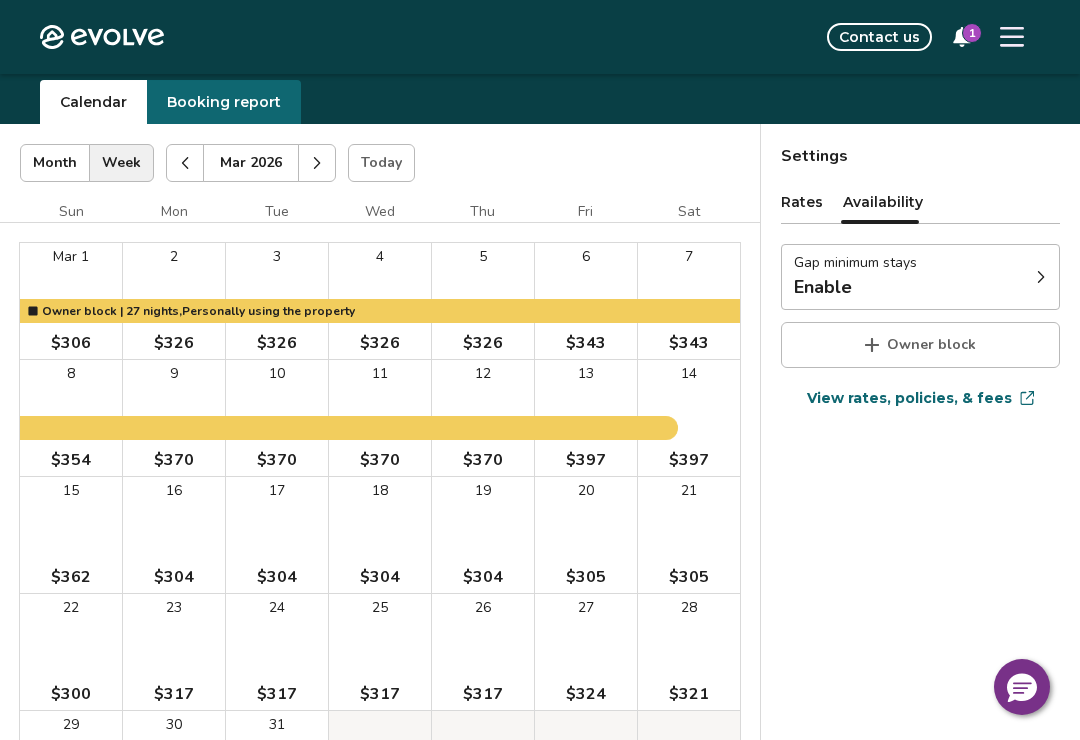 click at bounding box center (185, 163) 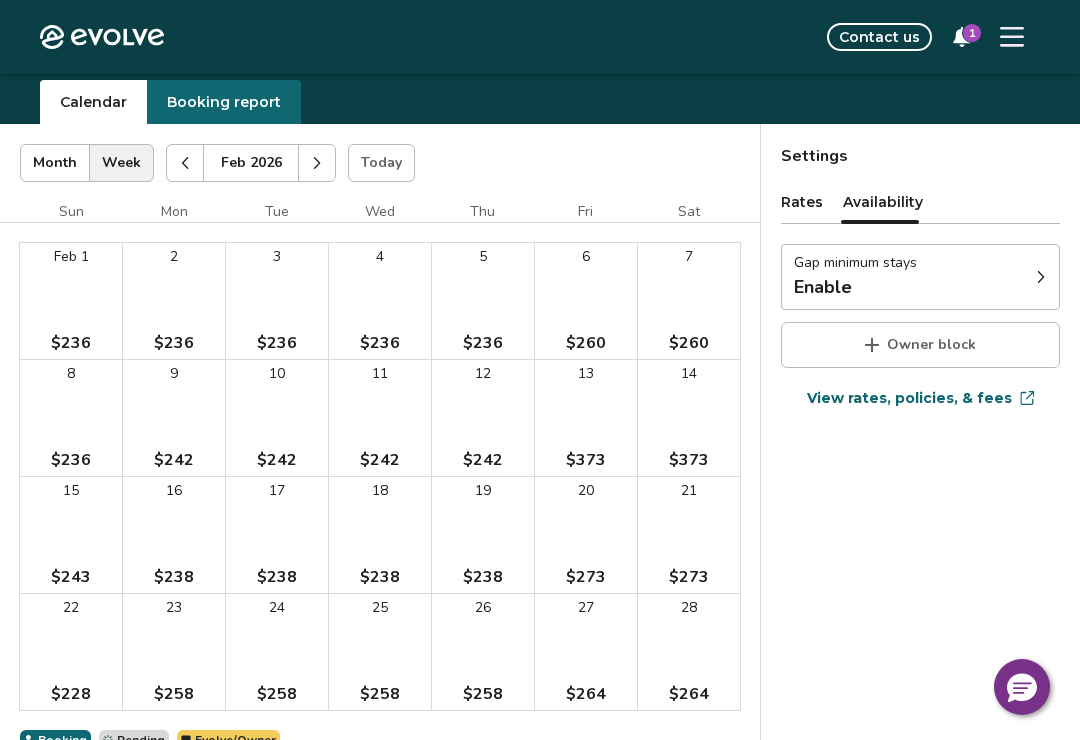 click 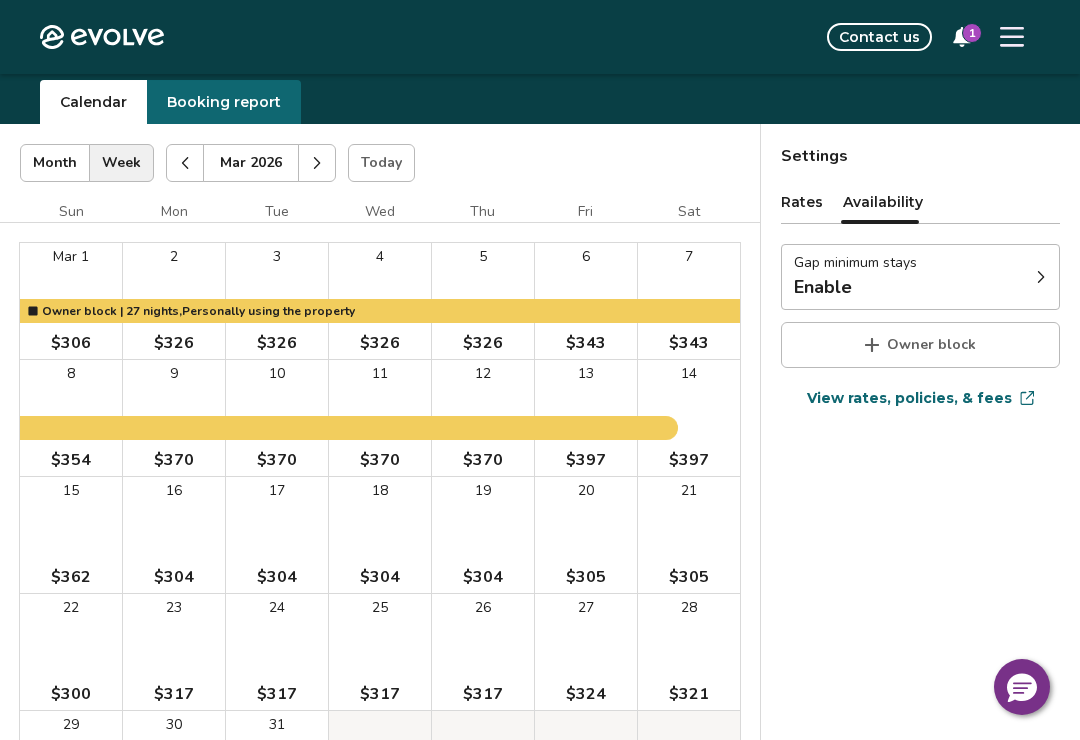 click at bounding box center (185, 163) 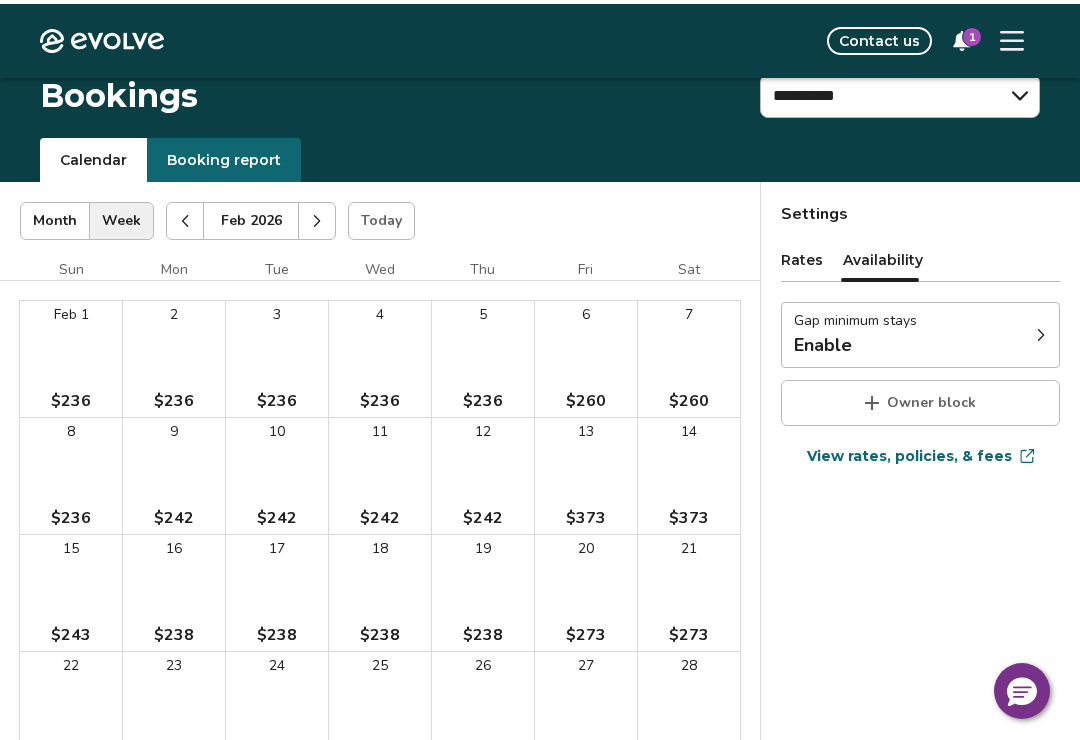 scroll, scrollTop: 0, scrollLeft: 0, axis: both 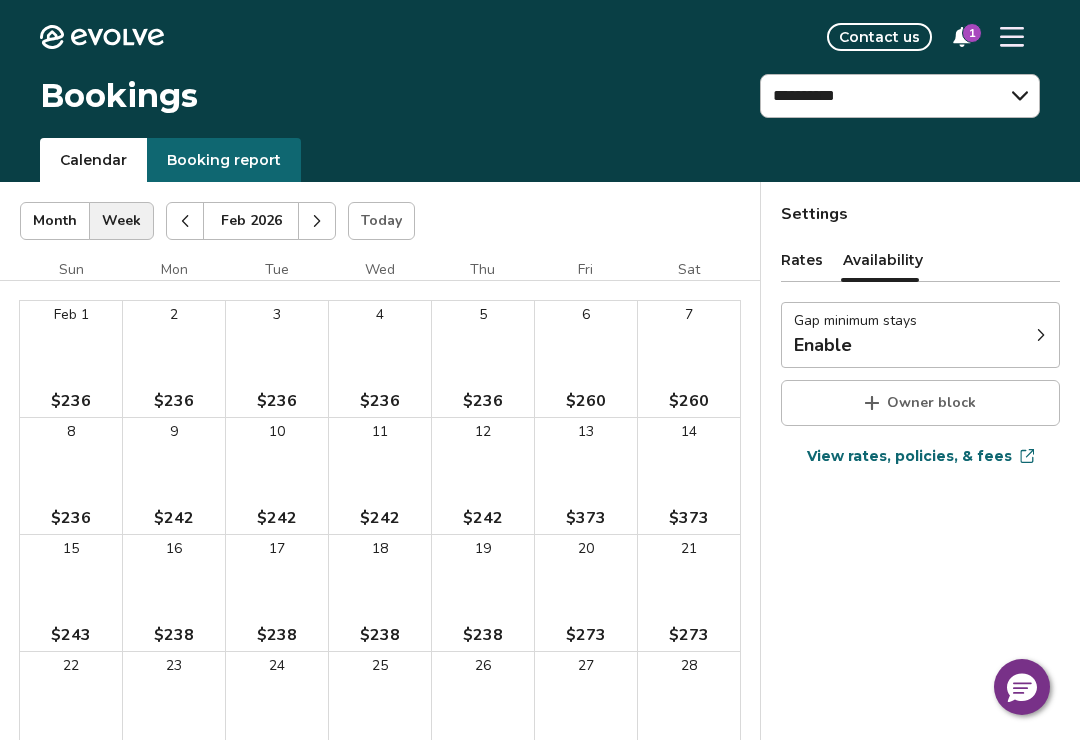 click at bounding box center (1012, 37) 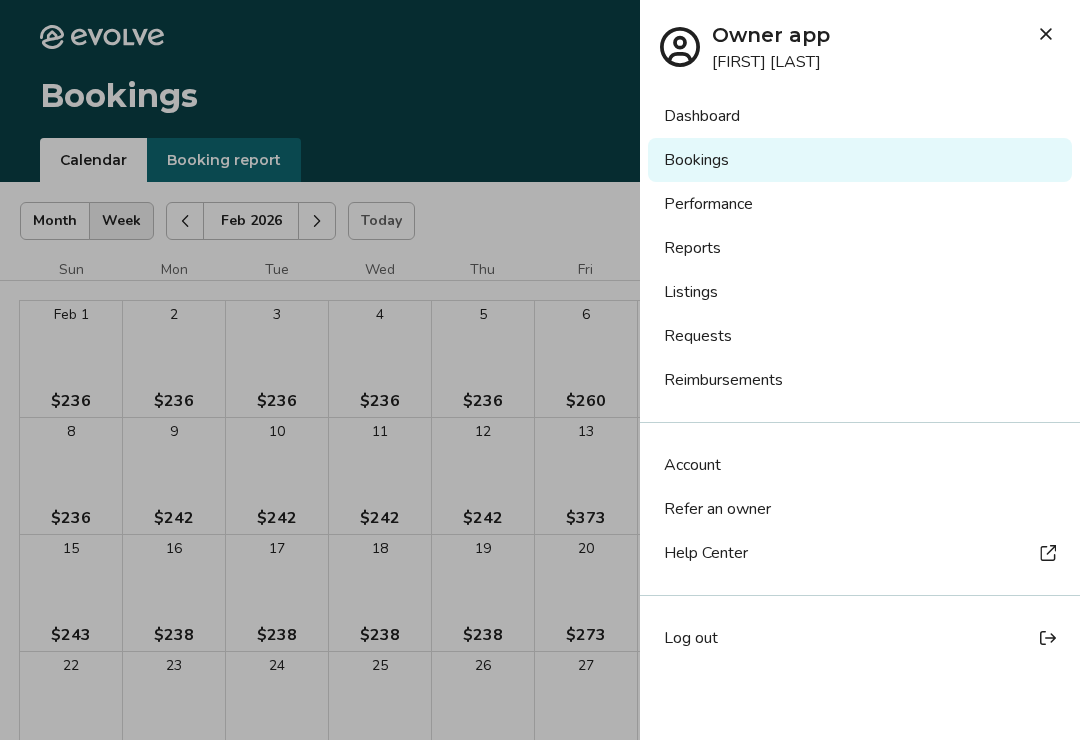 click on "Log out" at bounding box center [691, 638] 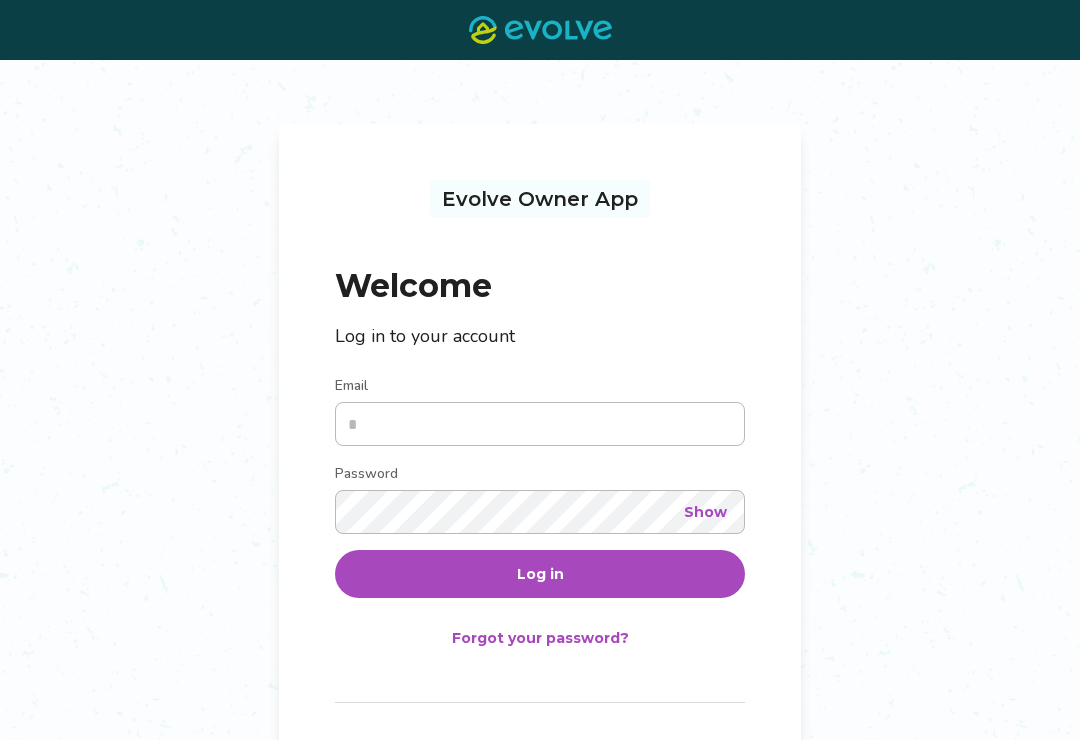scroll, scrollTop: 0, scrollLeft: 0, axis: both 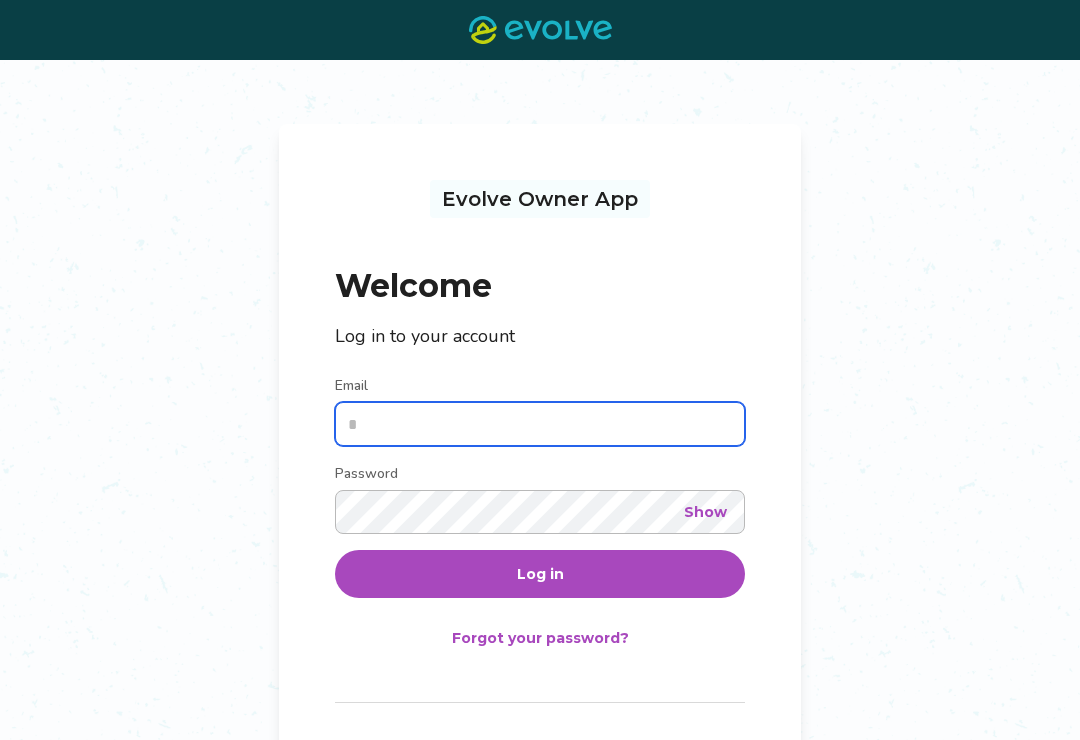 type on "**********" 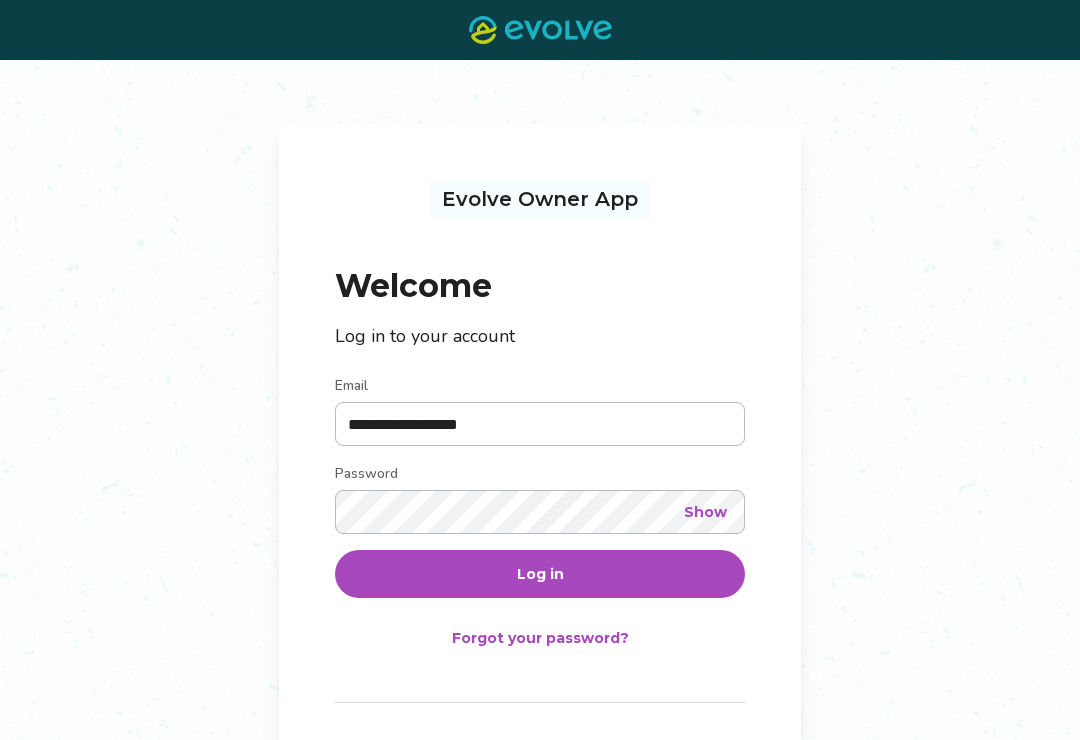 click on "Log in" at bounding box center (540, 574) 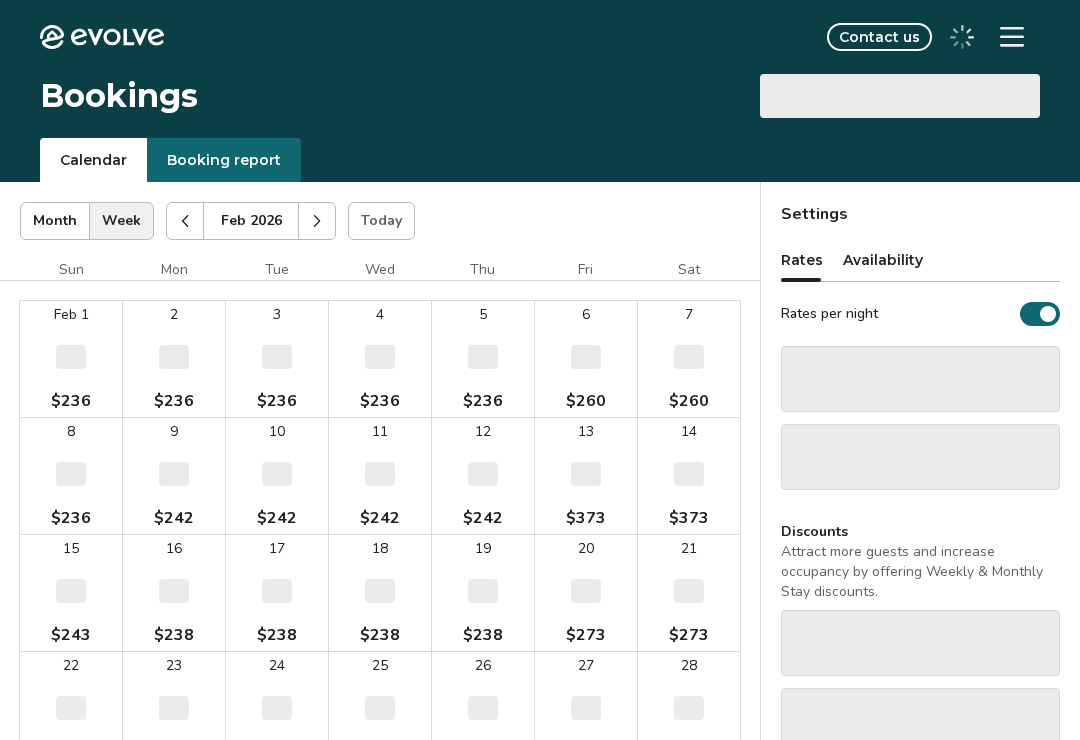 select on "**********" 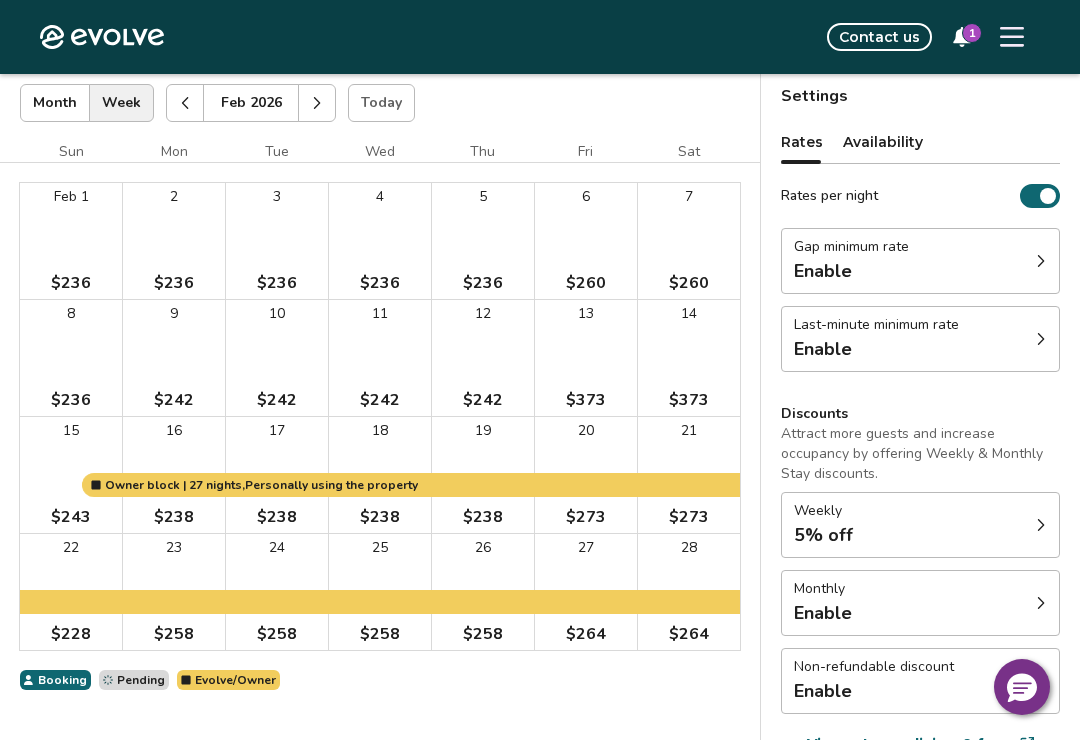 scroll, scrollTop: 128, scrollLeft: 0, axis: vertical 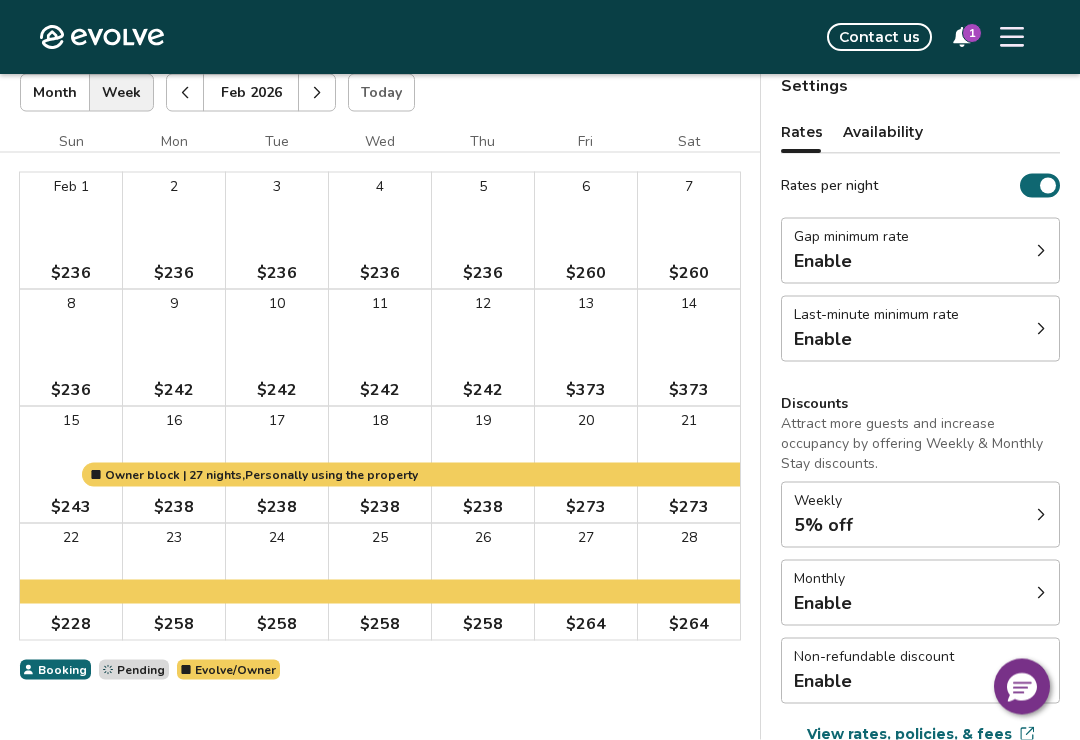 click 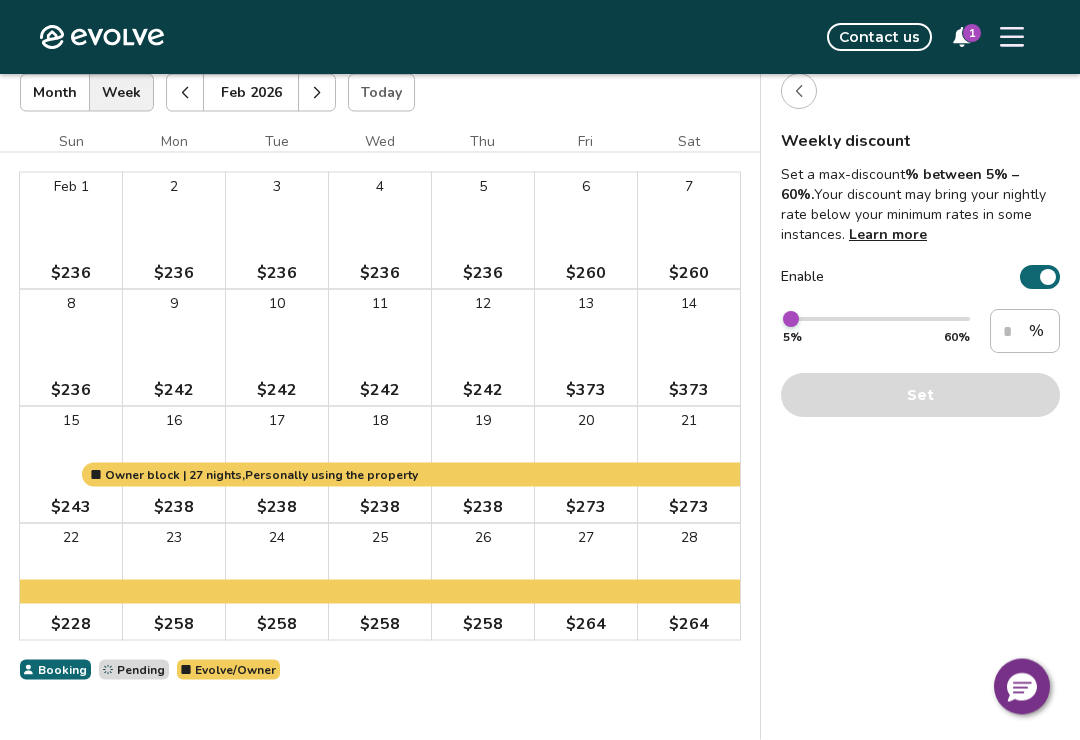 scroll, scrollTop: 129, scrollLeft: 0, axis: vertical 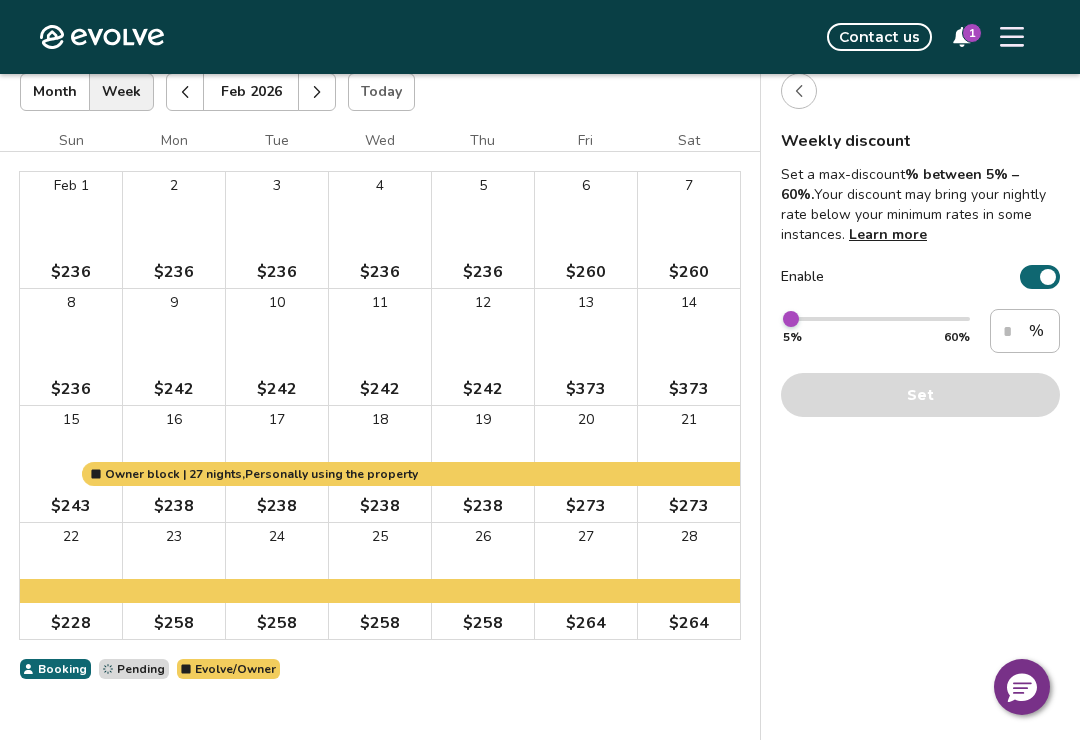 click at bounding box center (1048, 277) 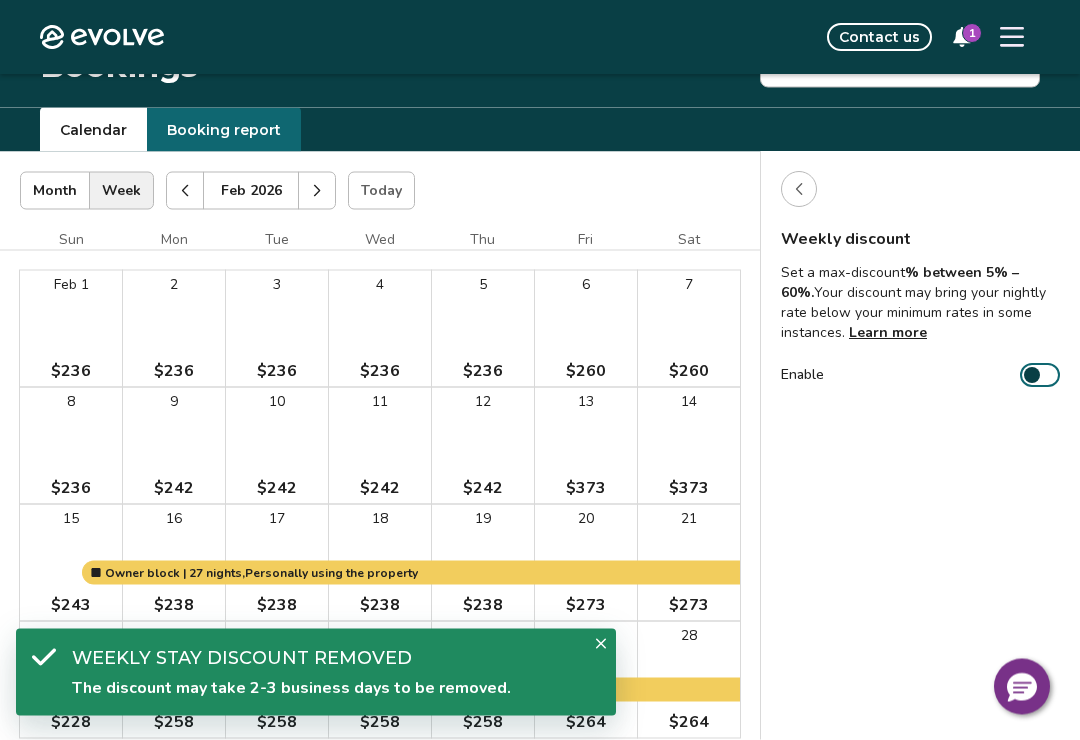 scroll, scrollTop: 26, scrollLeft: 0, axis: vertical 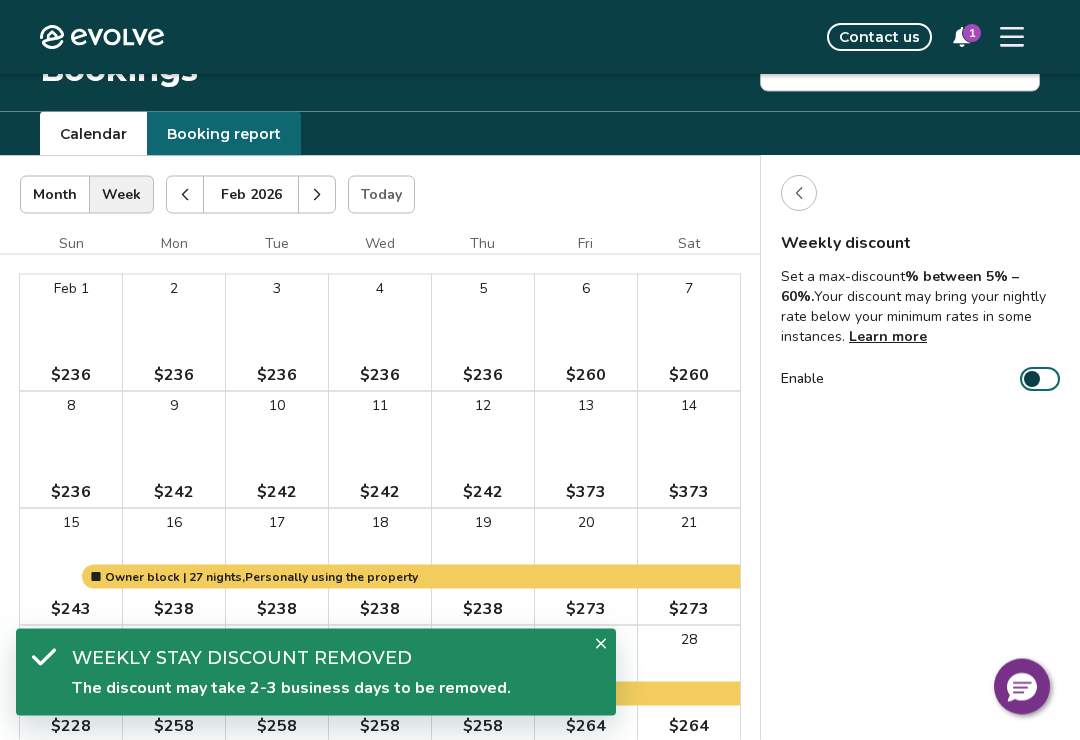 click at bounding box center [799, 194] 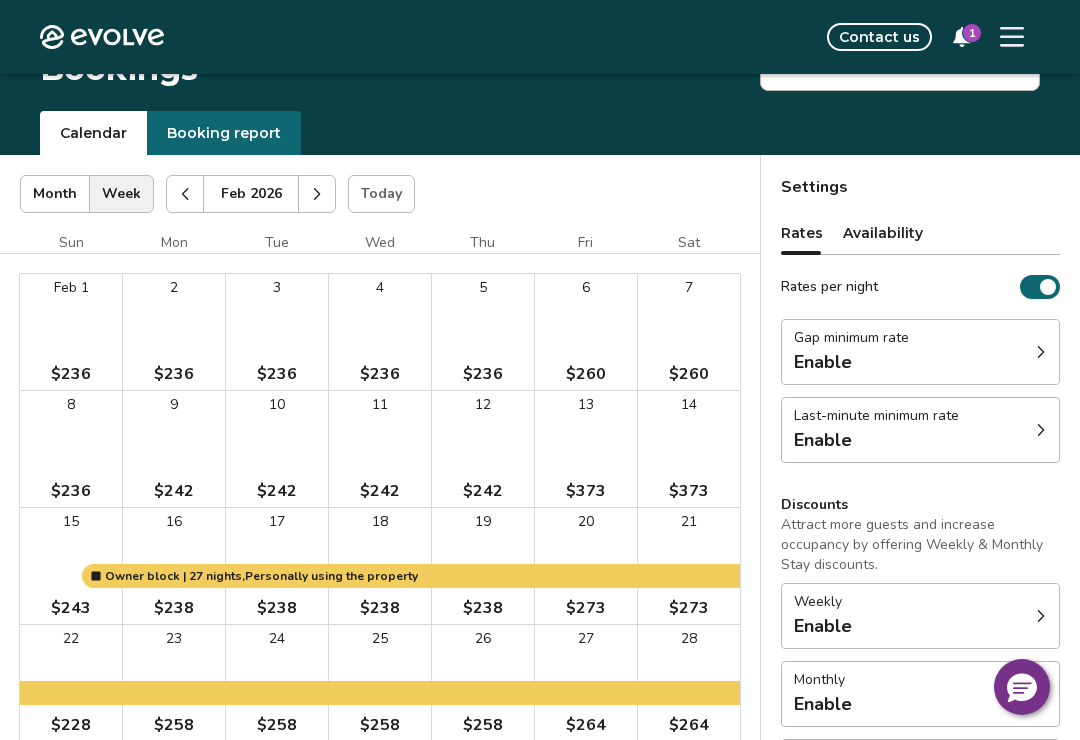 click 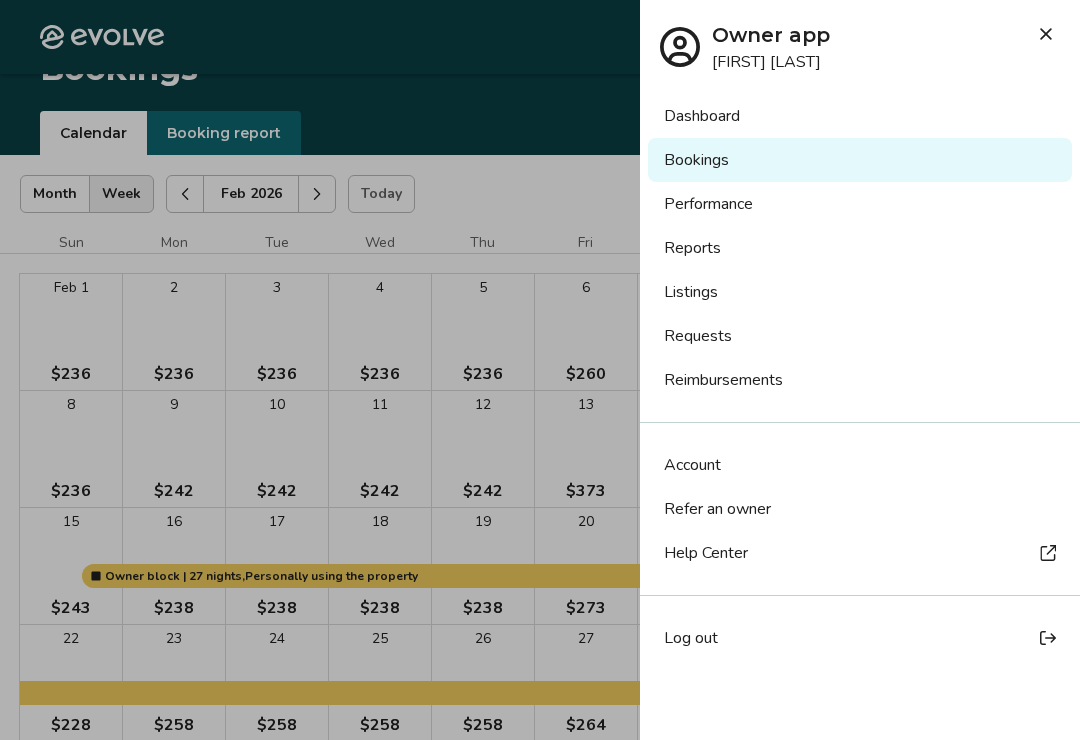 click on "Log out" at bounding box center [691, 638] 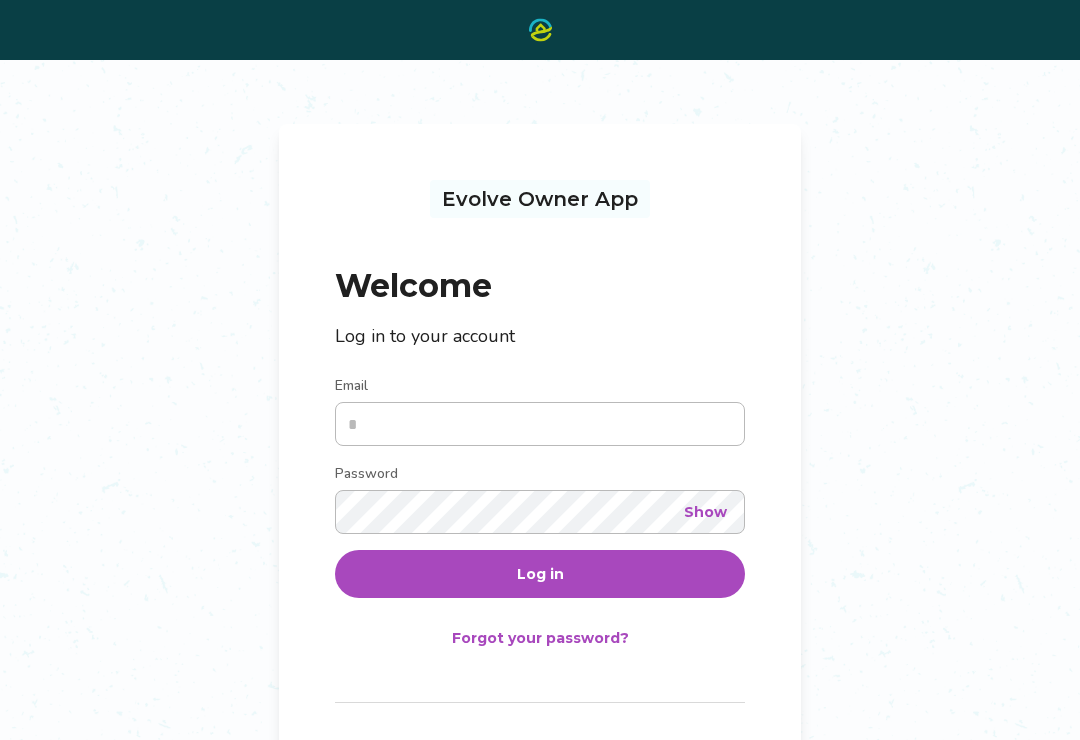 type 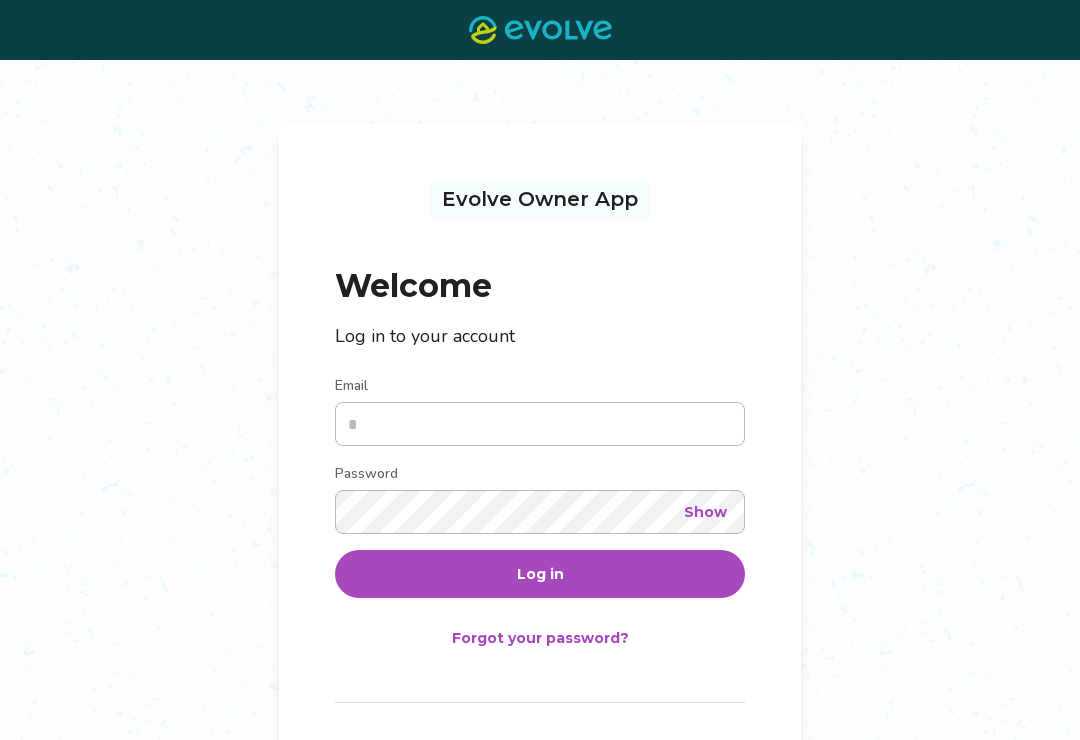 scroll, scrollTop: 0, scrollLeft: 0, axis: both 